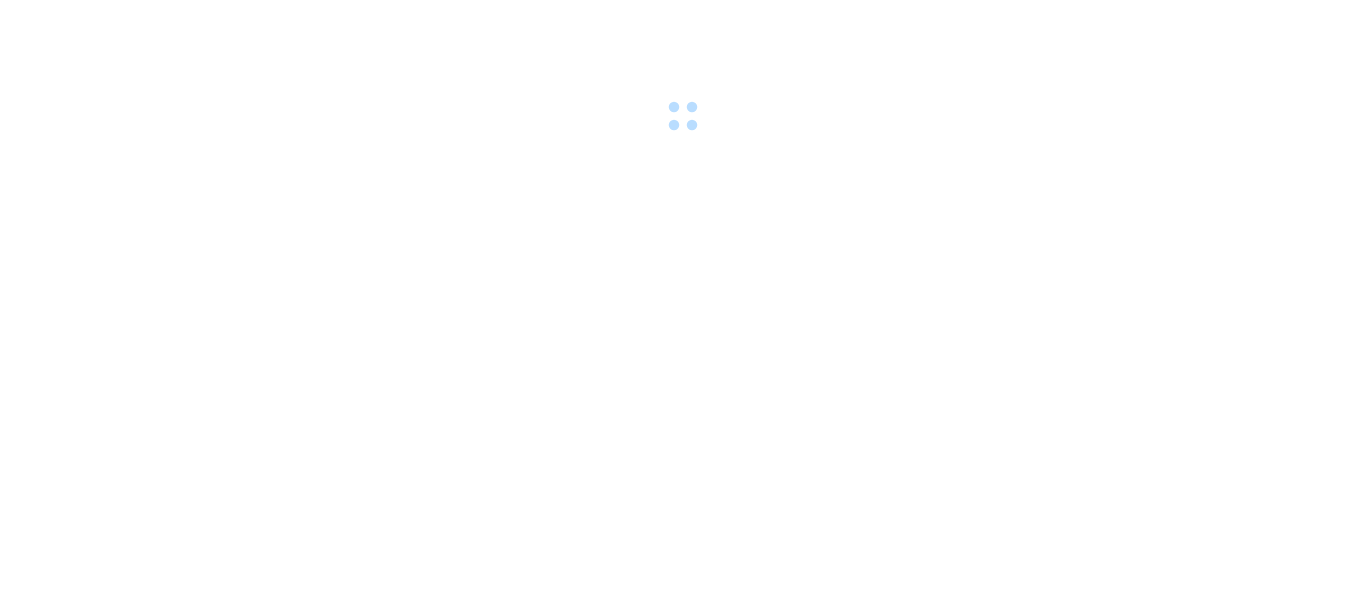 scroll, scrollTop: 0, scrollLeft: 0, axis: both 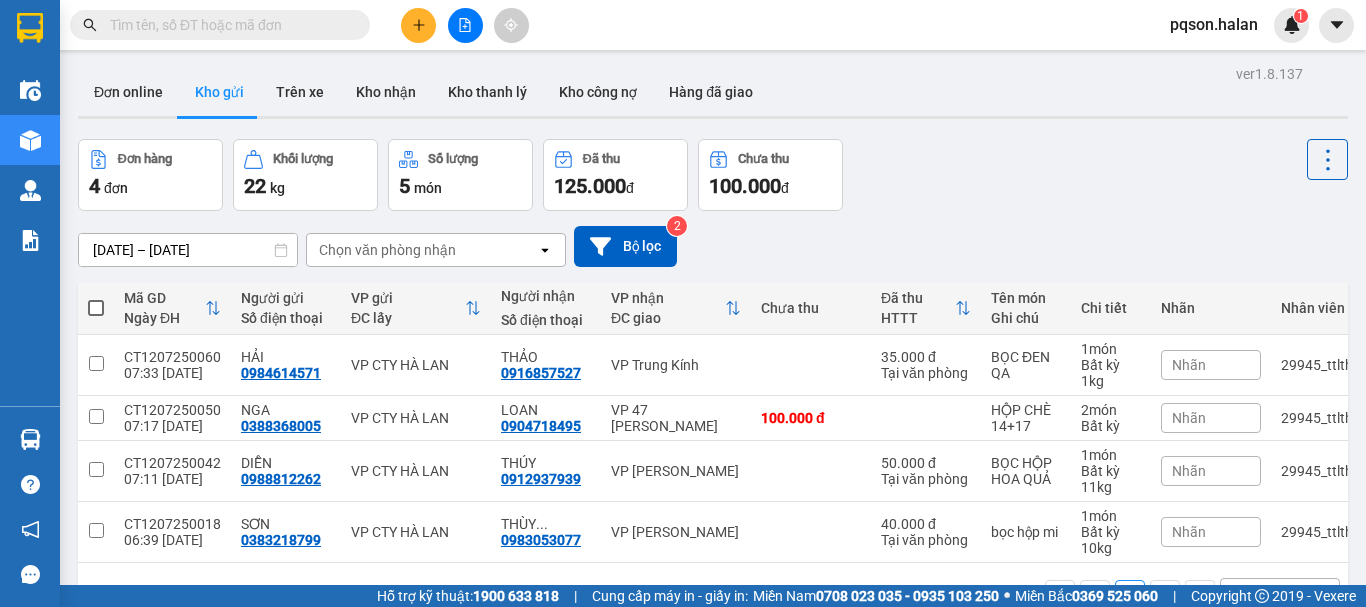 click at bounding box center [228, 25] 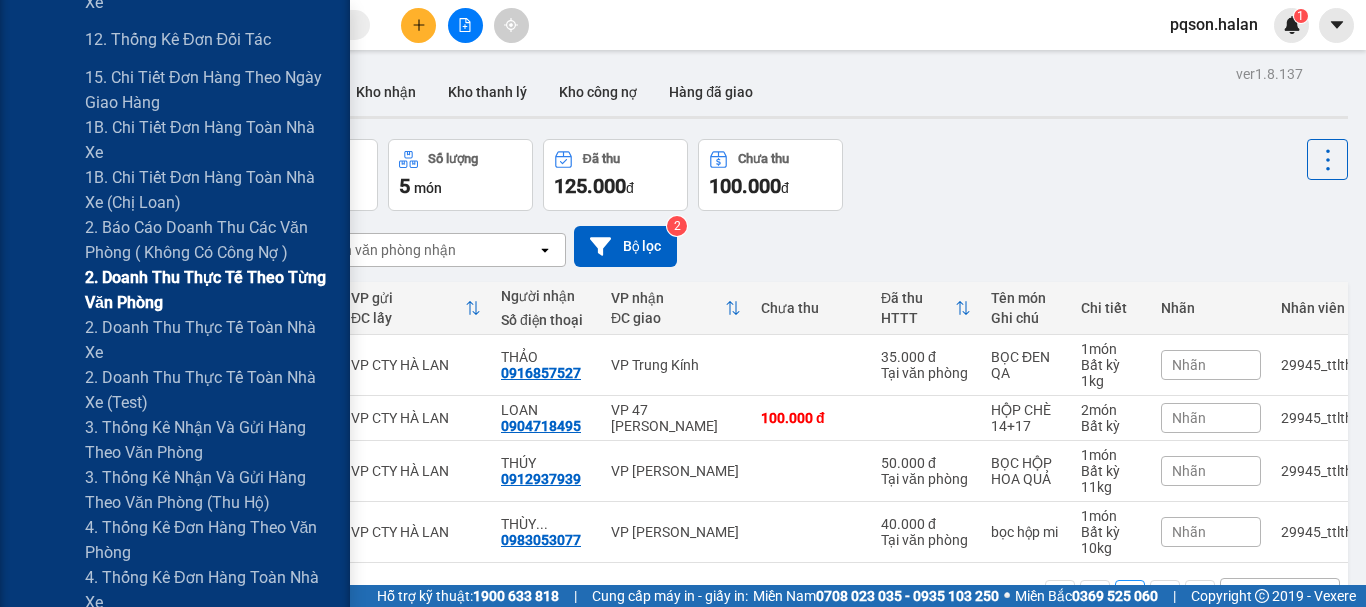 scroll, scrollTop: 500, scrollLeft: 0, axis: vertical 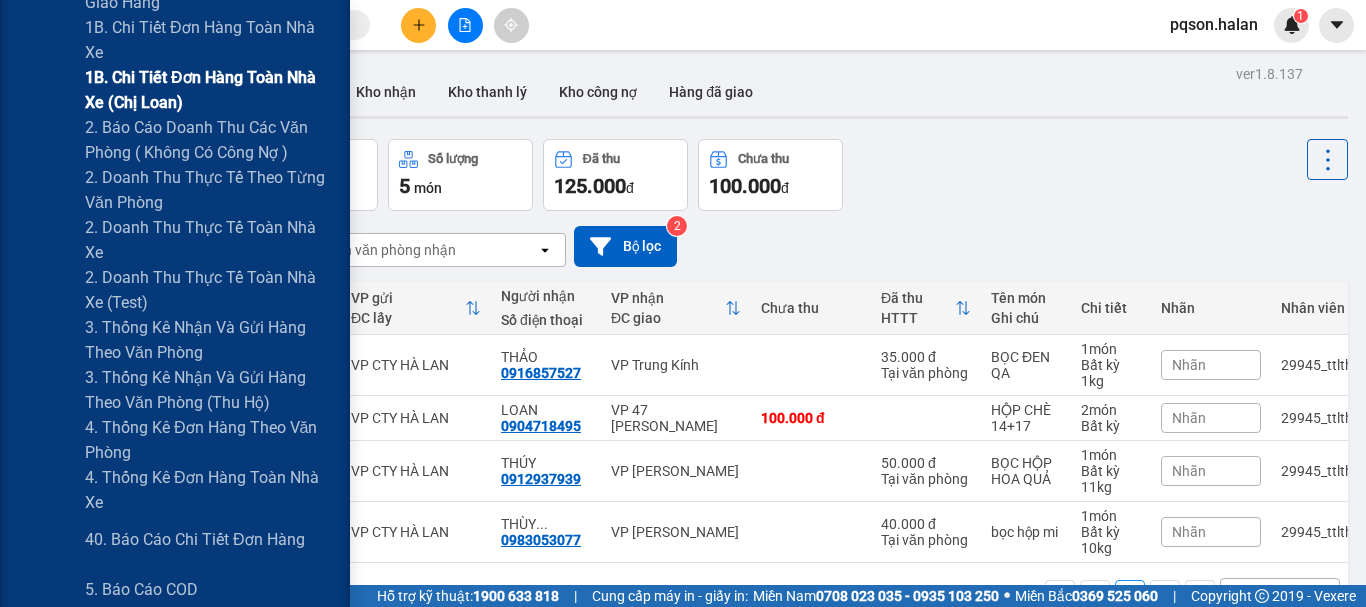 click on "1B. Chi tiết đơn hàng toàn nhà xe (chị loan)" at bounding box center [210, 90] 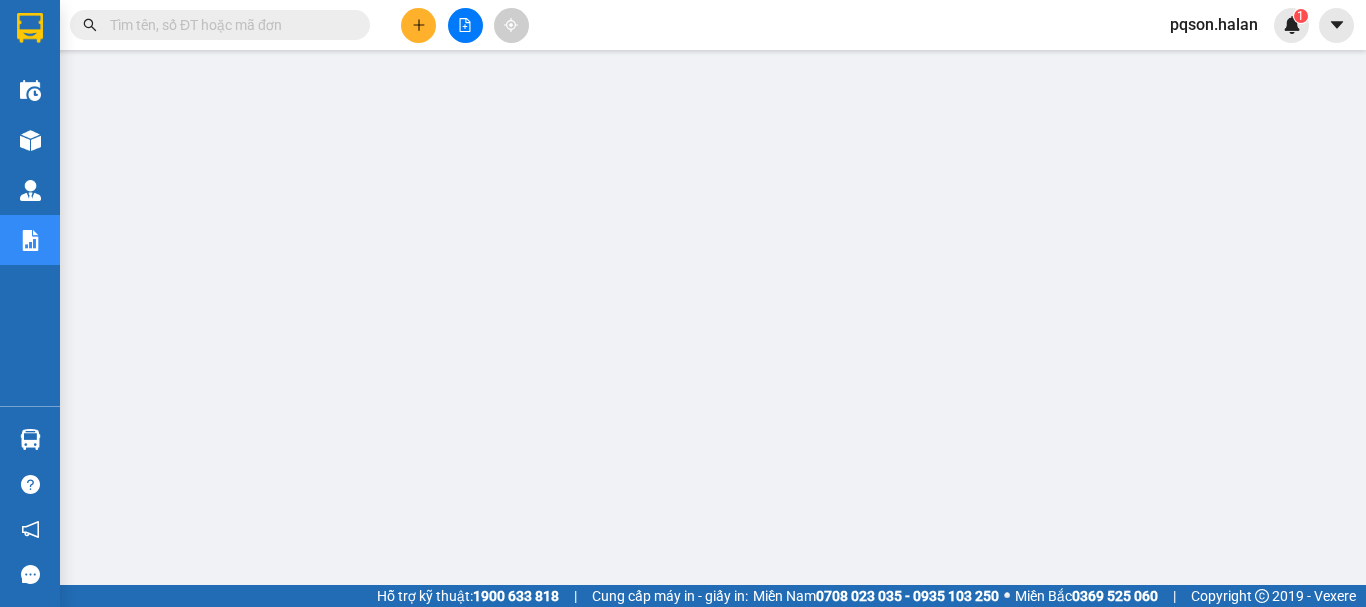 scroll, scrollTop: 0, scrollLeft: 0, axis: both 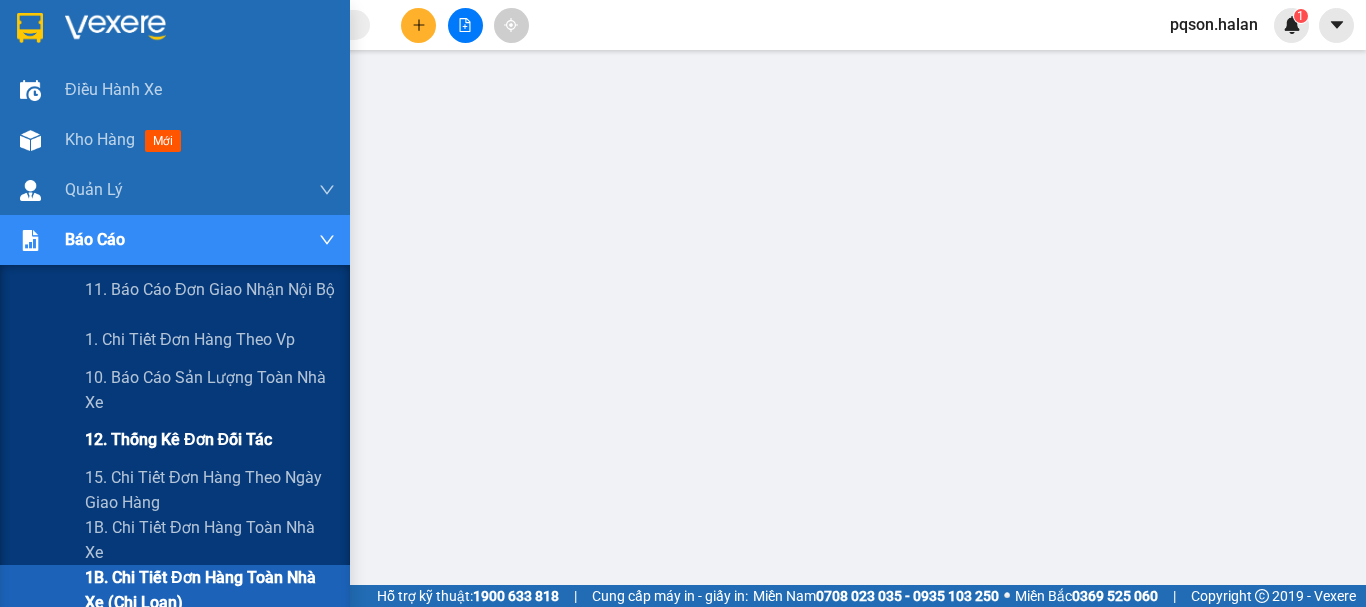 click on "12. Thống kê đơn đối tác" at bounding box center [178, 439] 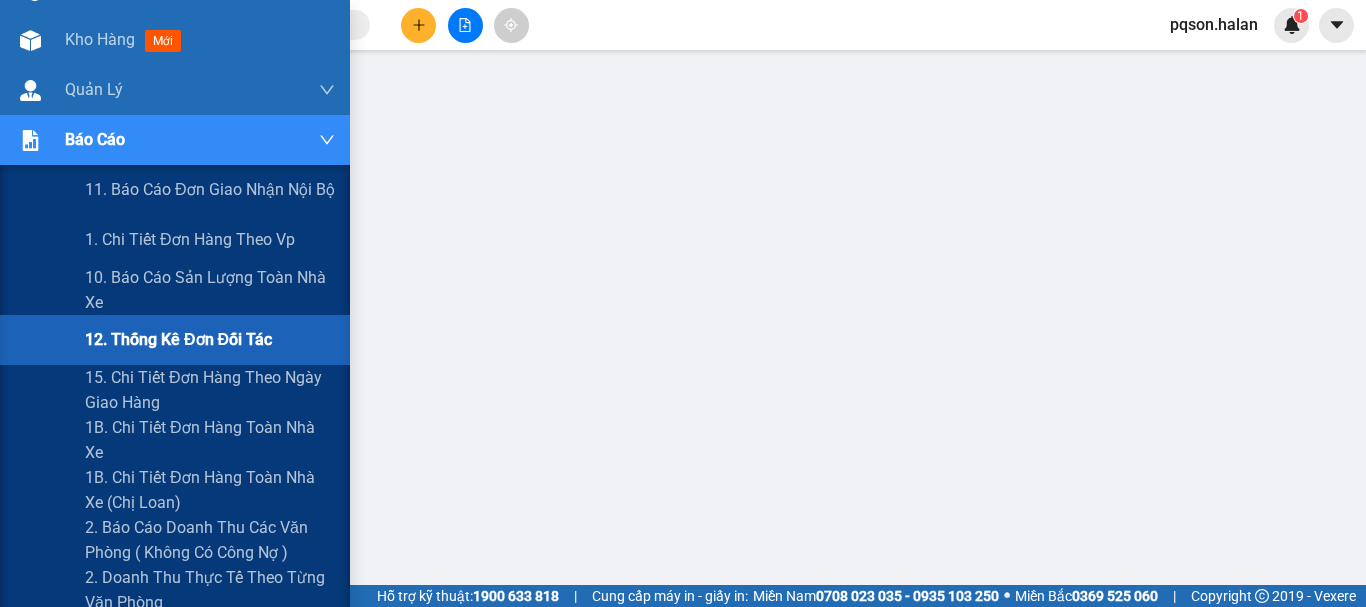 scroll, scrollTop: 200, scrollLeft: 0, axis: vertical 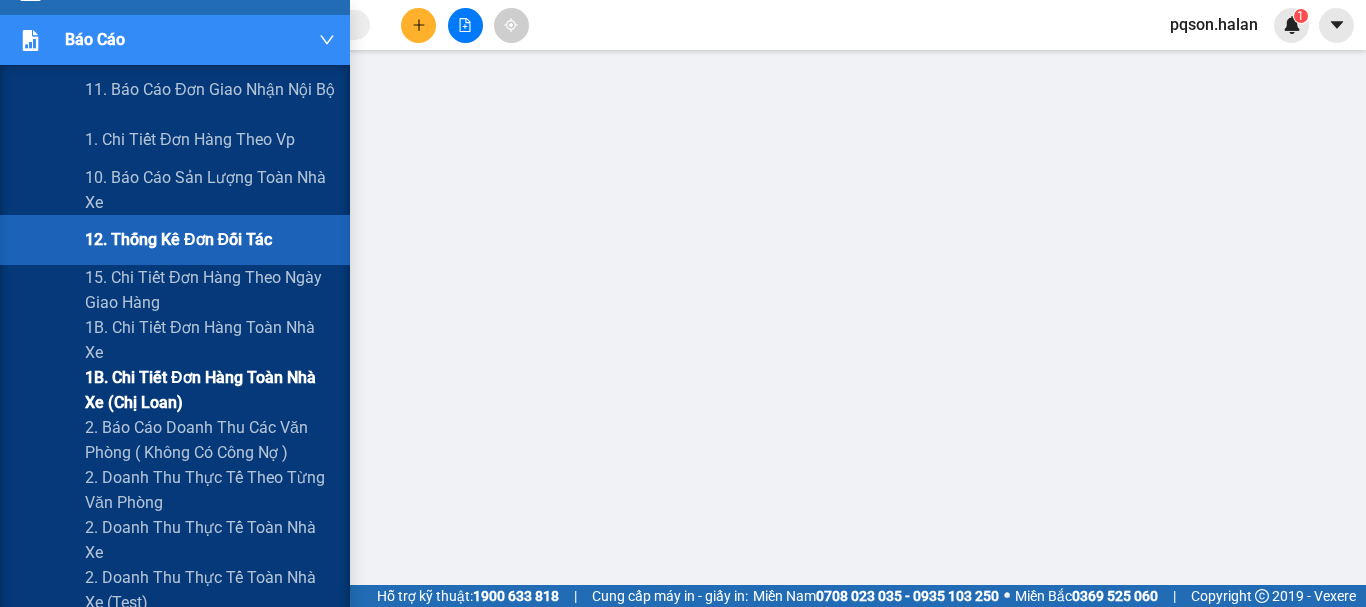click on "1B. Chi tiết đơn hàng toàn nhà xe (chị loan)" at bounding box center [210, 390] 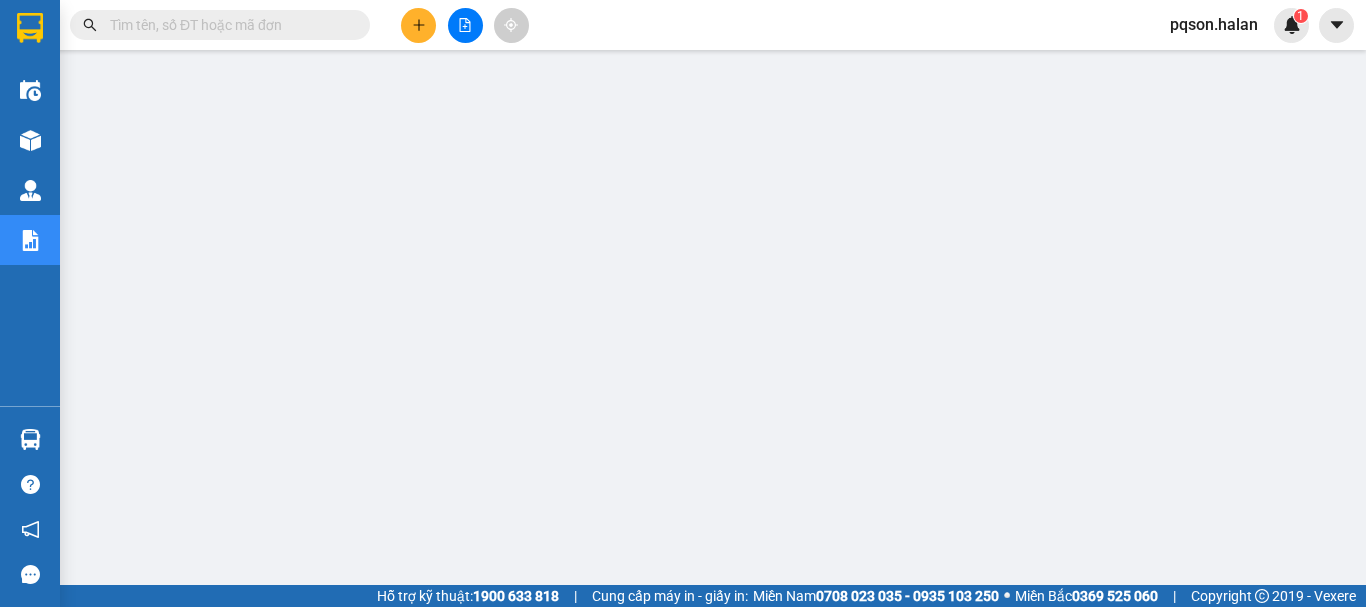scroll, scrollTop: 0, scrollLeft: 0, axis: both 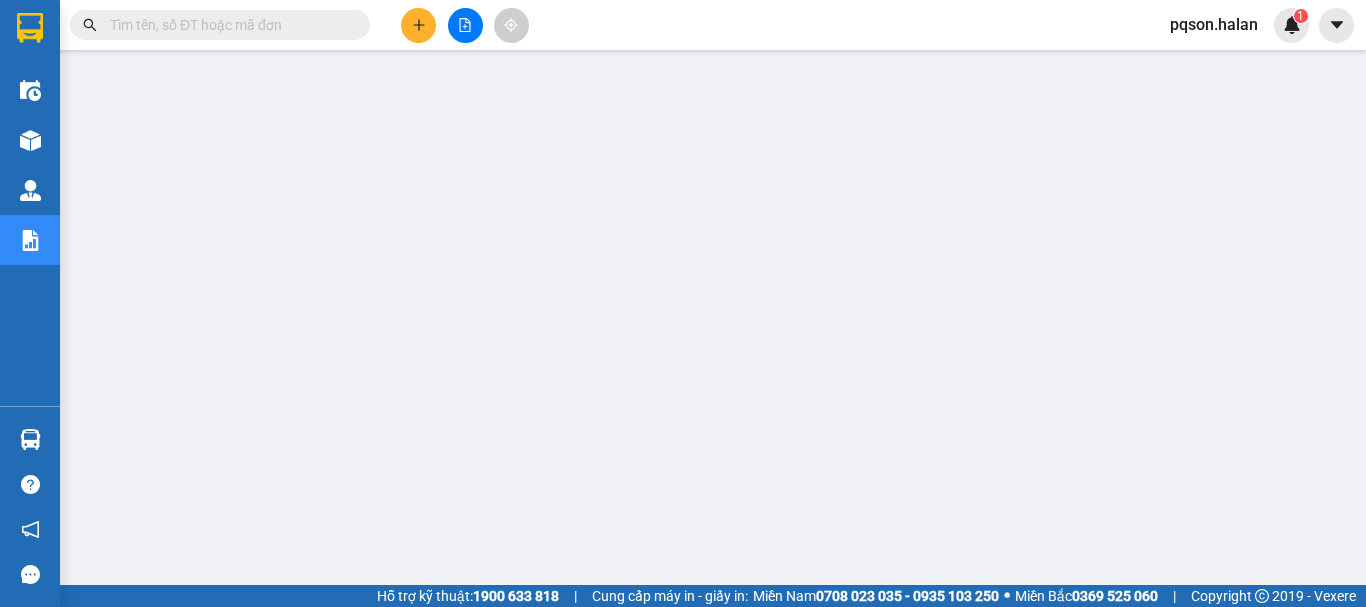 click at bounding box center [228, 25] 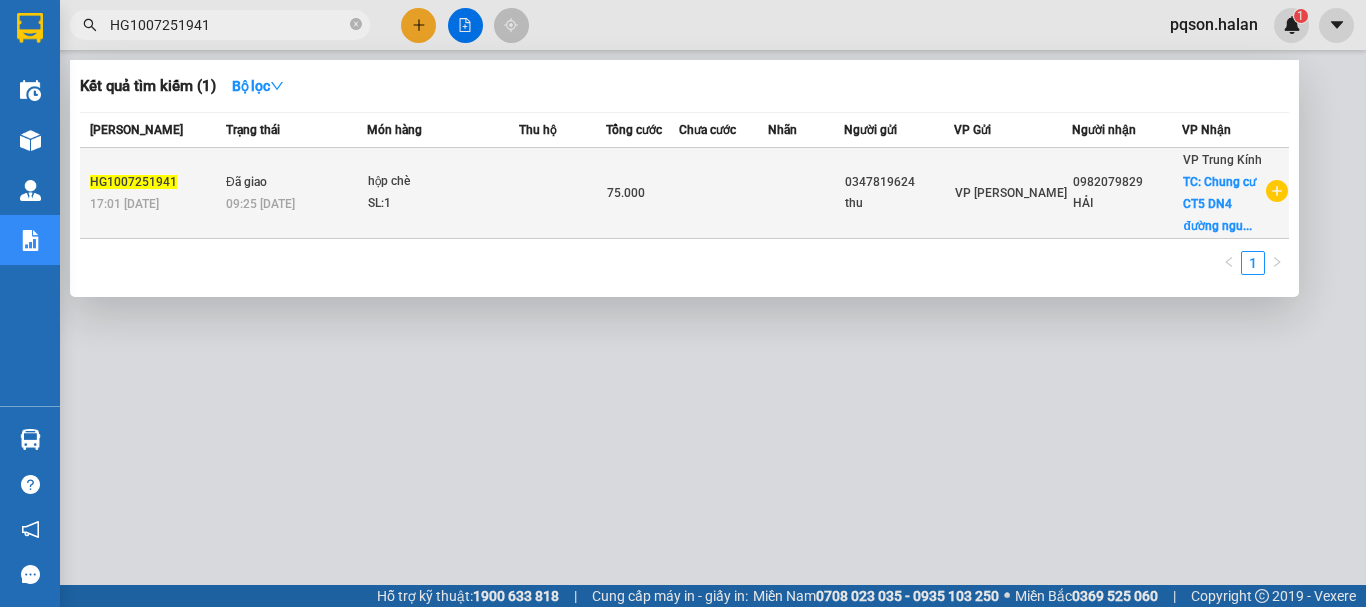 type on "HG1007251941" 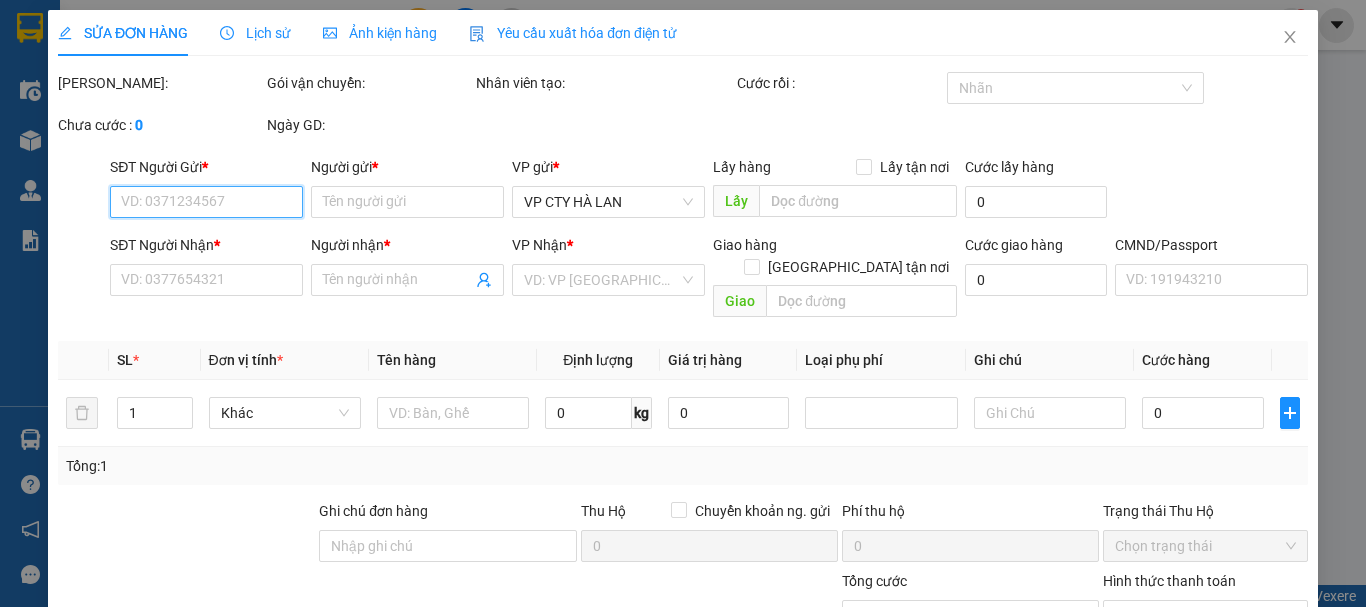 type on "0347819624" 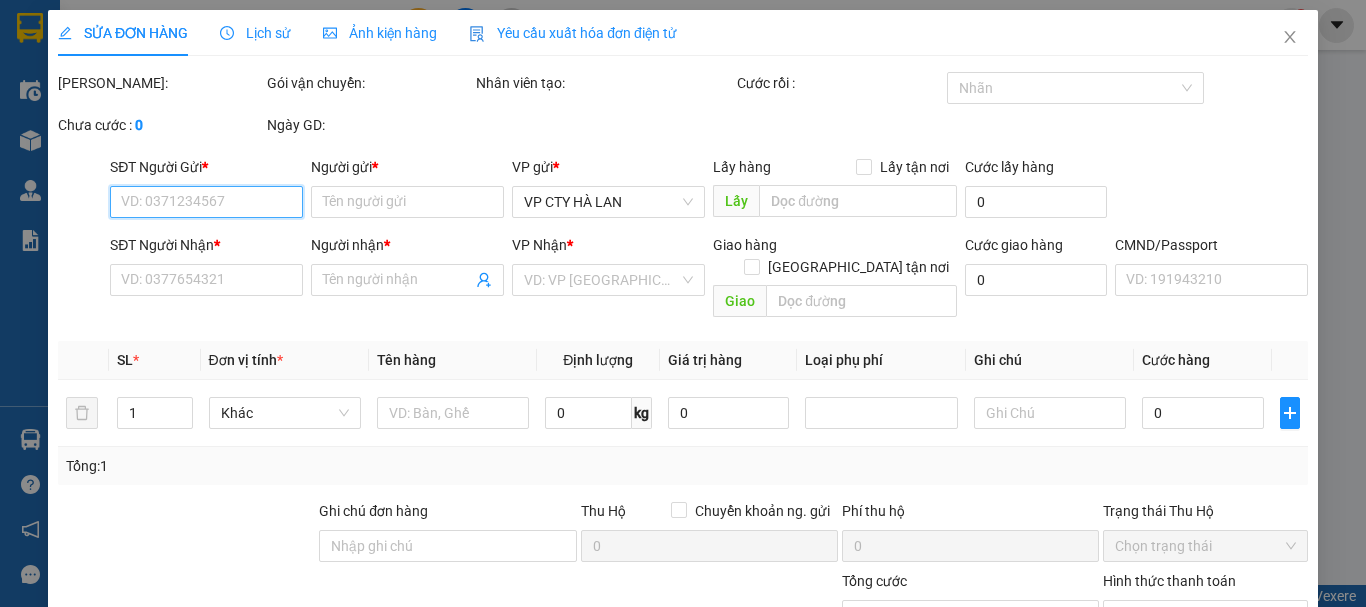 type on "Chung cư CT5 DN4 đường nguyễn cơ thạch , Từ Liêm, Nam Từ Liêm, Hà Nội, Việt Nam" 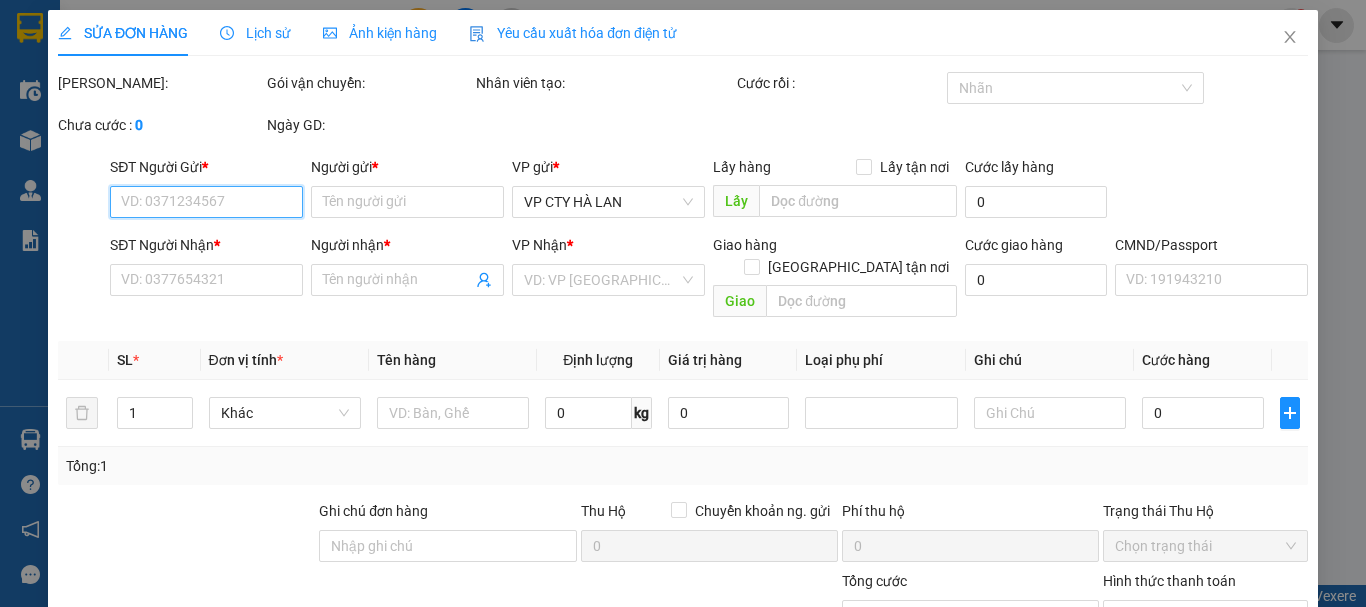 type on "40.000" 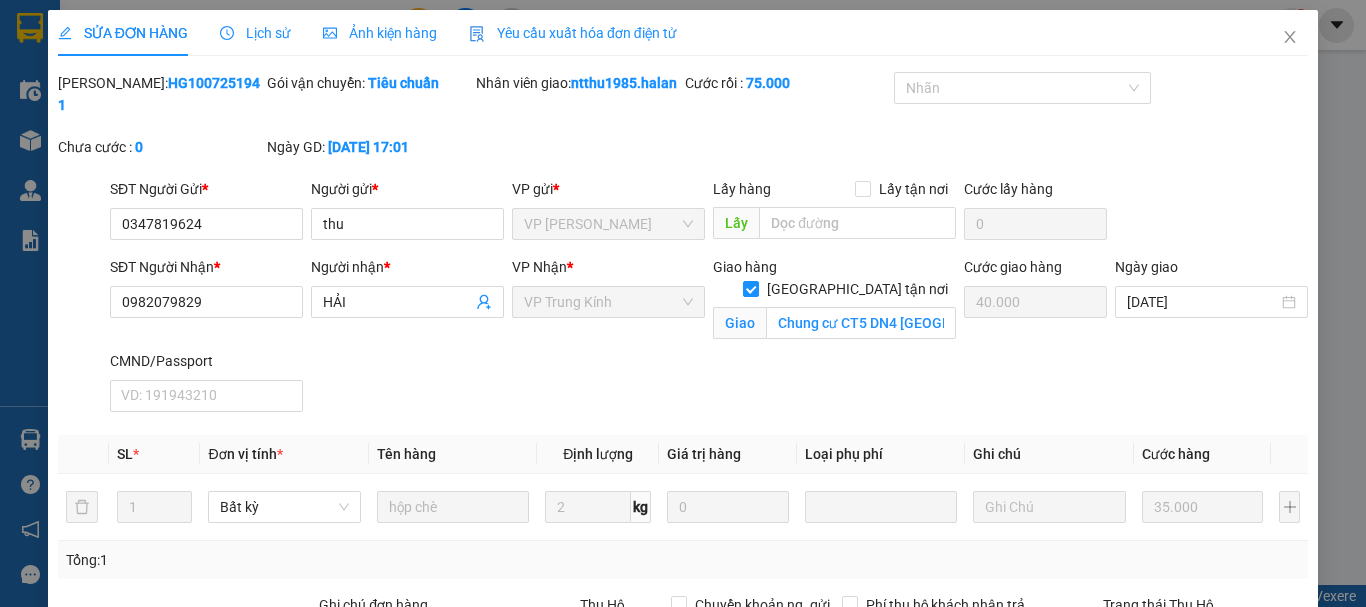 click on "Lịch sử" at bounding box center [255, 33] 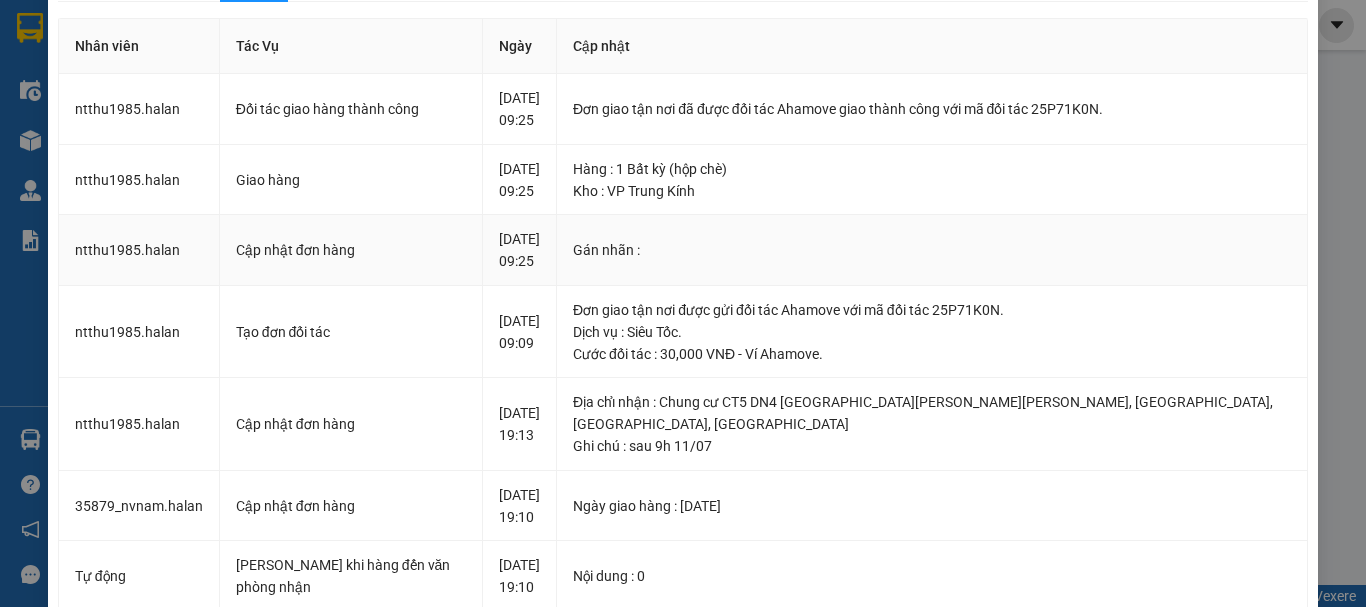 scroll, scrollTop: 0, scrollLeft: 0, axis: both 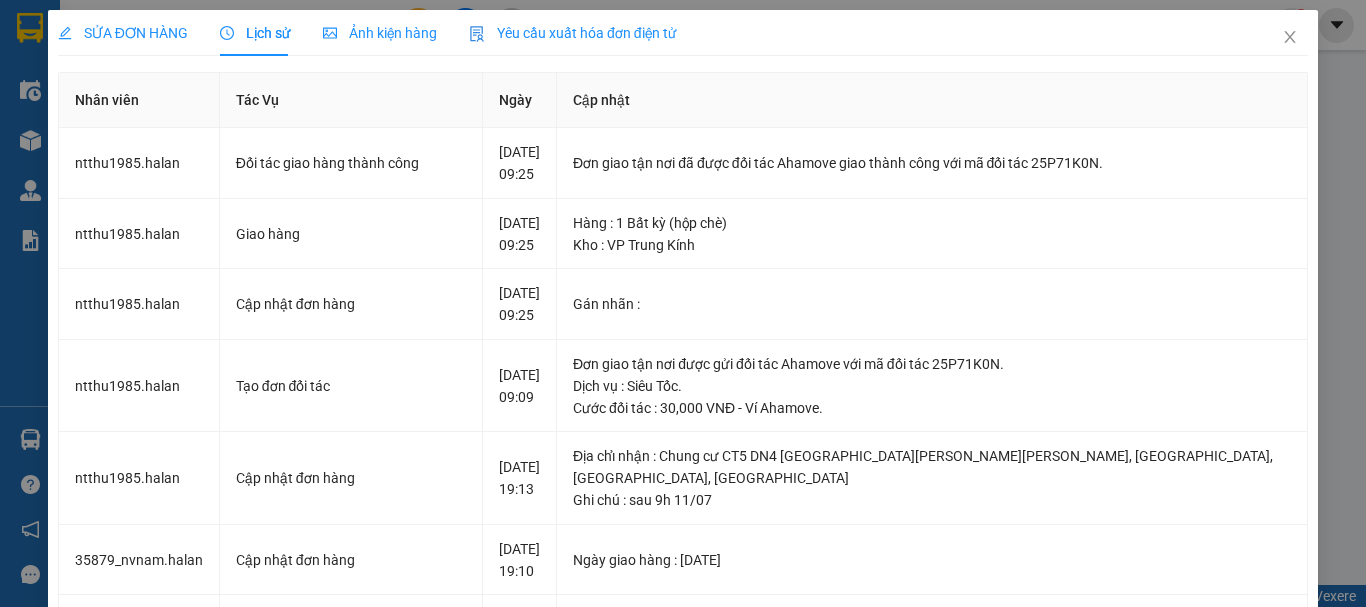 click on "SỬA ĐƠN HÀNG Lịch sử Ảnh kiện hàng Yêu cầu xuất hóa đơn điện tử Total Paid Fee 75.000 Total UnPaid Fee 0 Cash Collection Total Fee Mã ĐH:  HG1007251941 Gói vận chuyển:   Tiêu chuẩn Nhân viên giao: ntthu1985.halan Cước rồi :   75.000   Nhãn Chưa cước :   0 Ngày GD:   10-07-2025 lúc 17:01 SĐT Người Gửi  * 0347819624 Người gửi  * thu VP gửi  * VP Hoàng Gia Lấy hàng Lấy tận nơi Lấy Cước lấy hàng 0 SĐT Người Nhận  * 0982079829 Người nhận  * HẢI VP Nhận  * VP Trung Kính Giao hàng Giao tận nơi Giao Chung cư CT5 DN4 đường nguyễn cơ thạch , Từ Liêm, Nam Từ Liêm, Hà Nội, Việt Nam Cước giao hàng 40.000 Ngày giao 10/07/2025 CMND/Passport VD: 191943210 SL  * Đơn vị tính  * Tên hàng  Định lượng Giá trị hàng Loại phụ phí Ghi chú Cước hàng                     1 Bất kỳ hộp chè 2 kg 0   35.000 Tổng:  1 Ghi chú đơn hàng sau 9h 11/07 Thu Hộ 0 0   0 0" at bounding box center [683, 303] 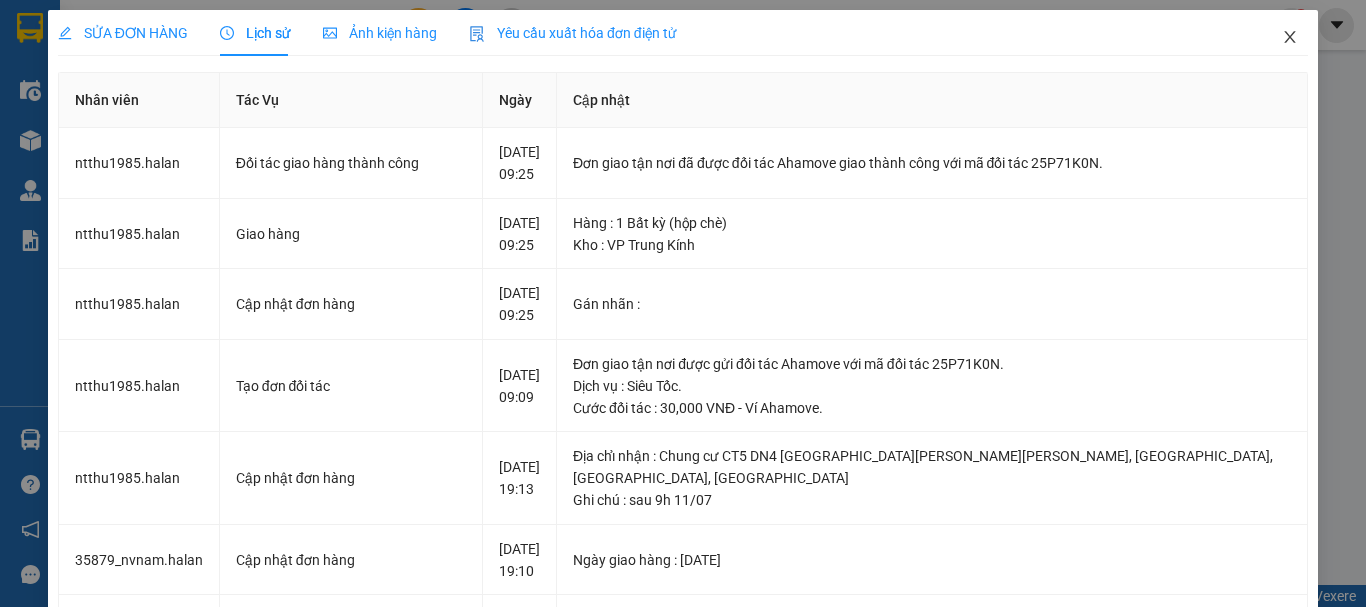 click at bounding box center [1290, 38] 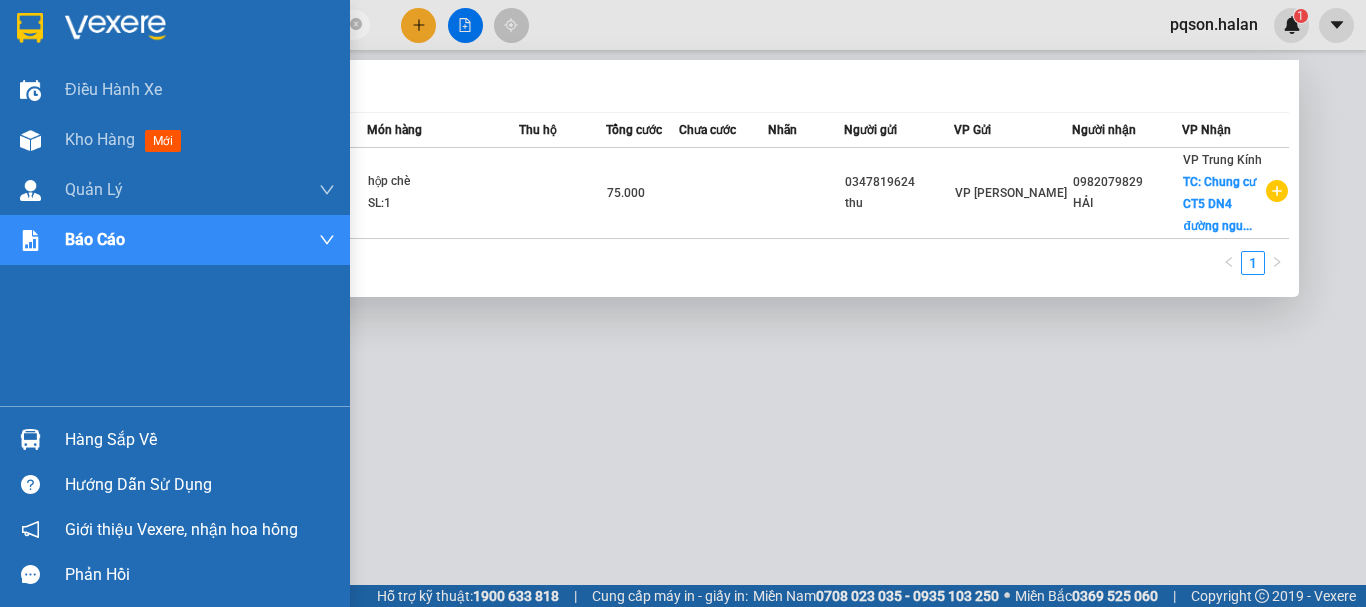 drag, startPoint x: 234, startPoint y: 23, endPoint x: 41, endPoint y: 19, distance: 193.04144 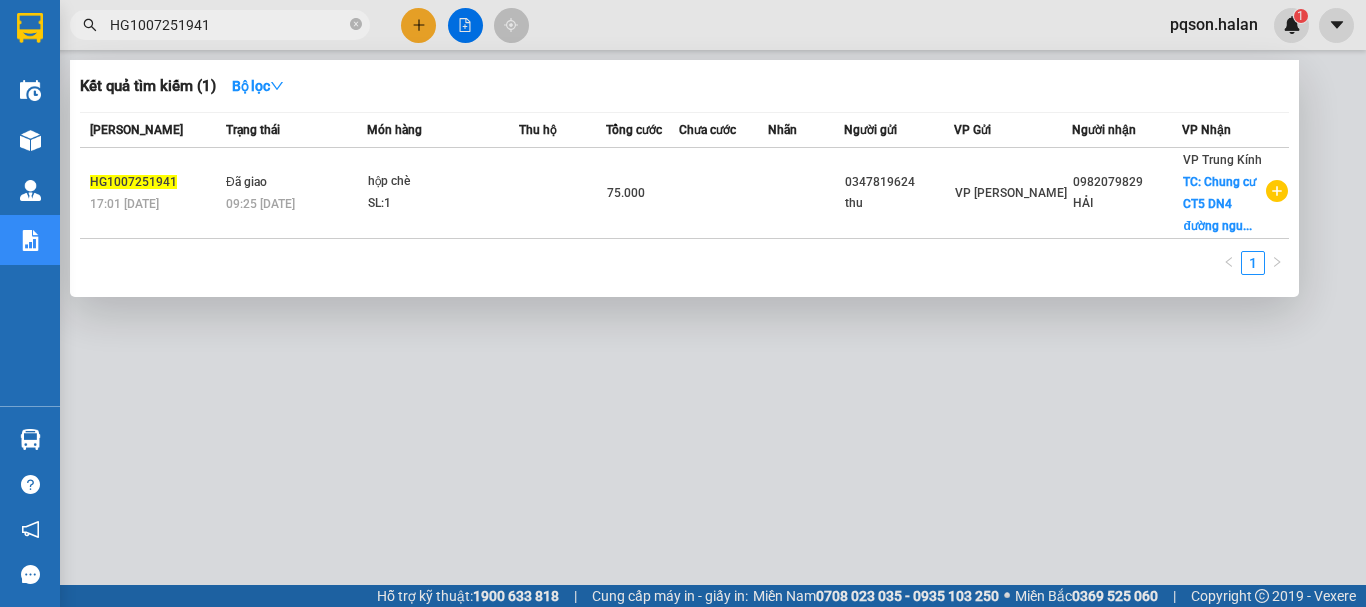drag, startPoint x: 249, startPoint y: 23, endPoint x: 96, endPoint y: 24, distance: 153.00327 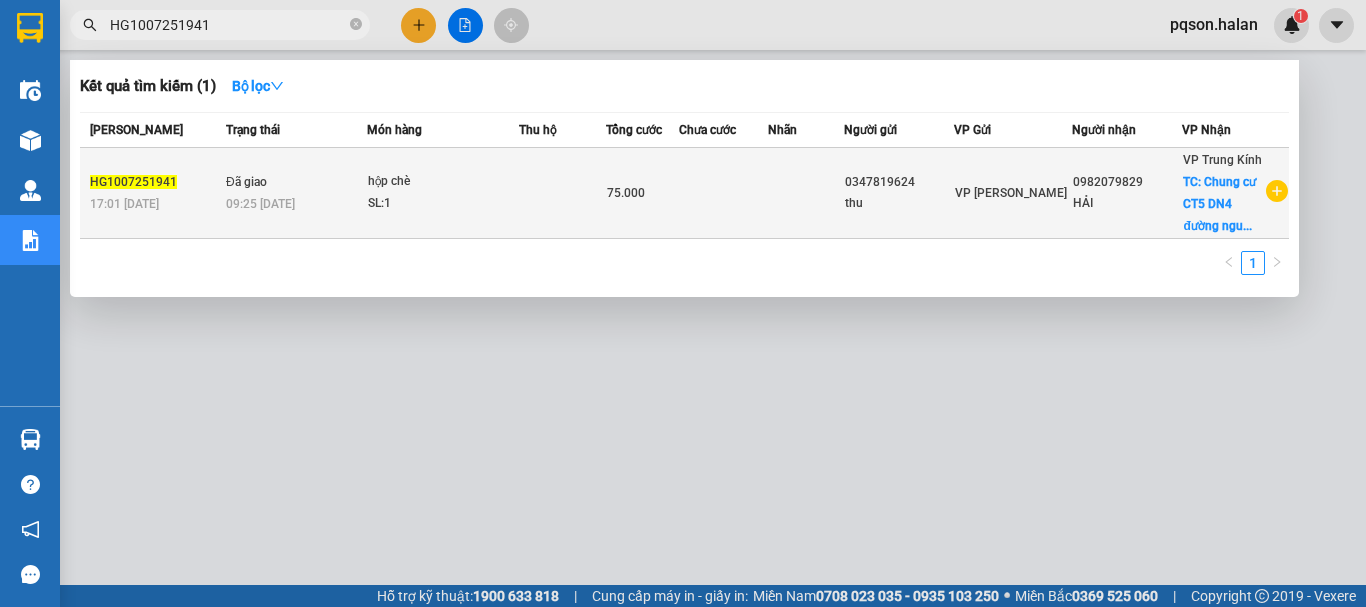 click on "09:25 - 11/07" at bounding box center (296, 204) 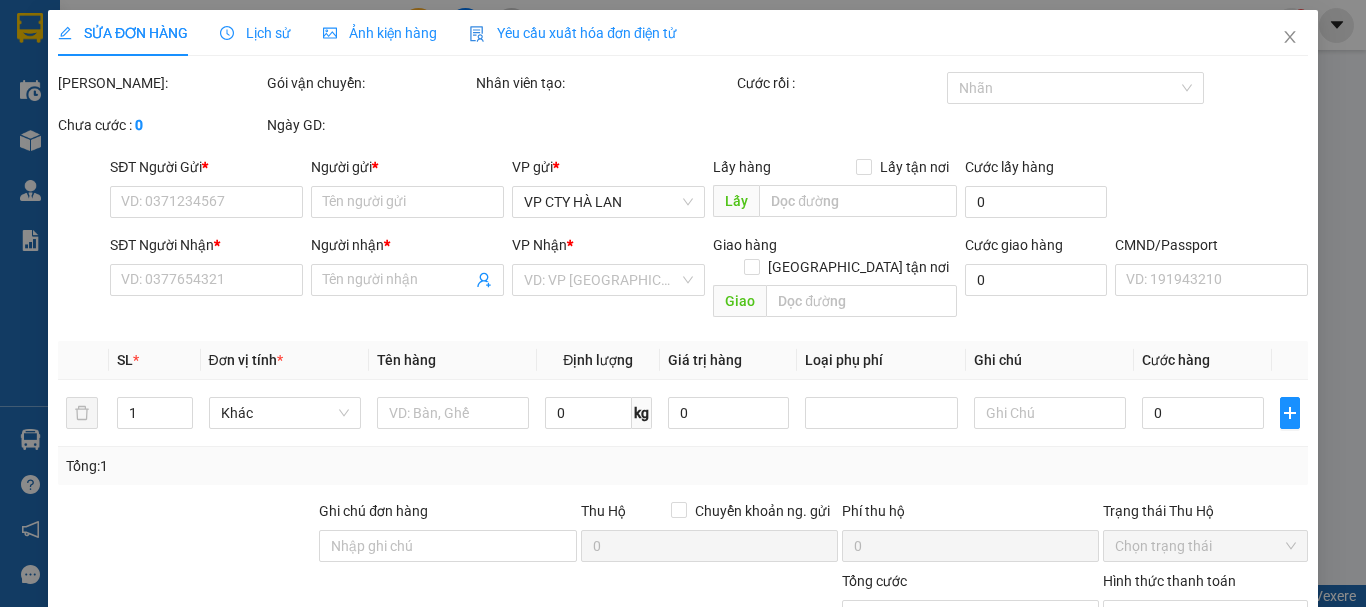 type on "0347819624" 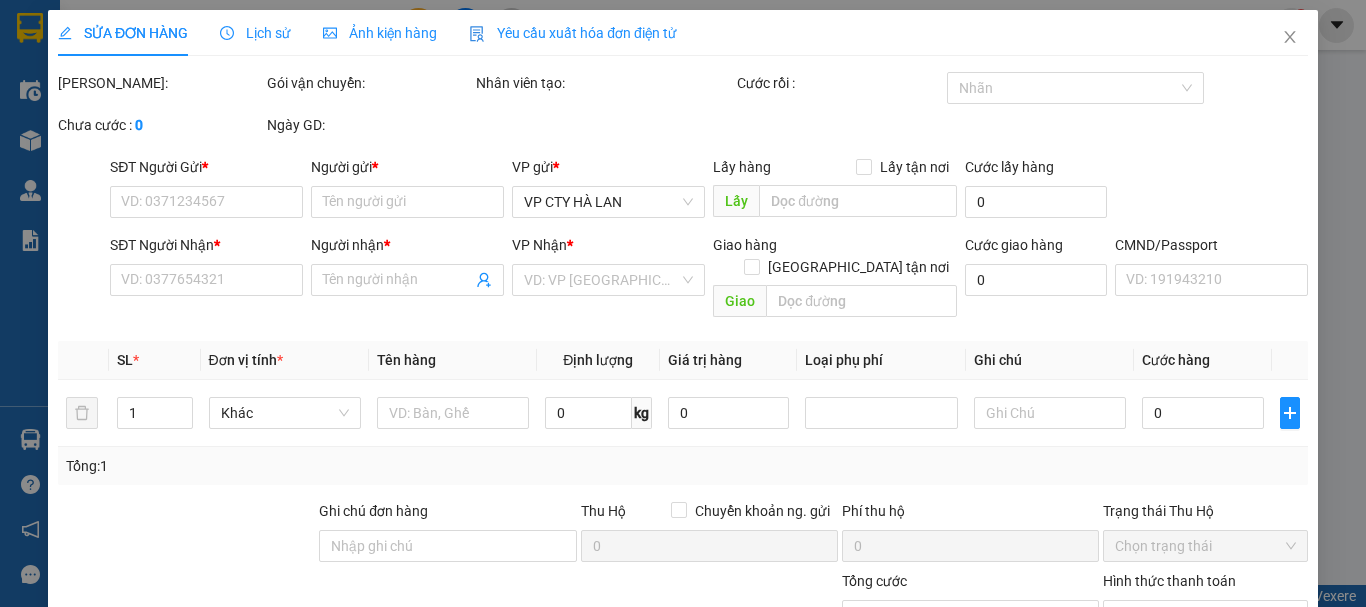 type on "0982079829" 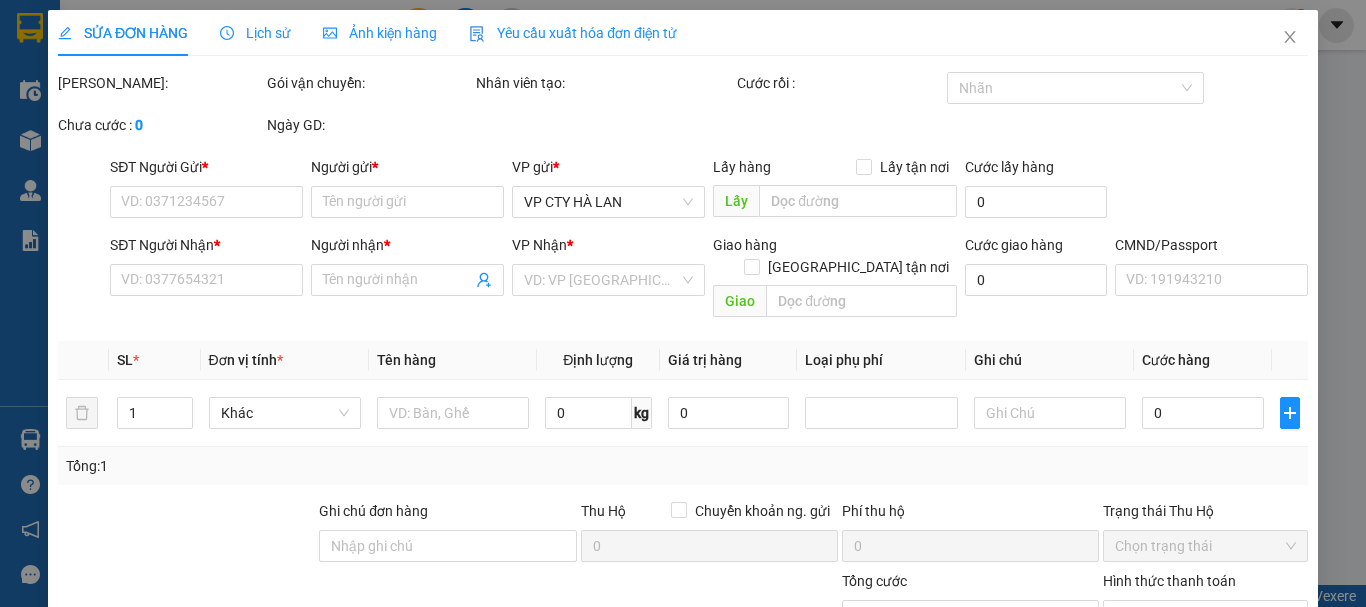 type on "Chung cư CT5 DN4 đường nguyễn cơ thạch , Từ Liêm, Nam Từ Liêm, Hà Nội, Việt Nam" 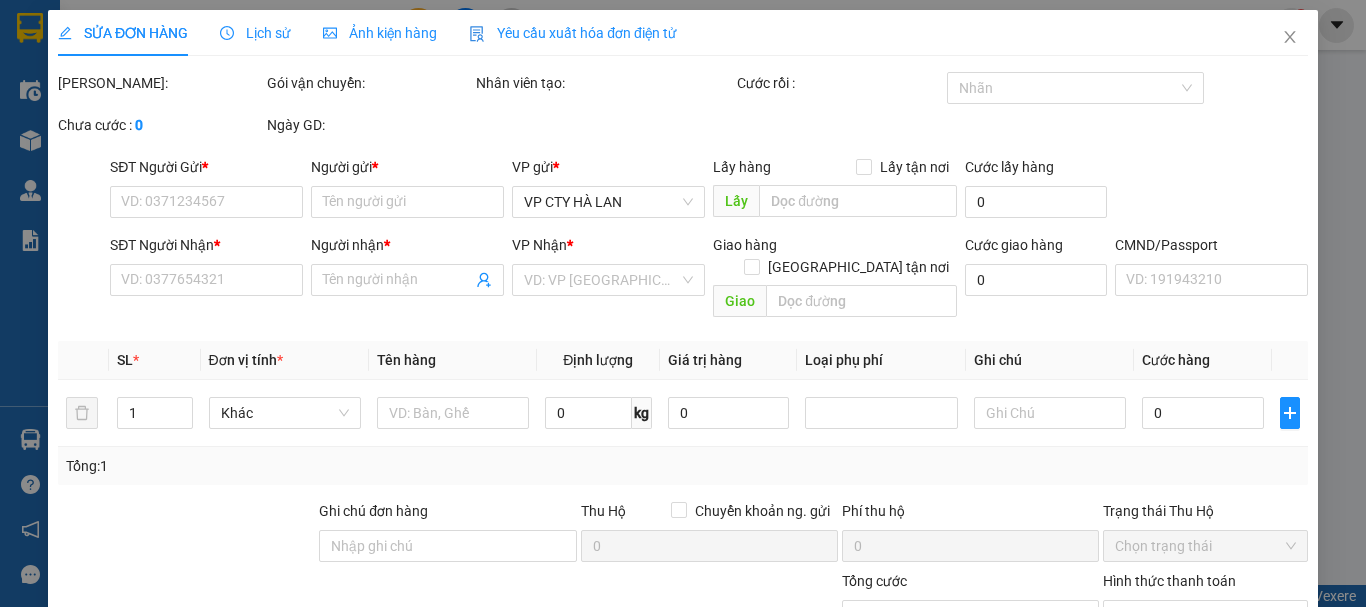 type on "sau 9h 11/07" 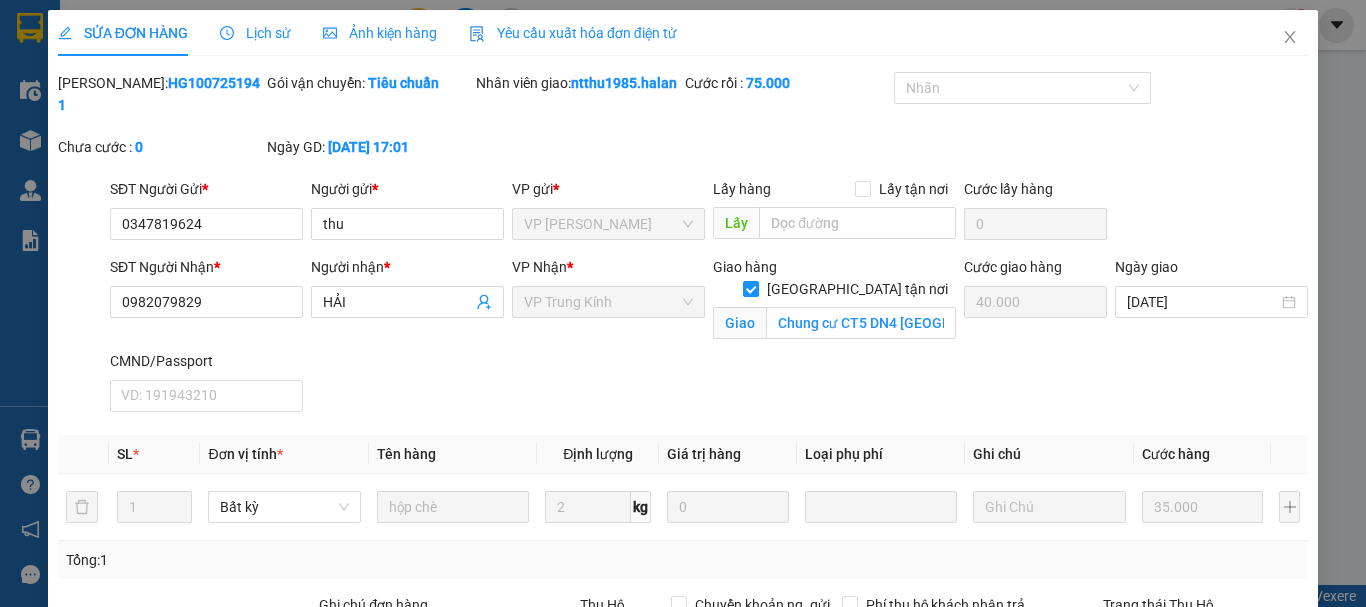 click on "Lịch sử" at bounding box center [255, 33] 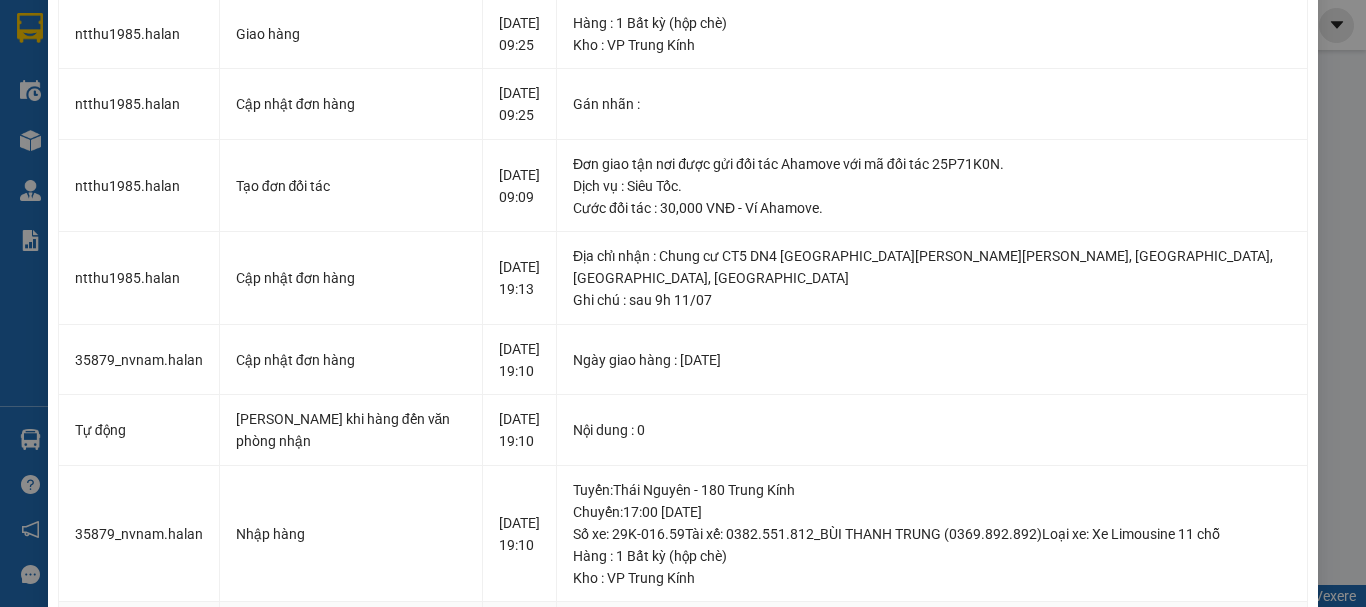 scroll, scrollTop: 0, scrollLeft: 0, axis: both 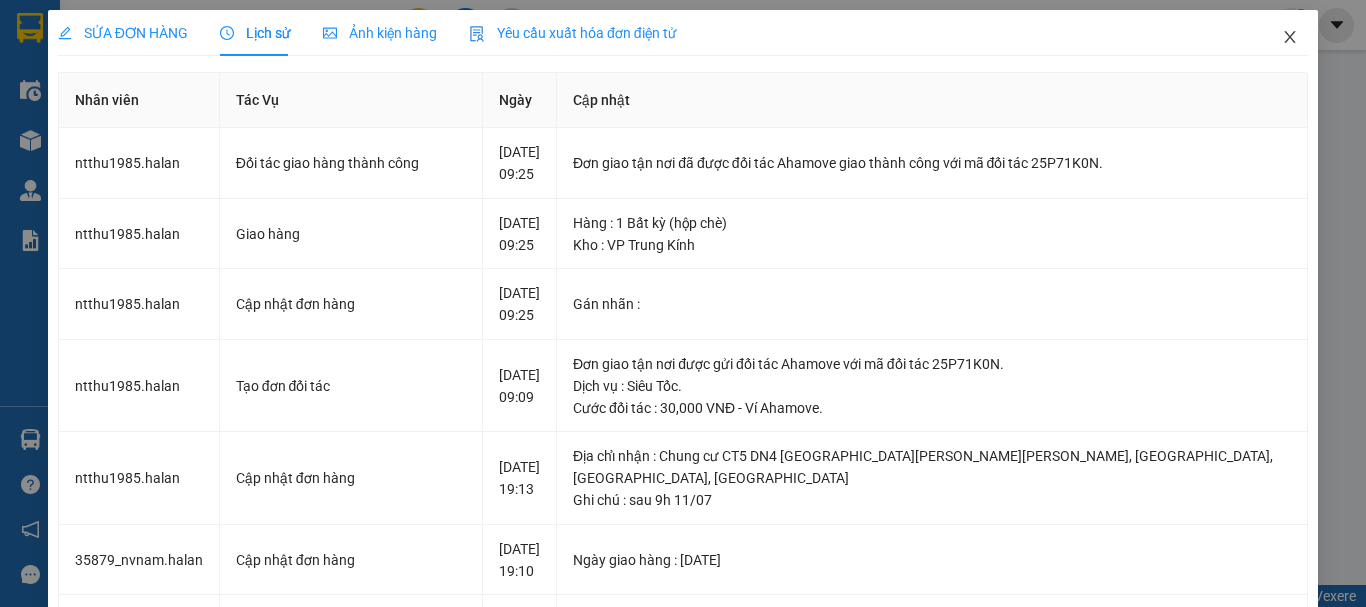 click 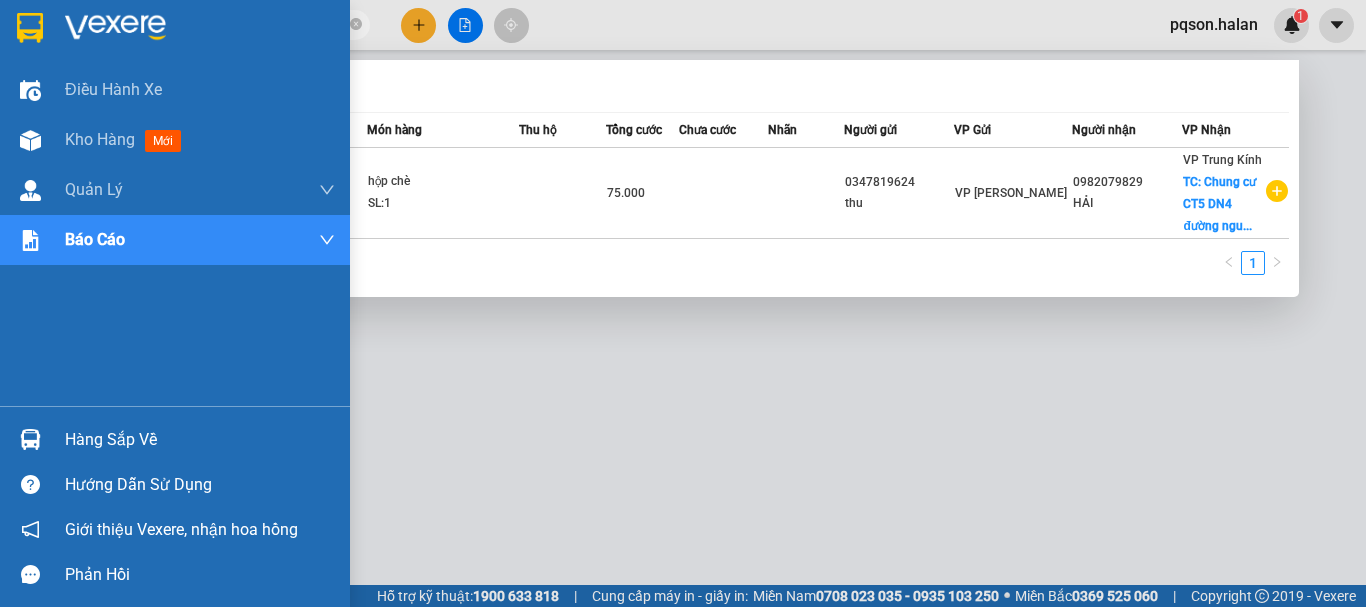 drag, startPoint x: 193, startPoint y: 29, endPoint x: 0, endPoint y: 39, distance: 193.2589 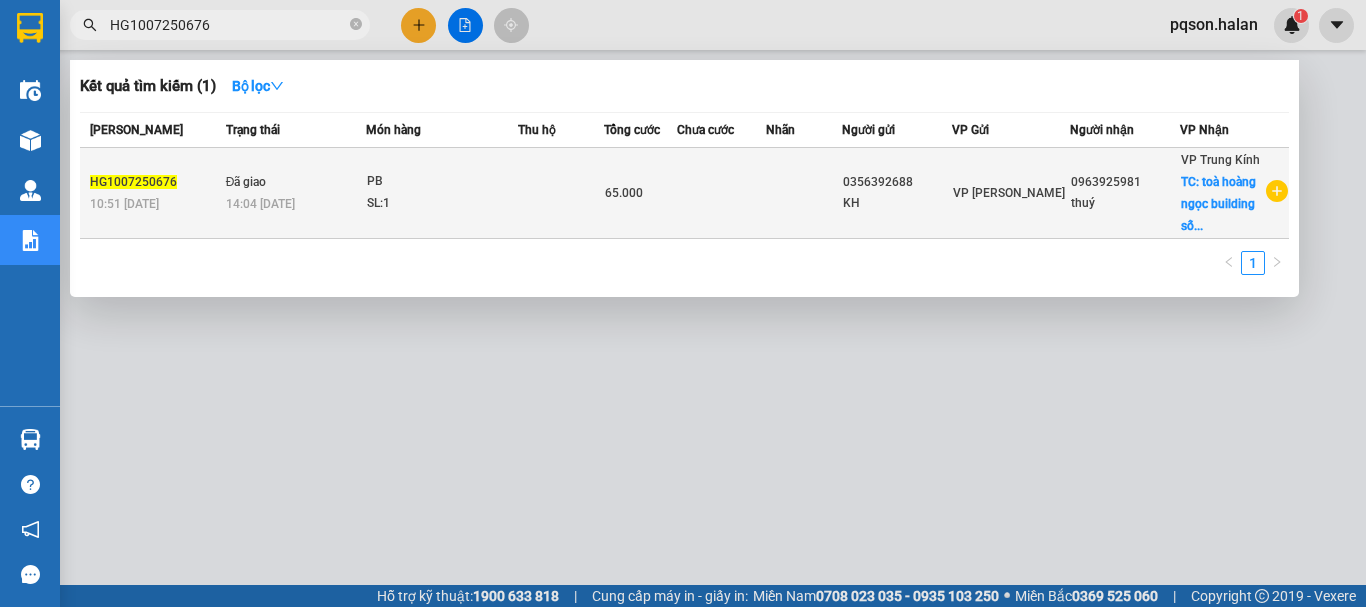 type on "HG1007250676" 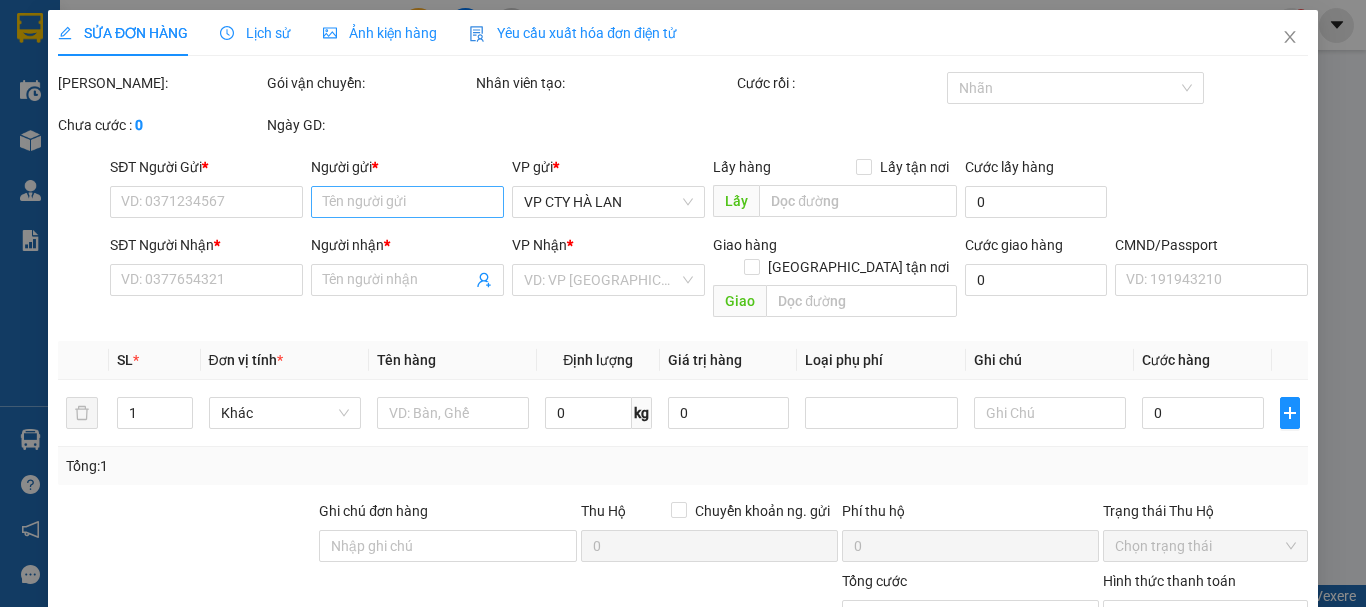 type on "0356392688" 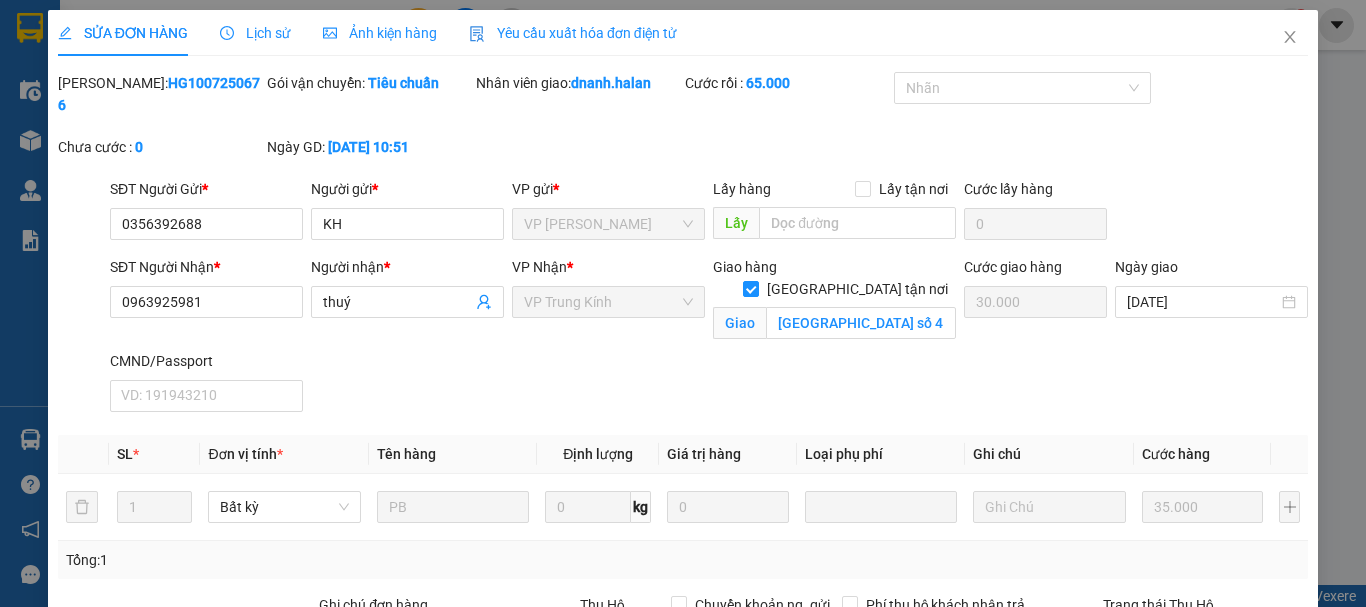 click on "Lịch sử" at bounding box center (255, 33) 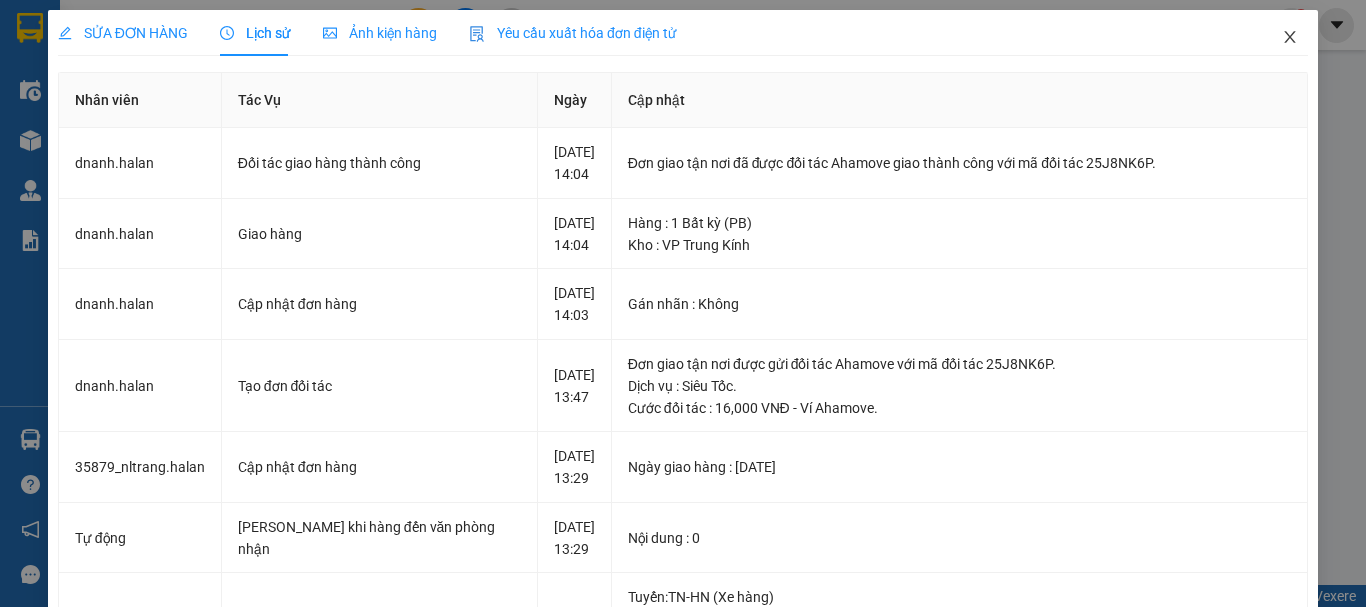 click 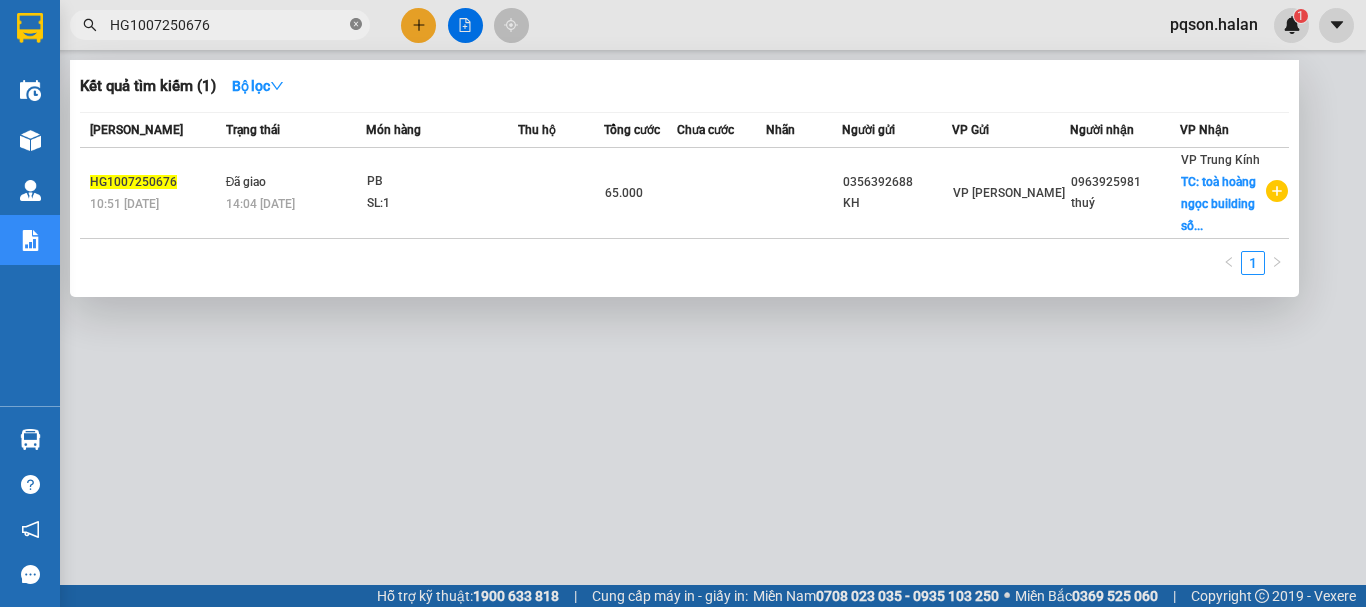 click 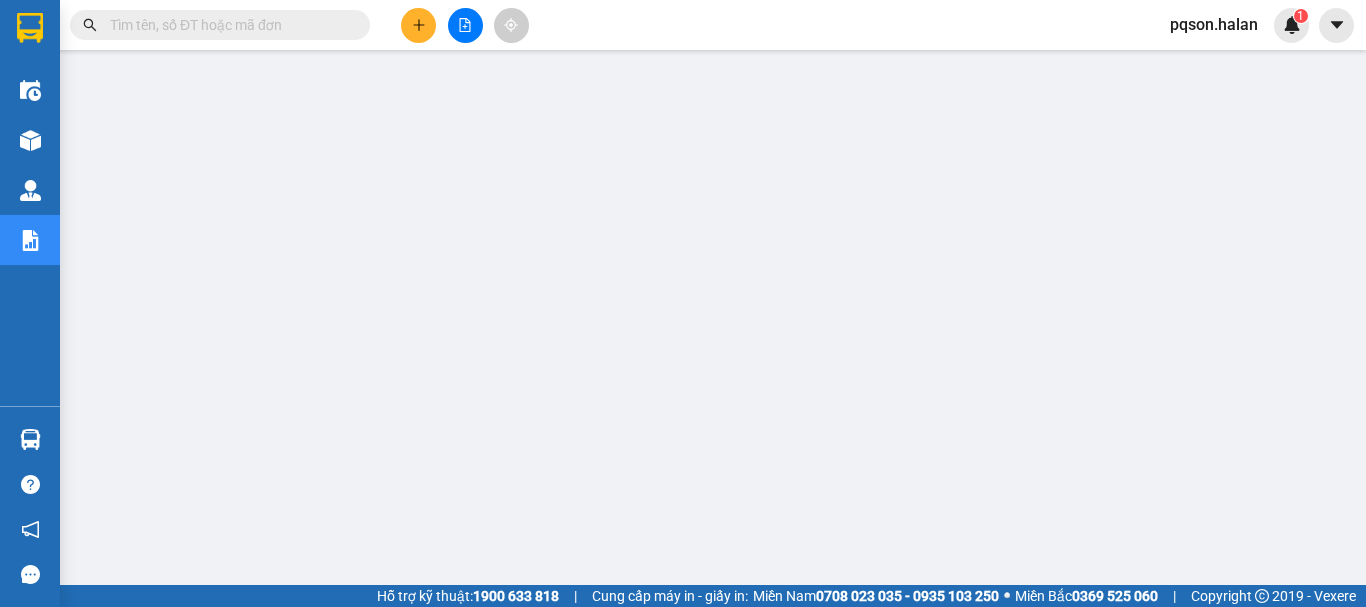 paste on "1007251368" 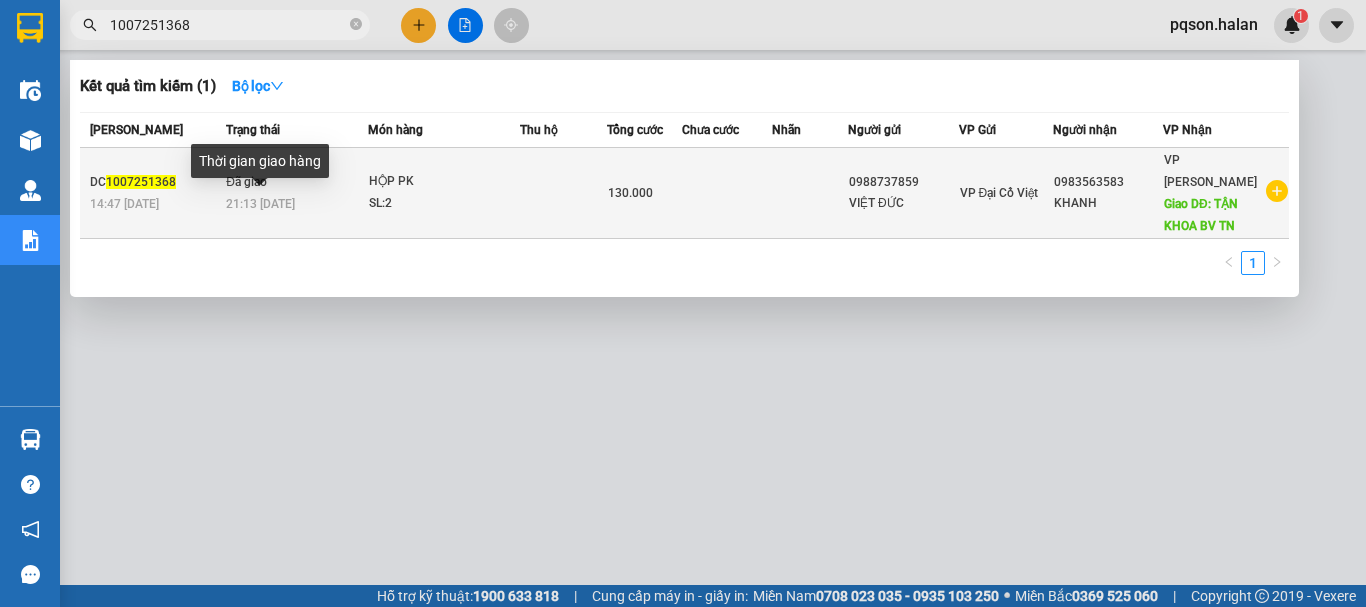 type on "1007251368" 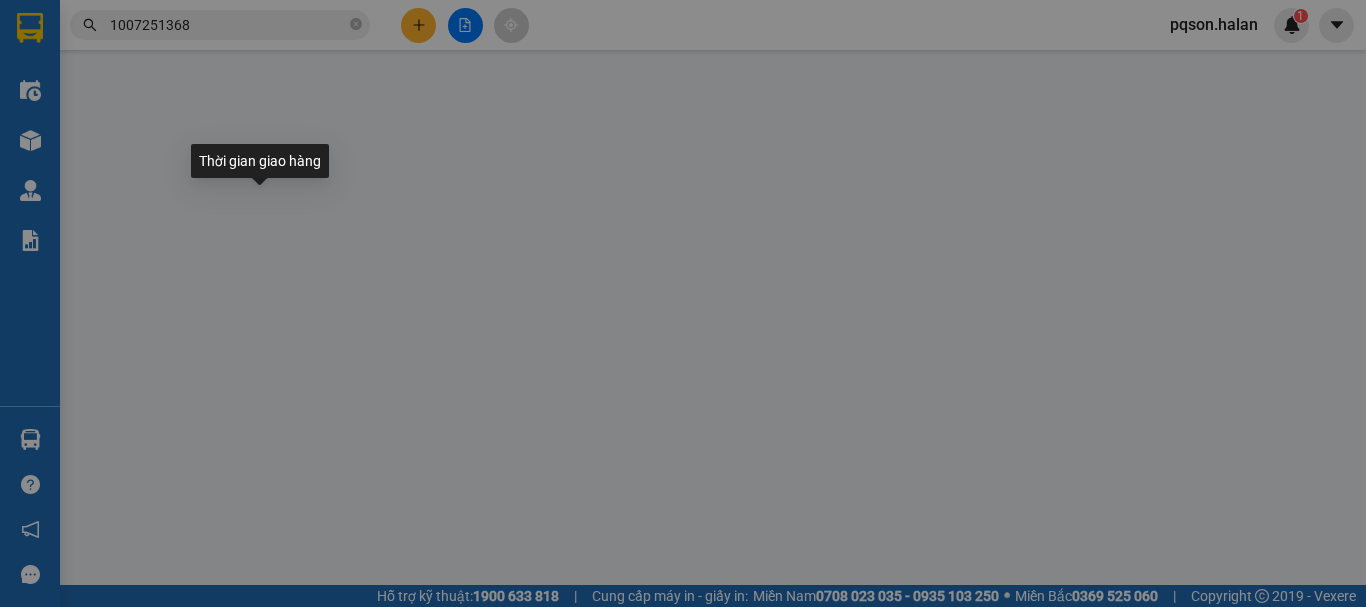 type on "0988737859" 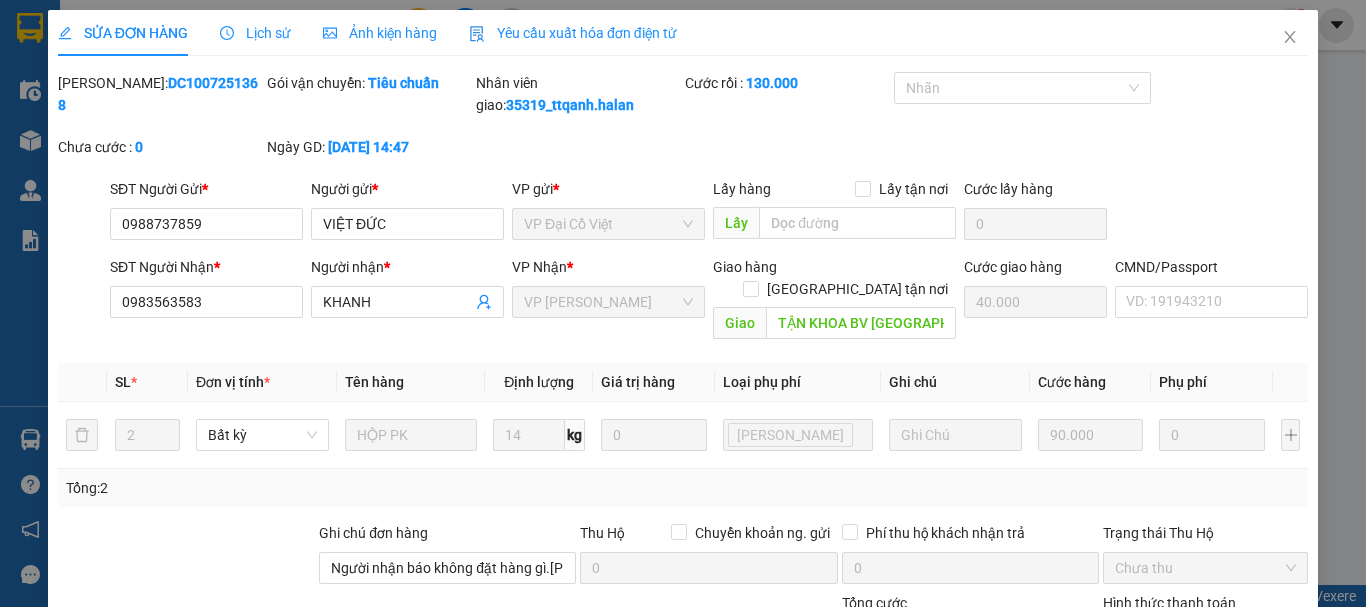 click on "Lịch sử" at bounding box center [255, 33] 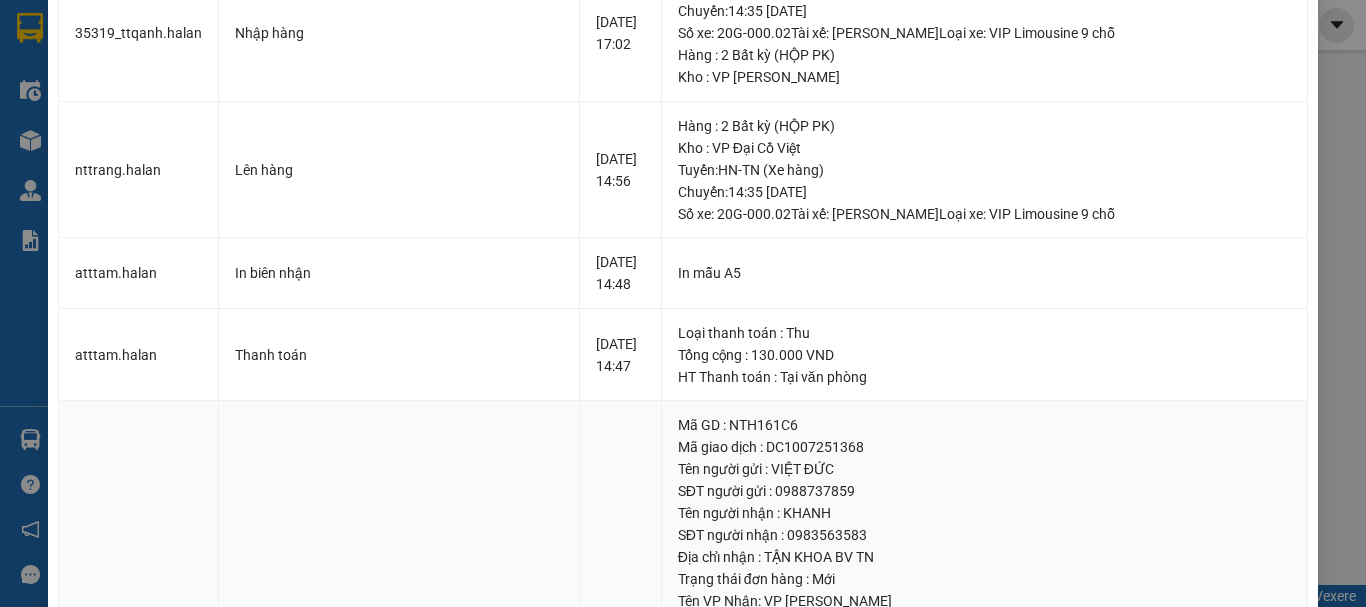scroll, scrollTop: 768, scrollLeft: 0, axis: vertical 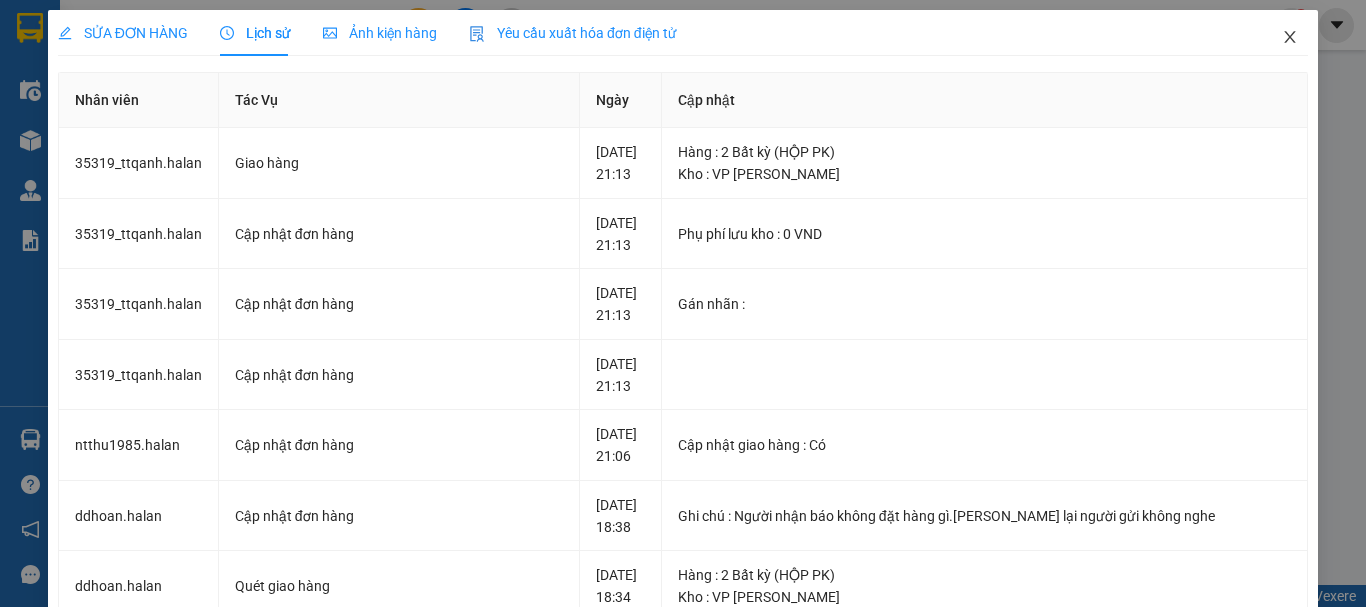 click 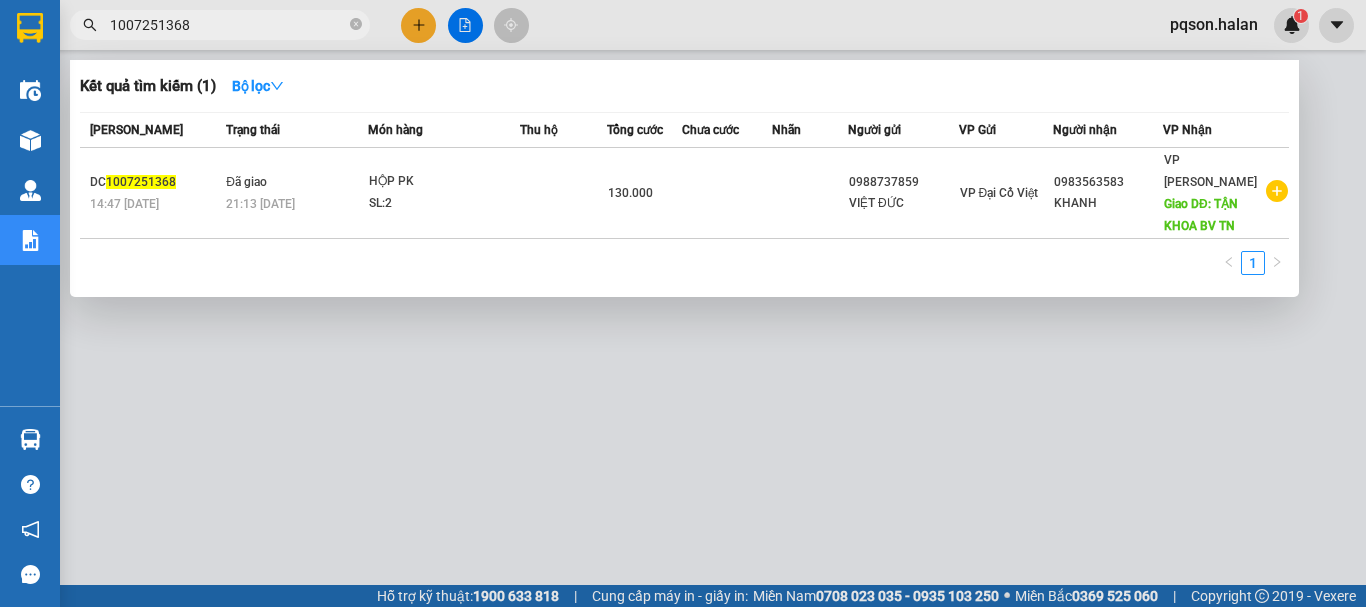 drag, startPoint x: 232, startPoint y: 28, endPoint x: 77, endPoint y: 20, distance: 155.20631 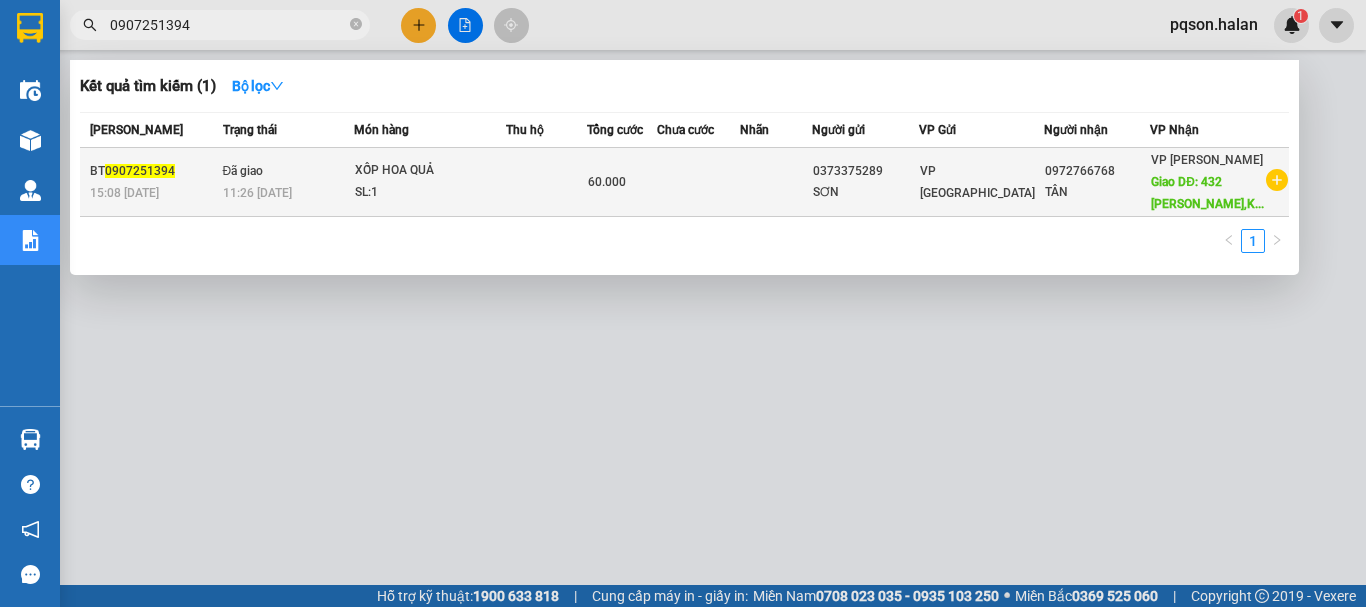 type on "0907251394" 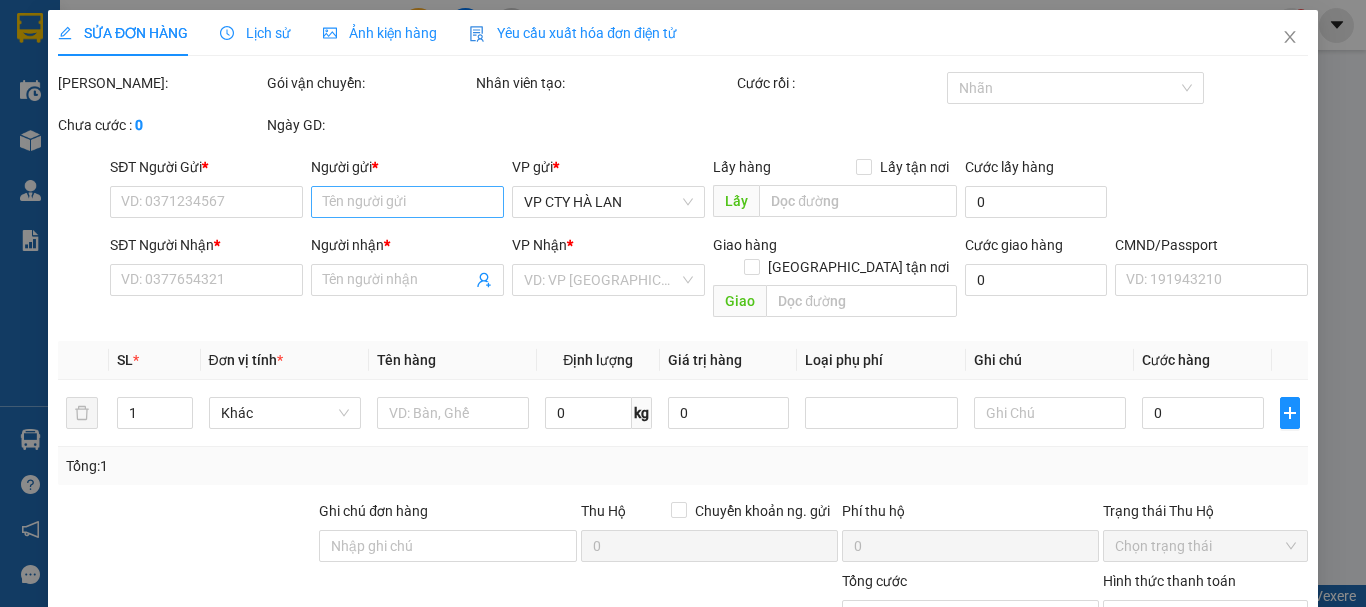 type on "0373375289" 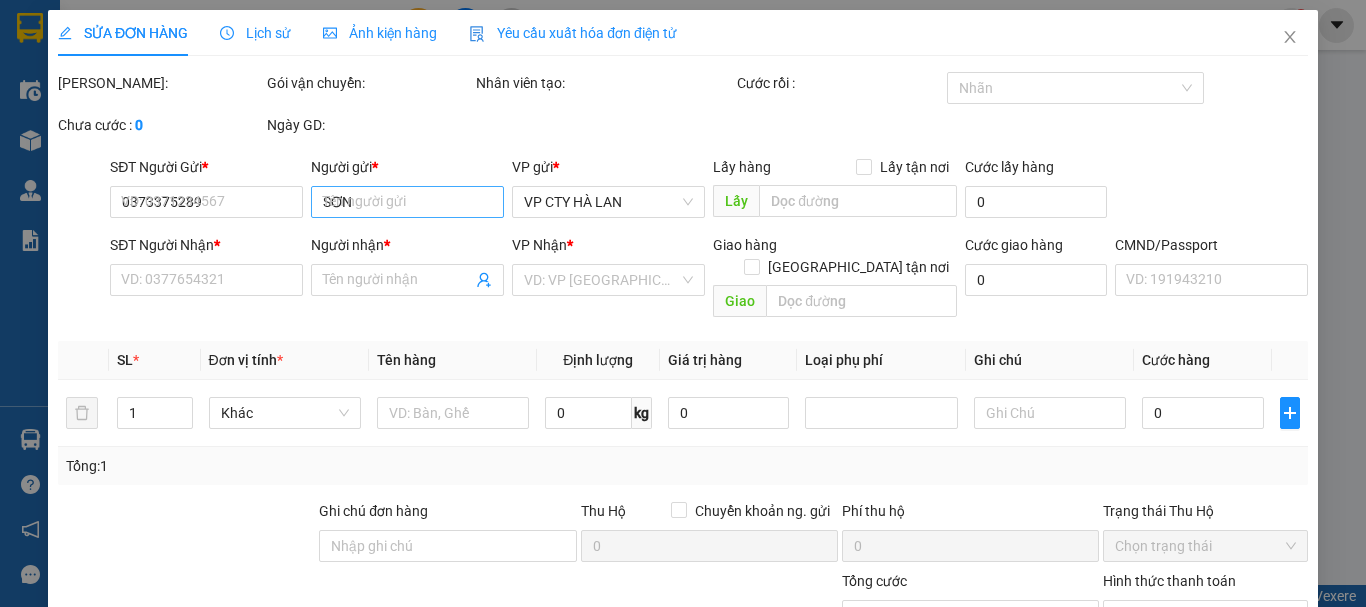 type on "0972766768" 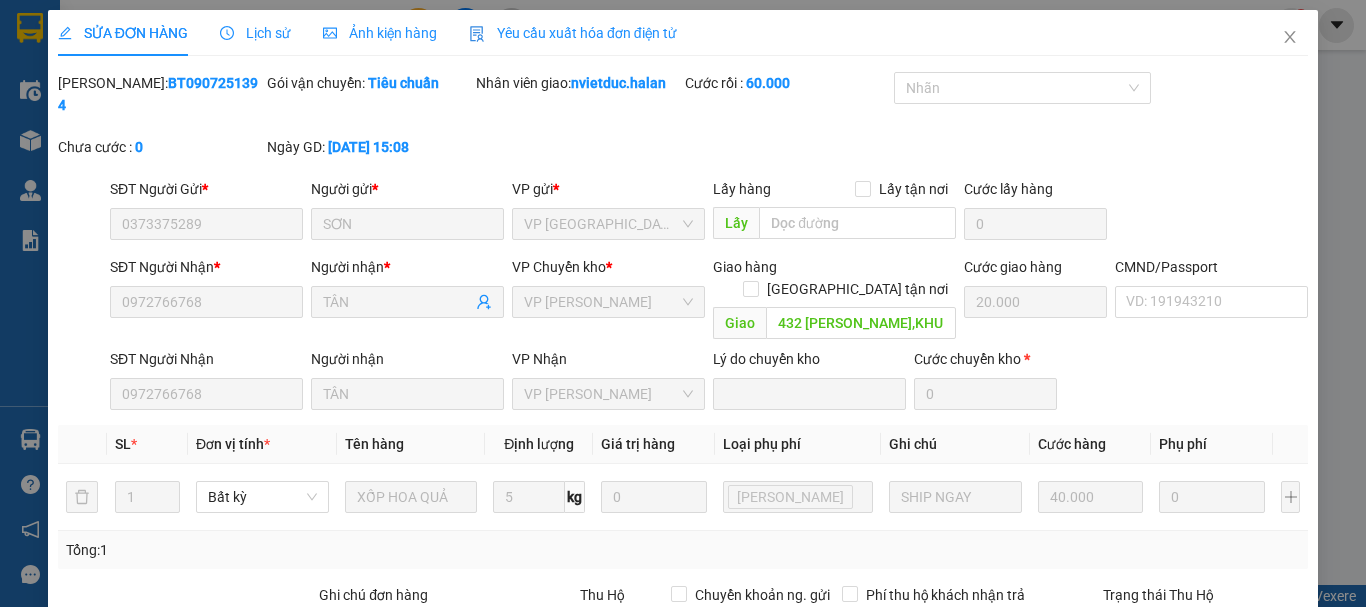 click on "Lịch sử" at bounding box center [255, 33] 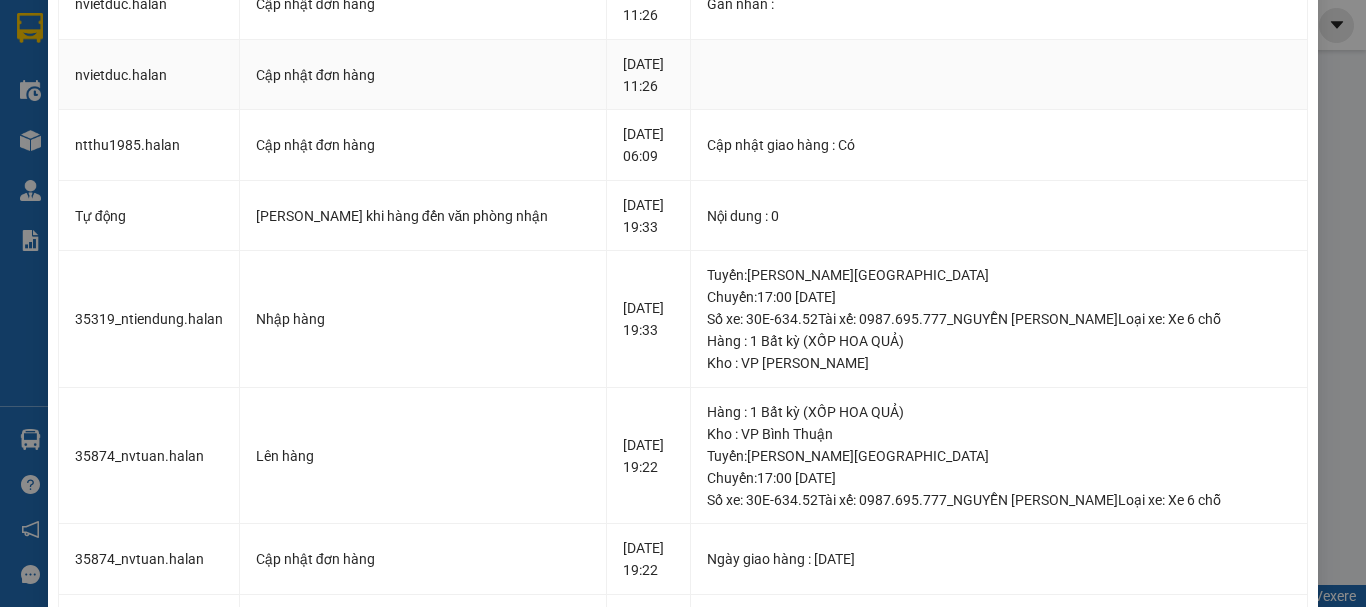 scroll, scrollTop: 0, scrollLeft: 0, axis: both 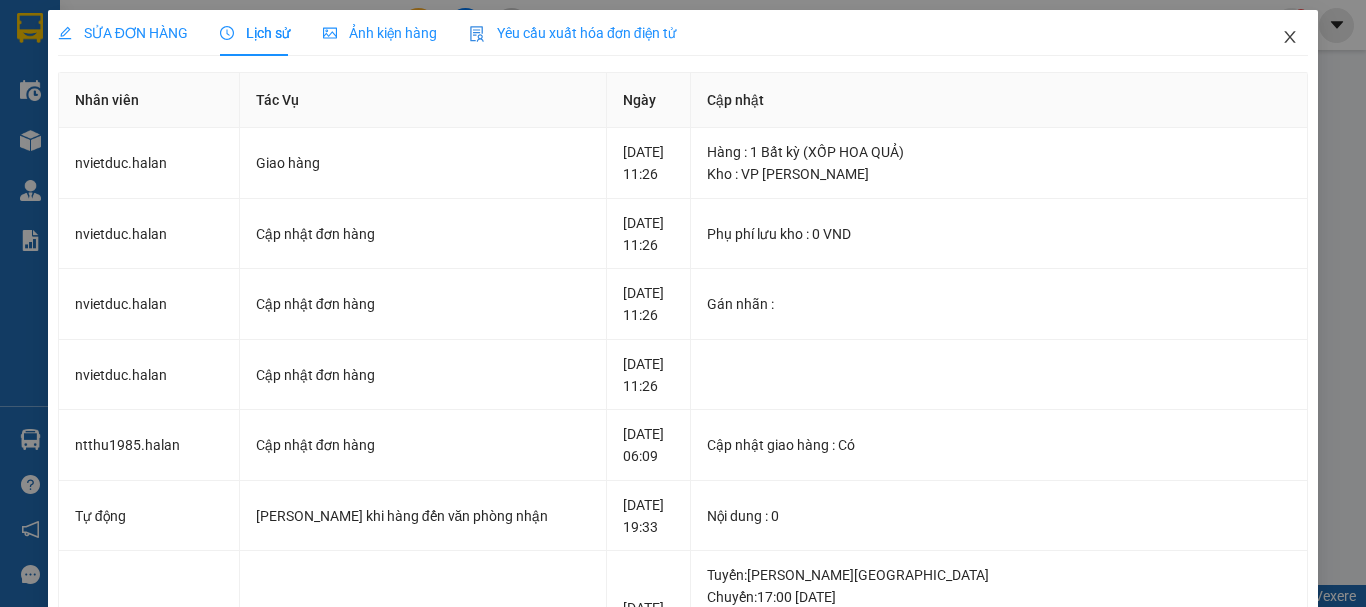 click at bounding box center (1290, 38) 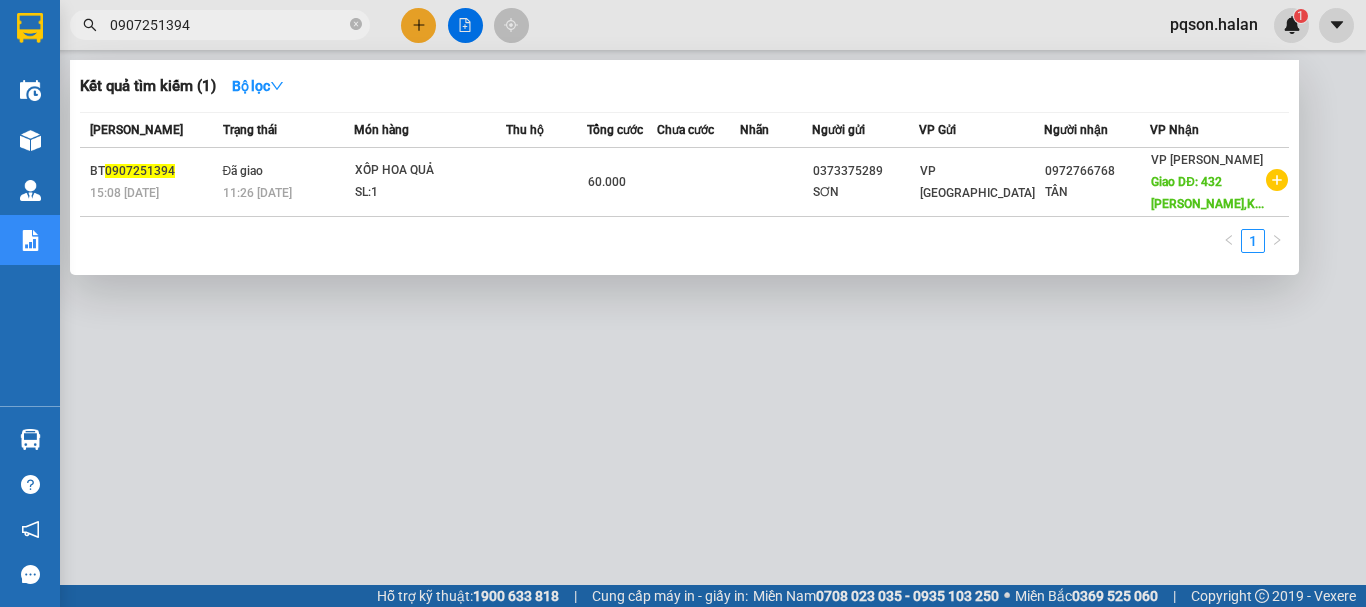 drag, startPoint x: 223, startPoint y: 27, endPoint x: 100, endPoint y: 30, distance: 123.03658 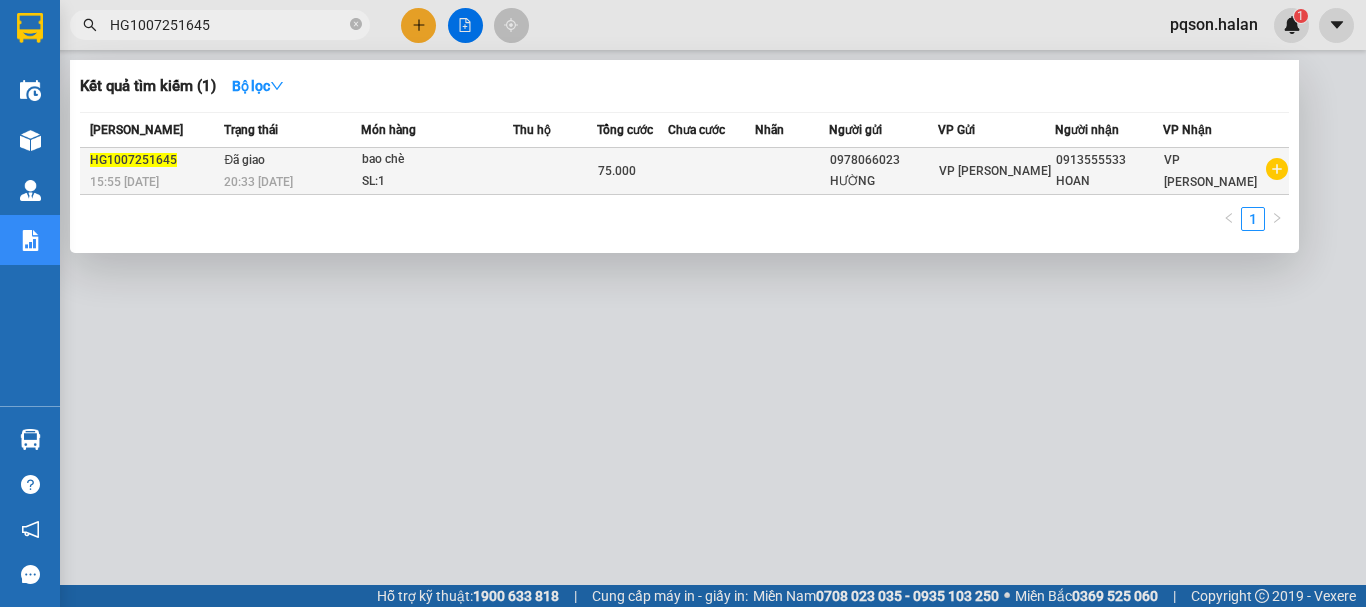 type on "HG1007251645" 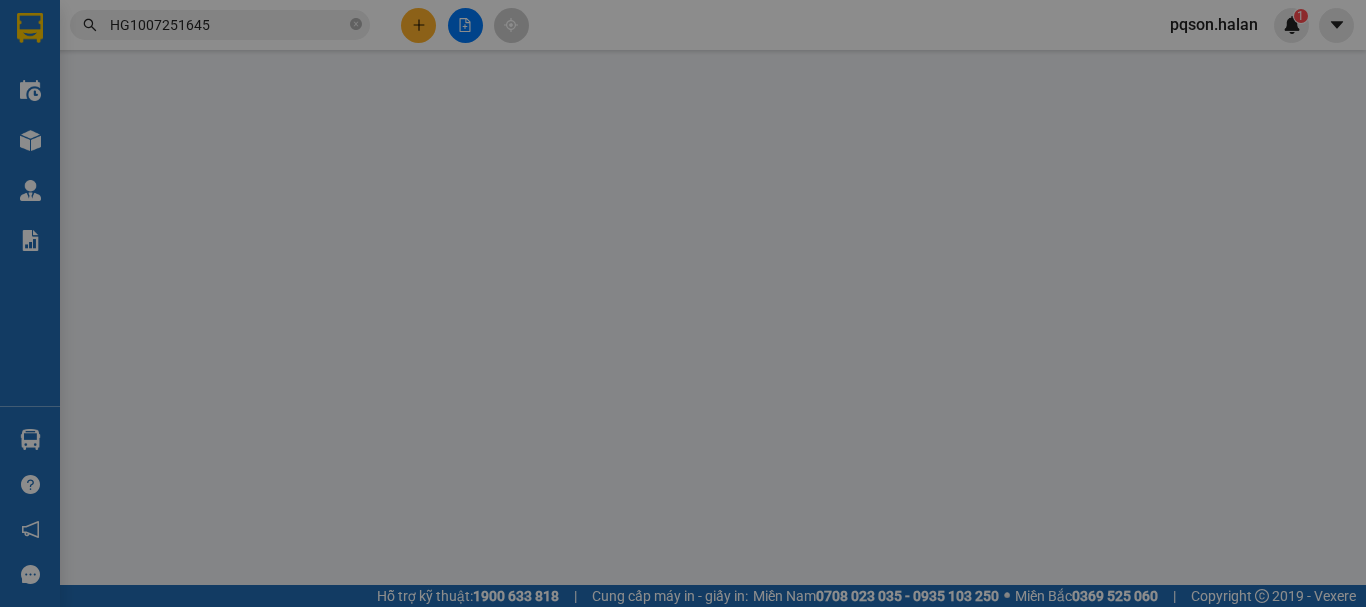 type on "0978066023" 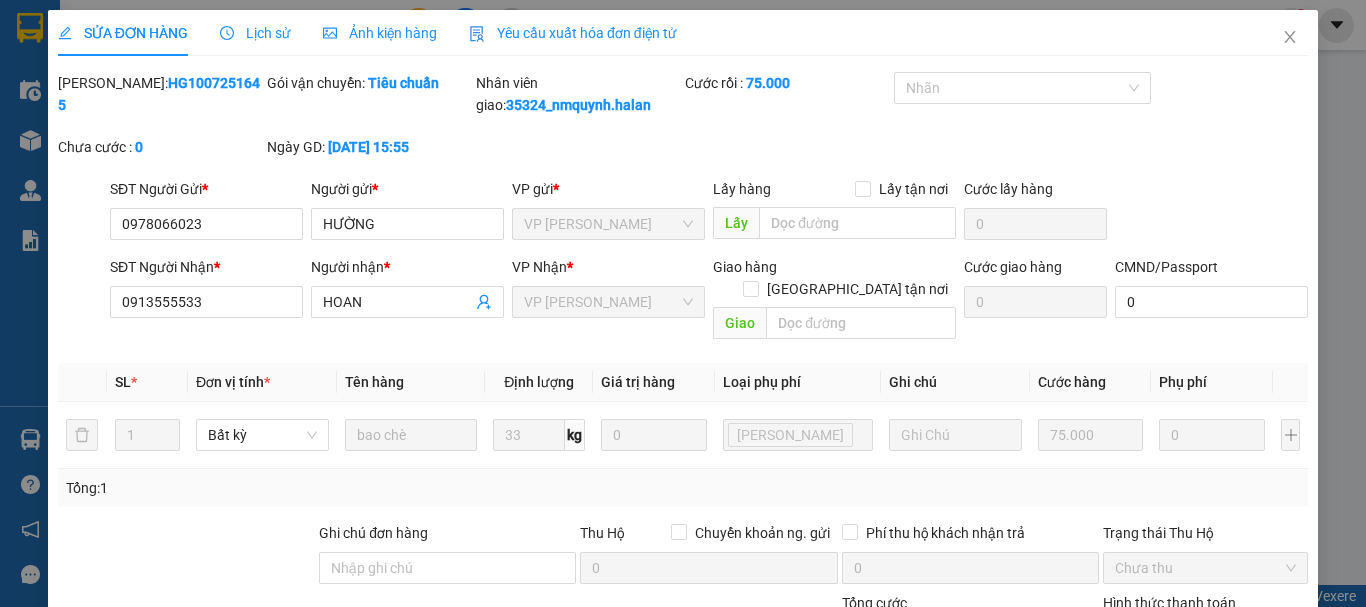 click on "Lịch sử" at bounding box center (255, 33) 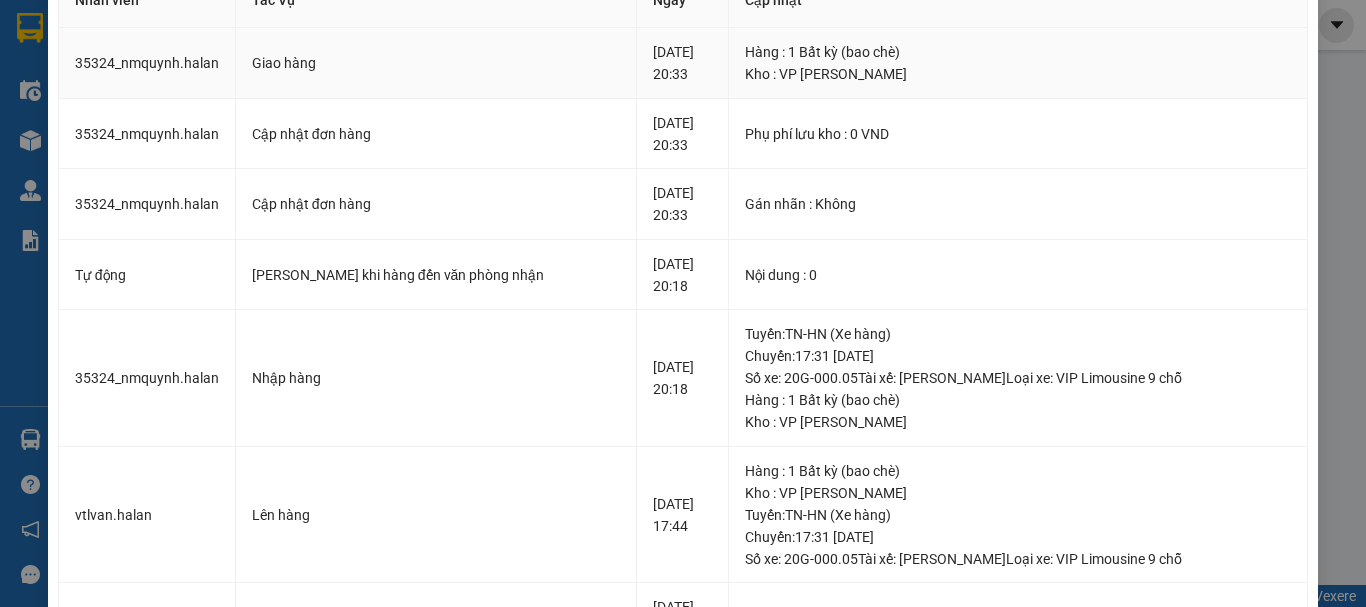 scroll, scrollTop: 0, scrollLeft: 0, axis: both 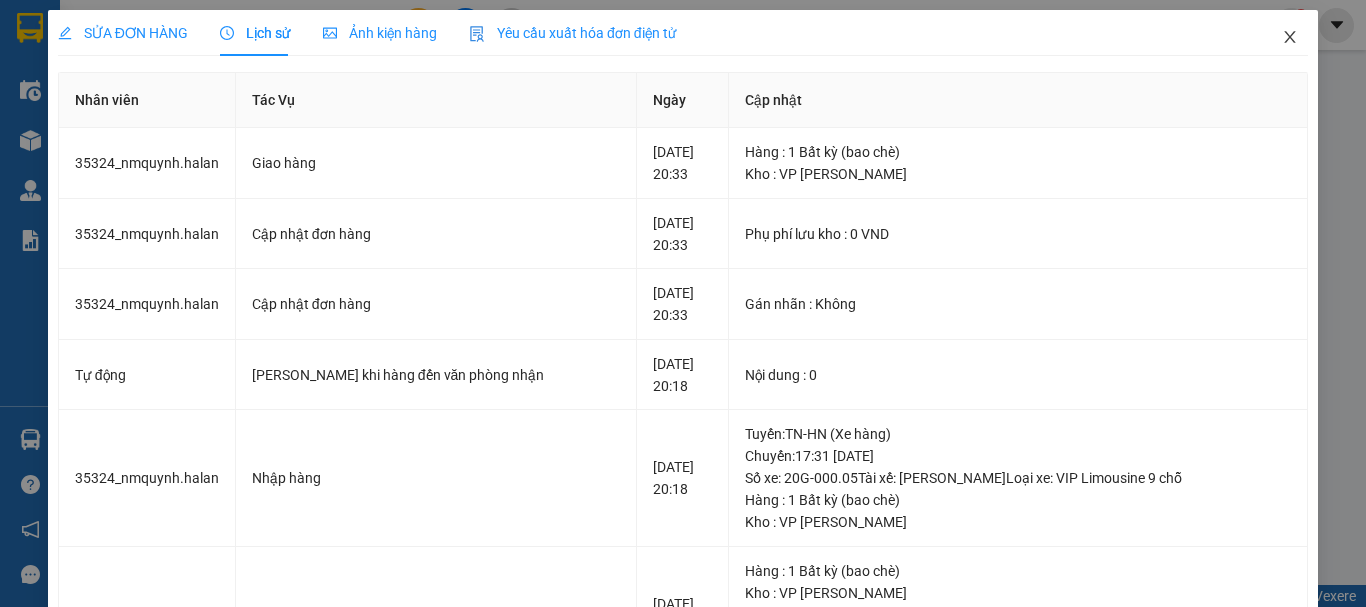 click 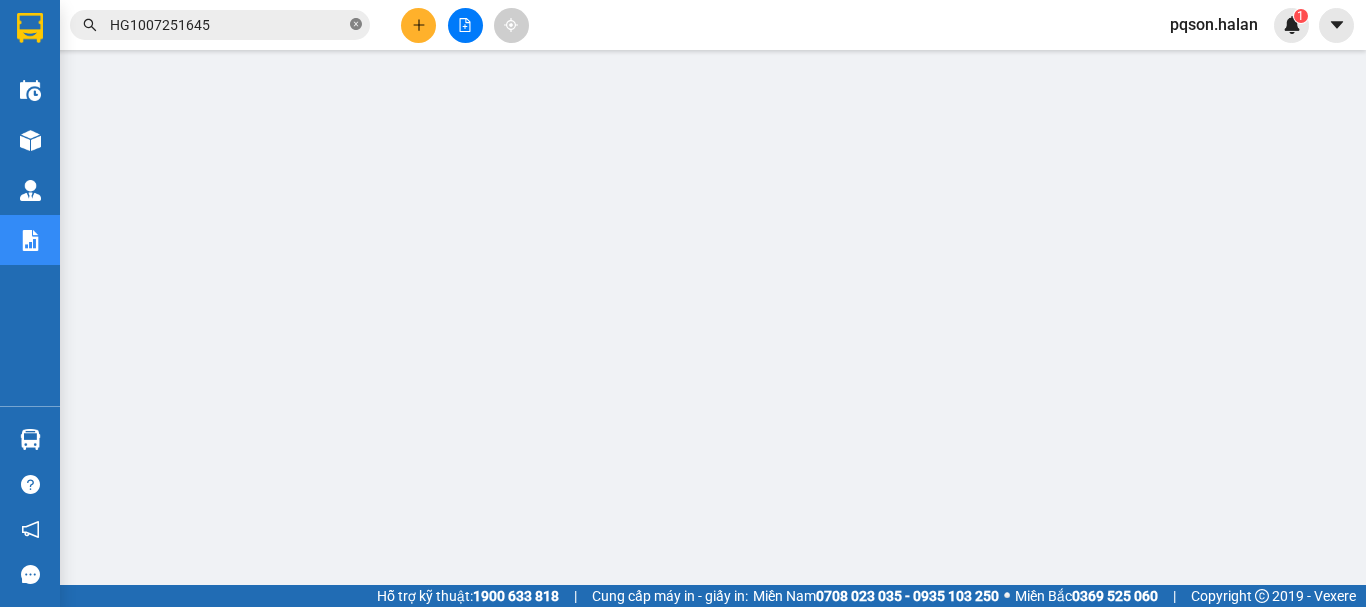 click 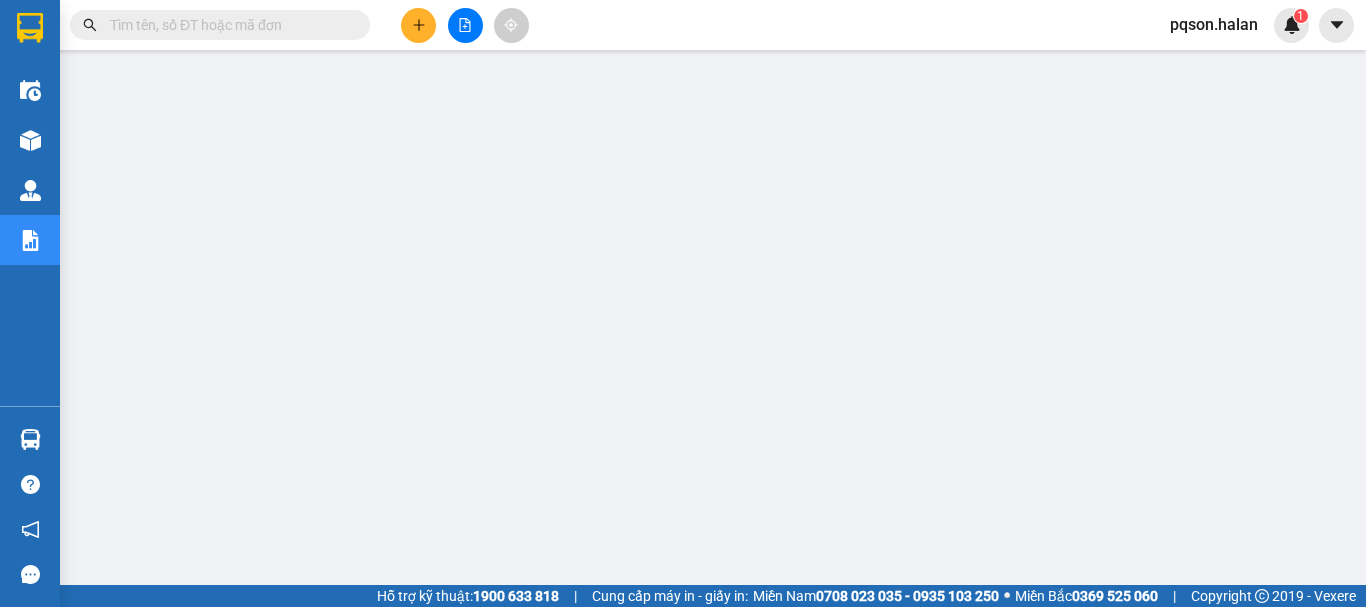 paste on "VC0907251962" 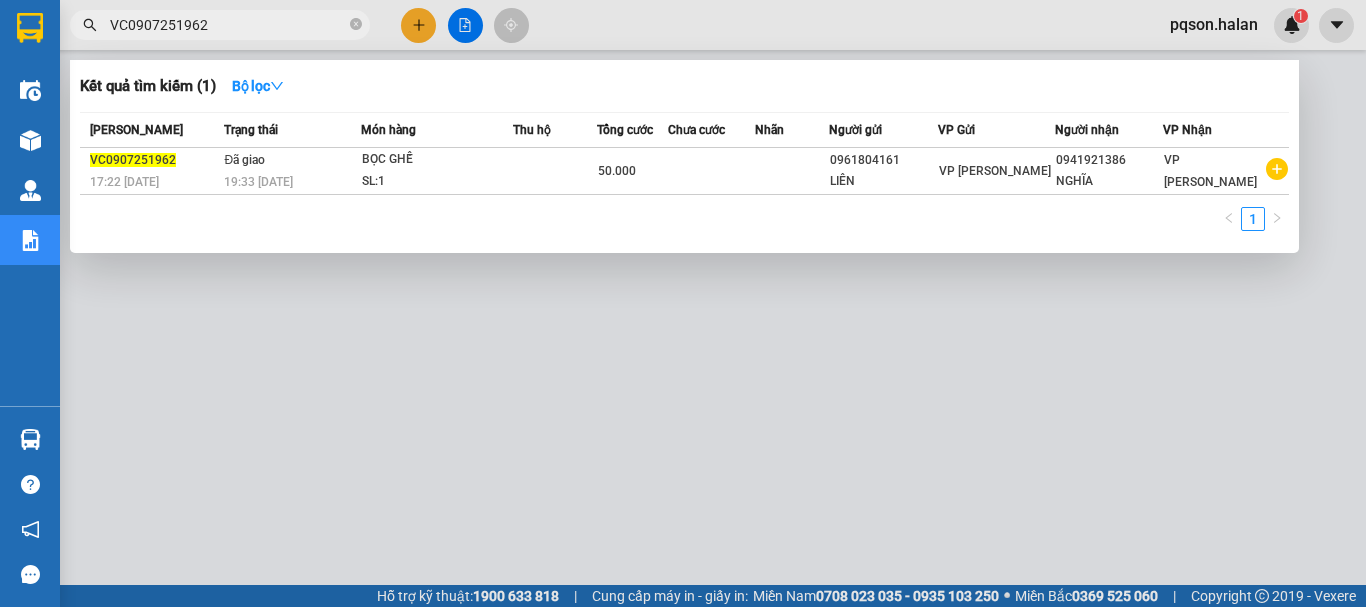type on "VC0907251962" 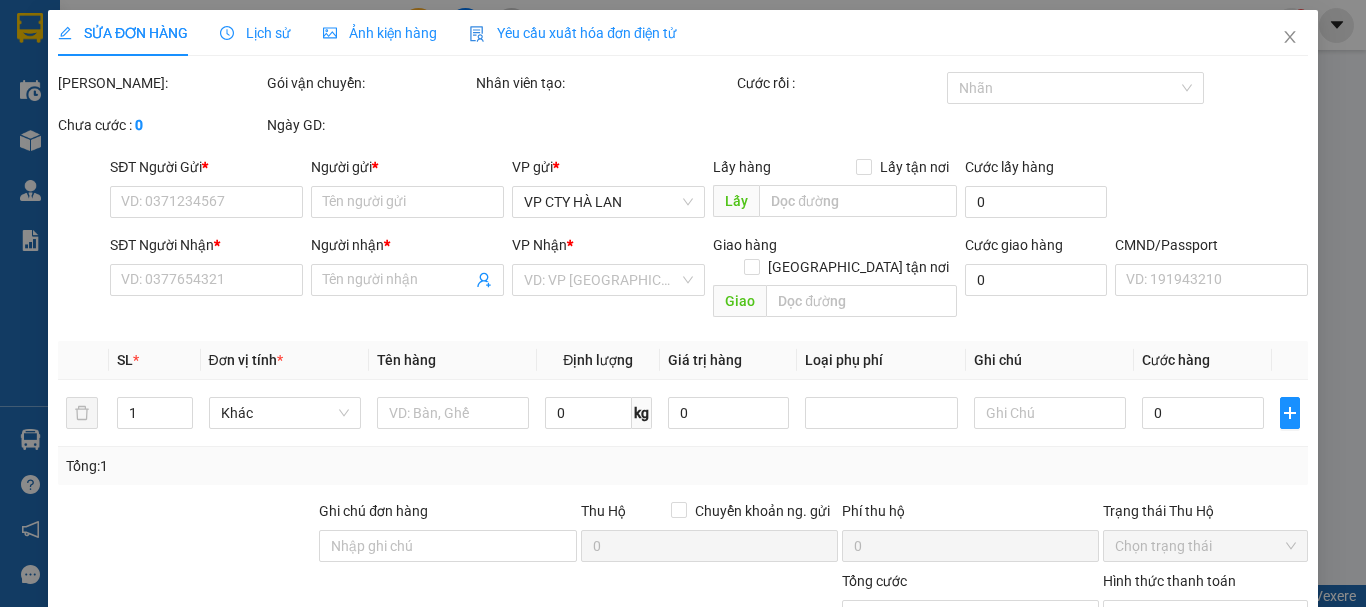 type on "0961804161" 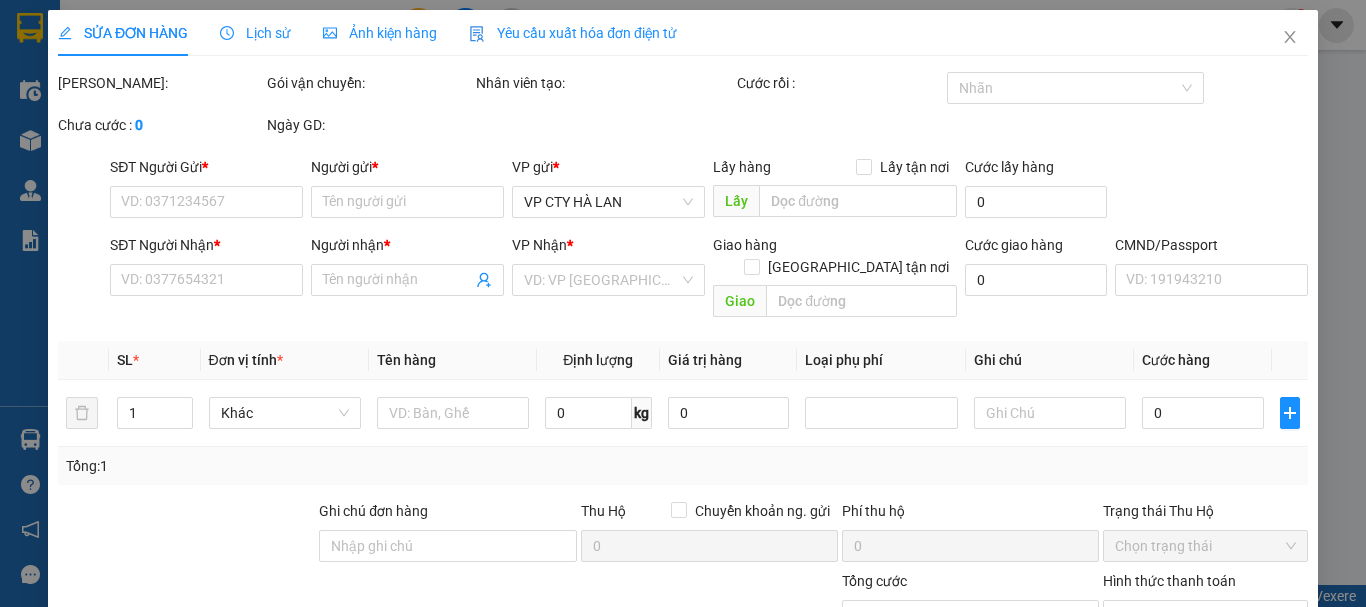 type on "LIÊN" 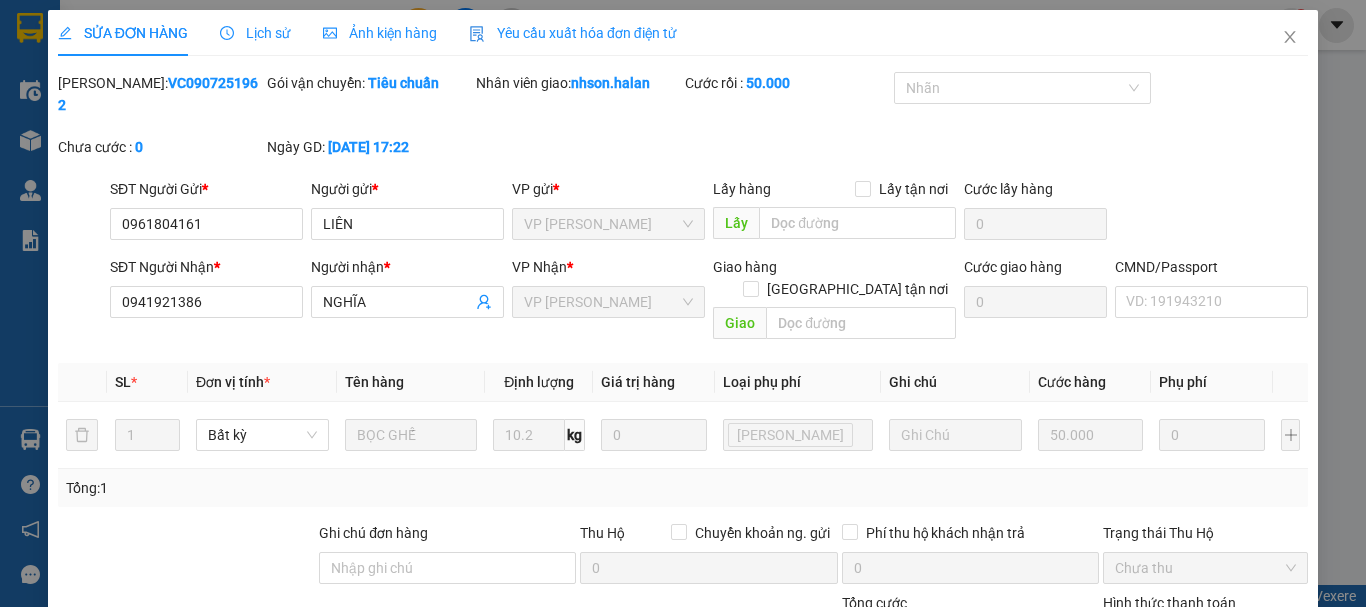 click on "Lịch sử" at bounding box center (255, 33) 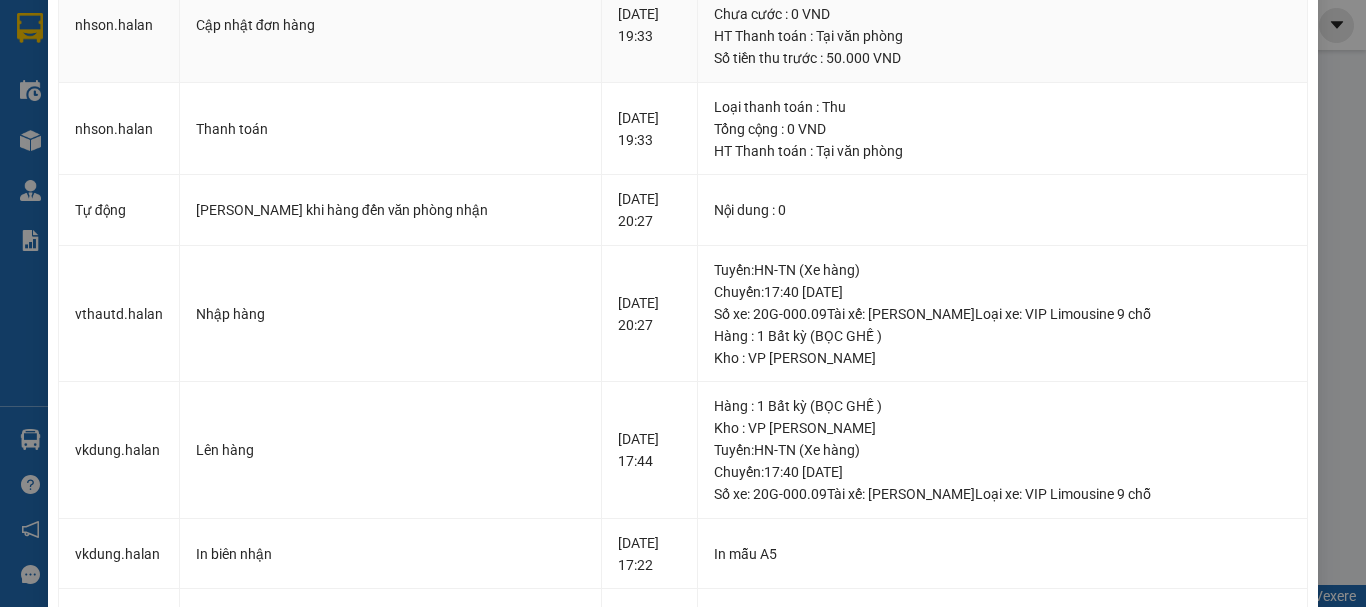 scroll, scrollTop: 0, scrollLeft: 0, axis: both 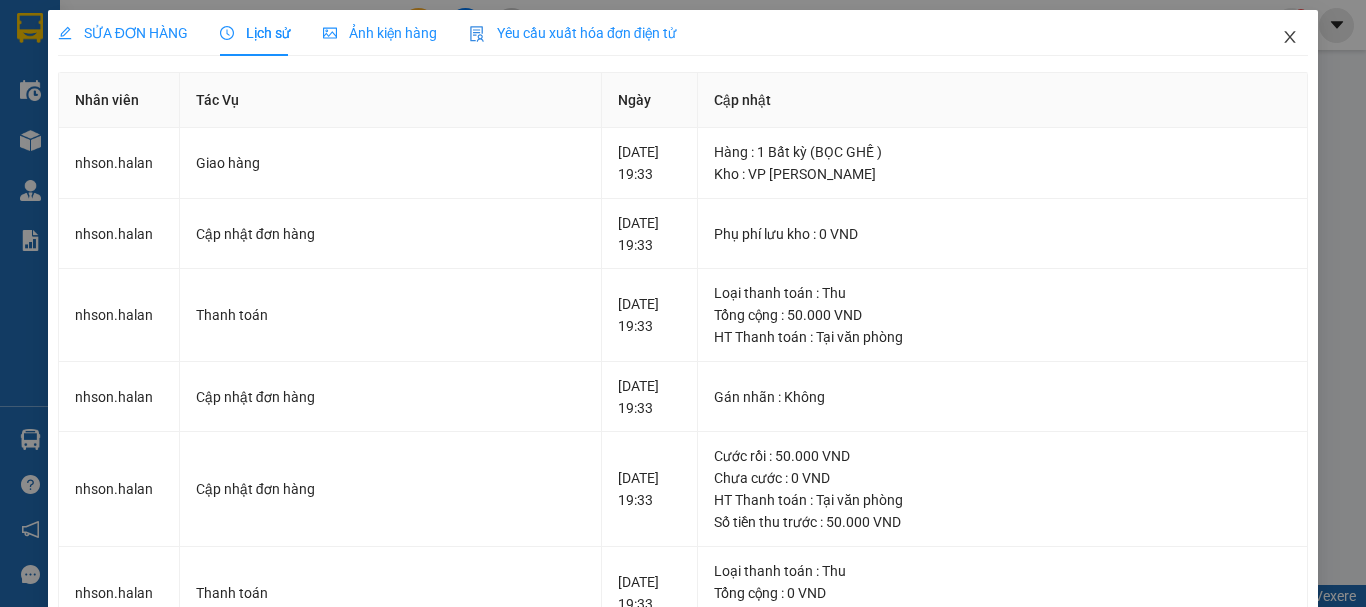 click 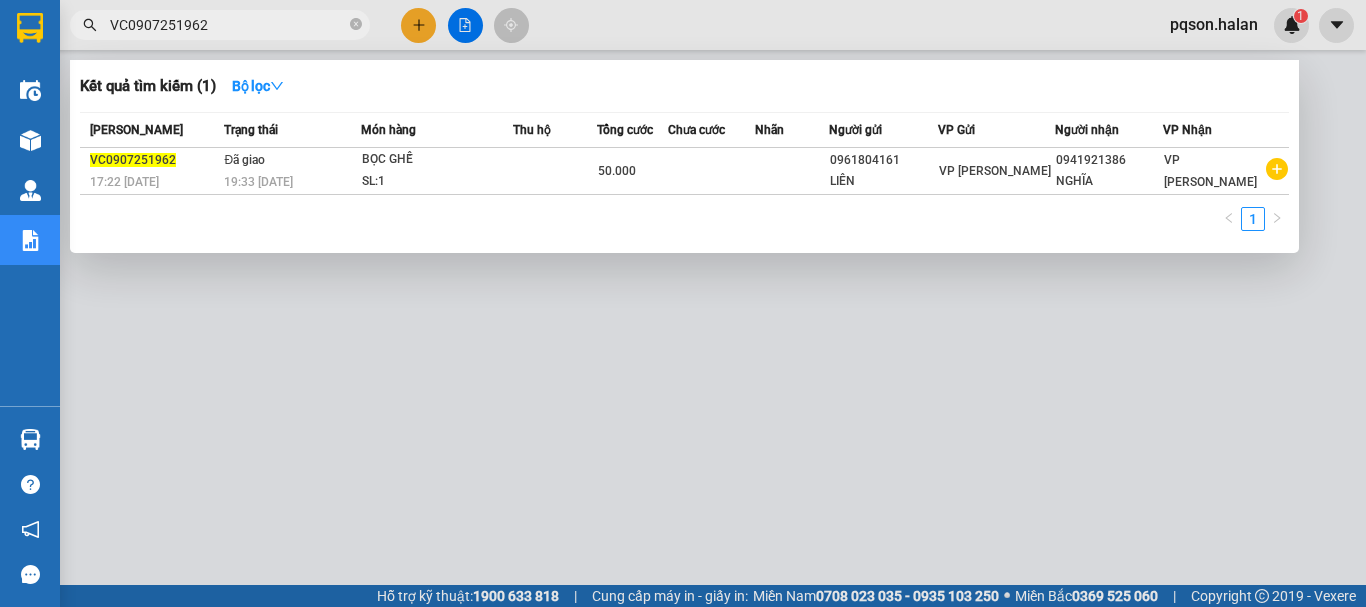 drag, startPoint x: 227, startPoint y: 31, endPoint x: 84, endPoint y: 26, distance: 143.08739 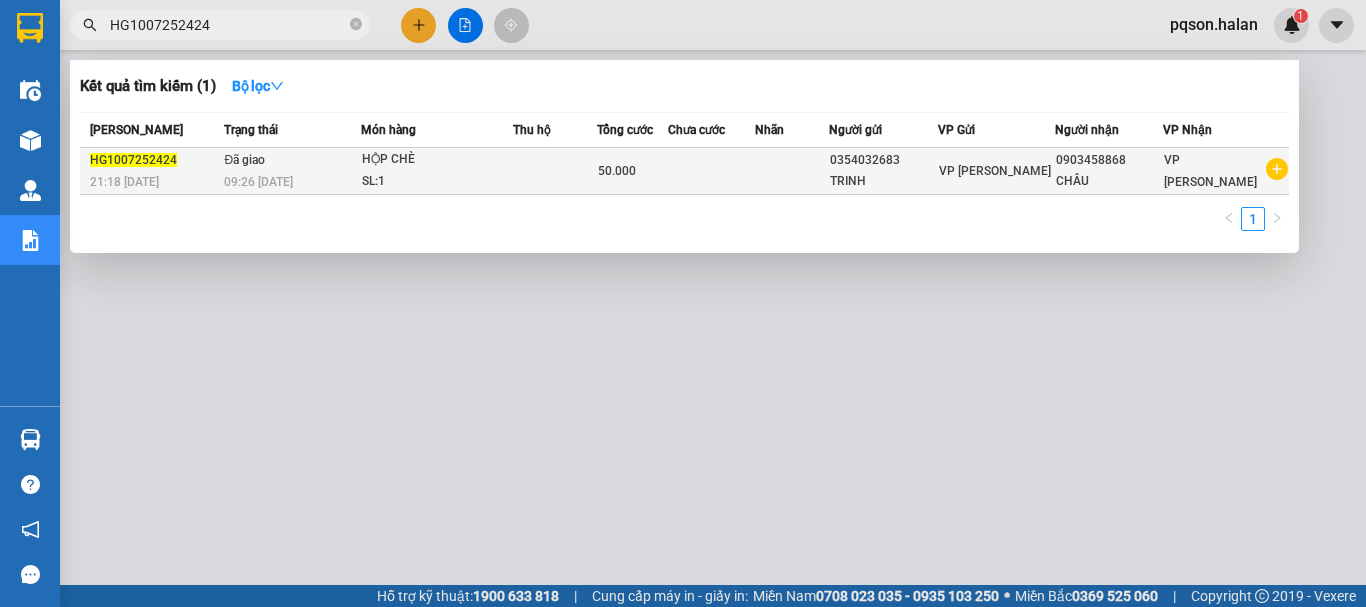 type on "HG1007252424" 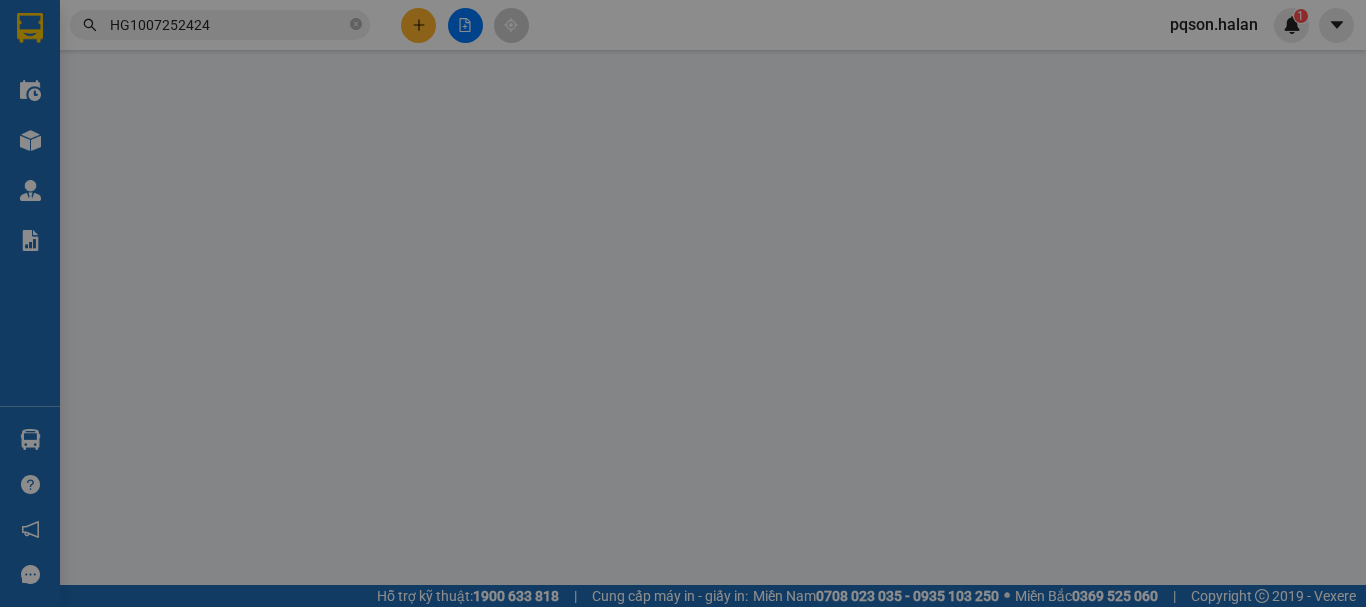type on "0354032683" 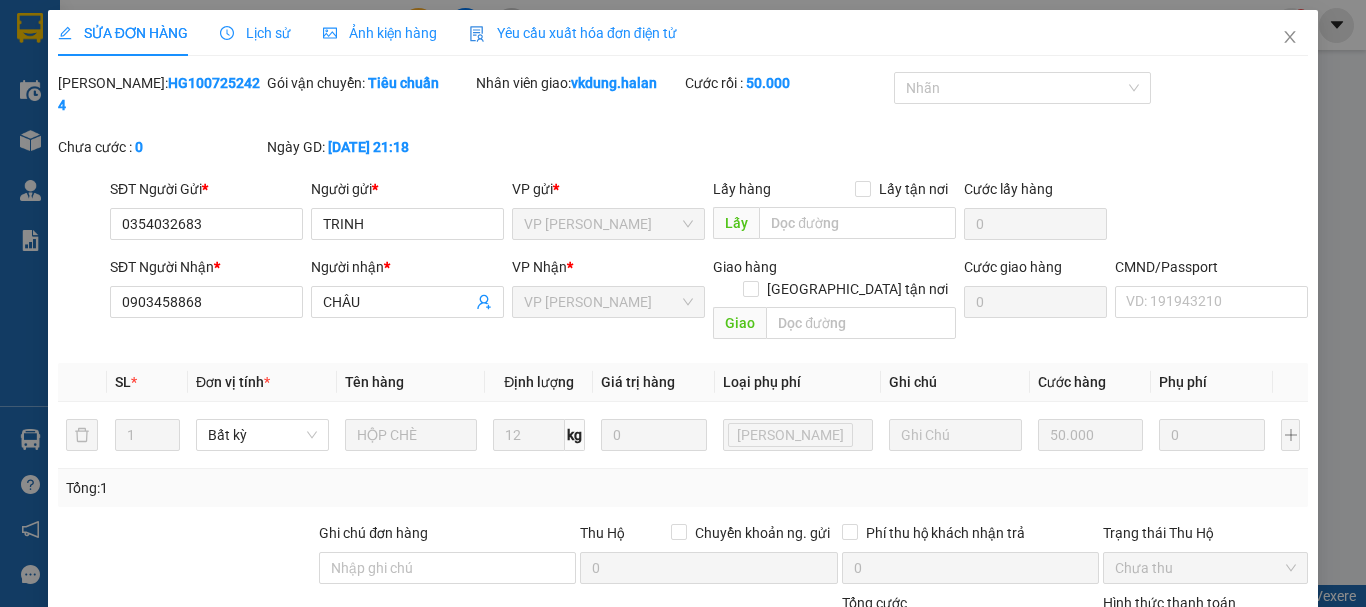 click on "Lịch sử" at bounding box center [255, 33] 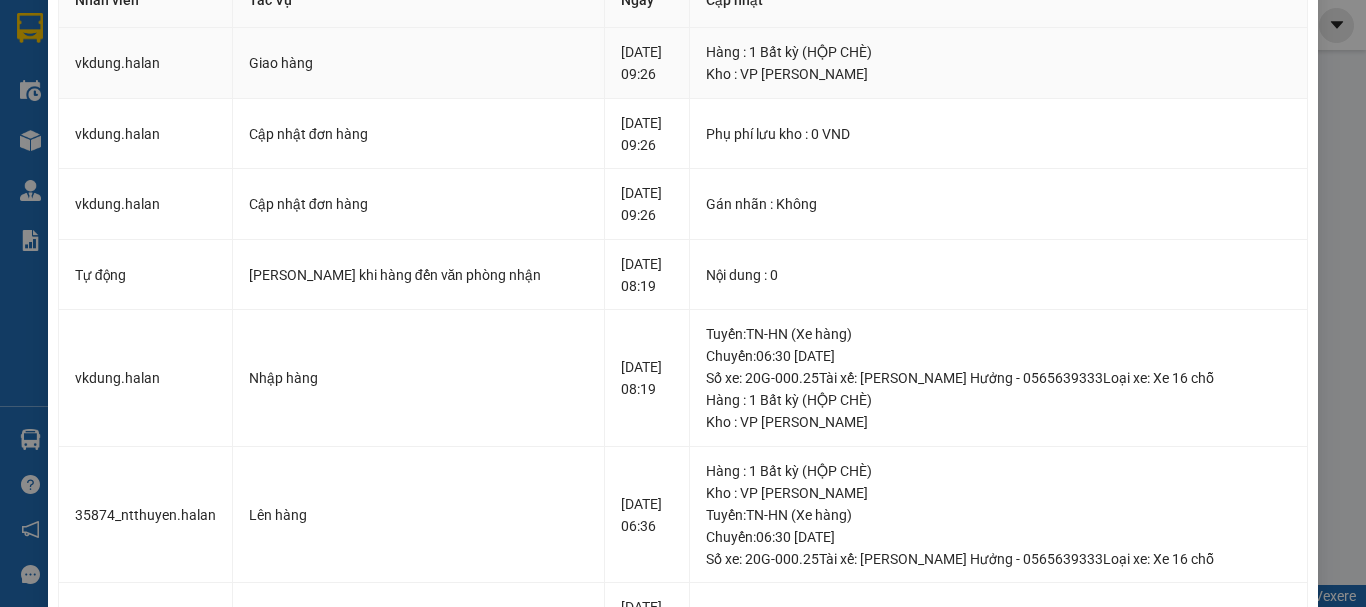 scroll, scrollTop: 0, scrollLeft: 0, axis: both 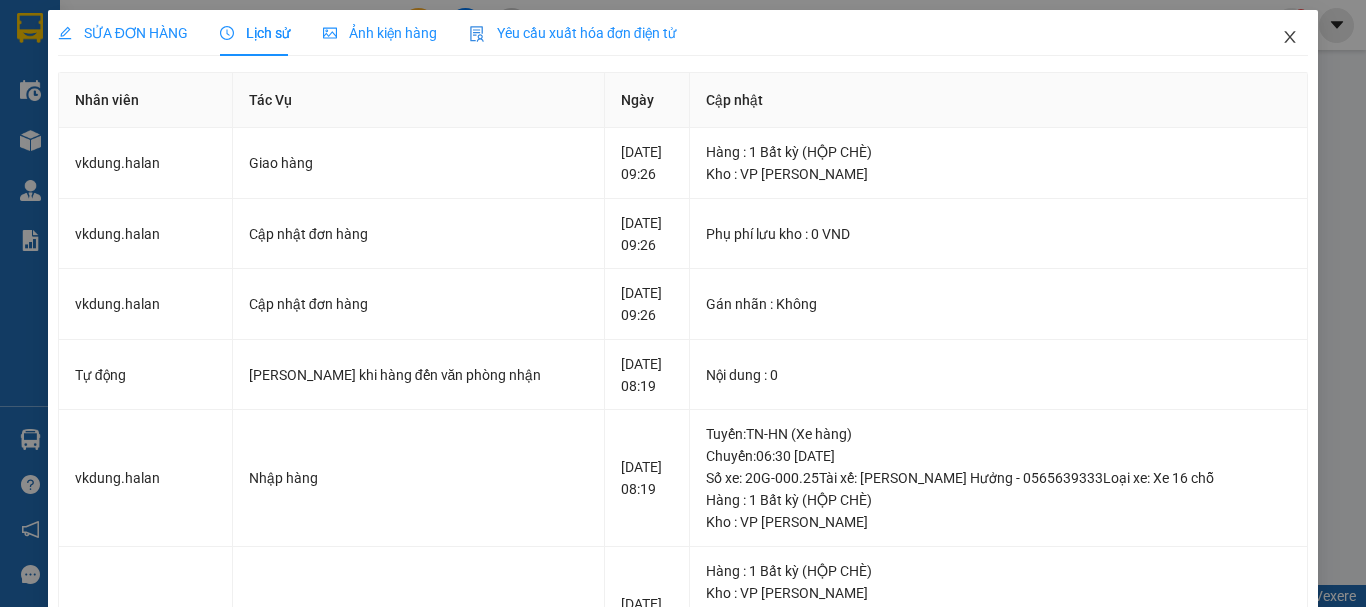 click at bounding box center (1290, 38) 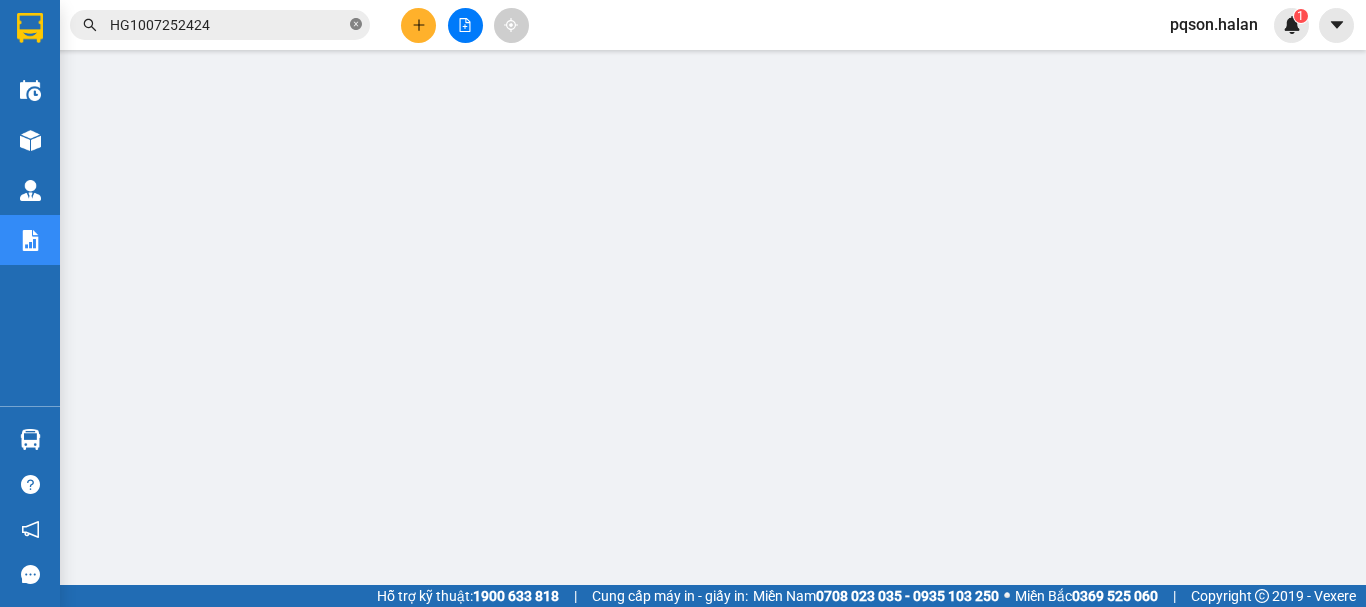 click 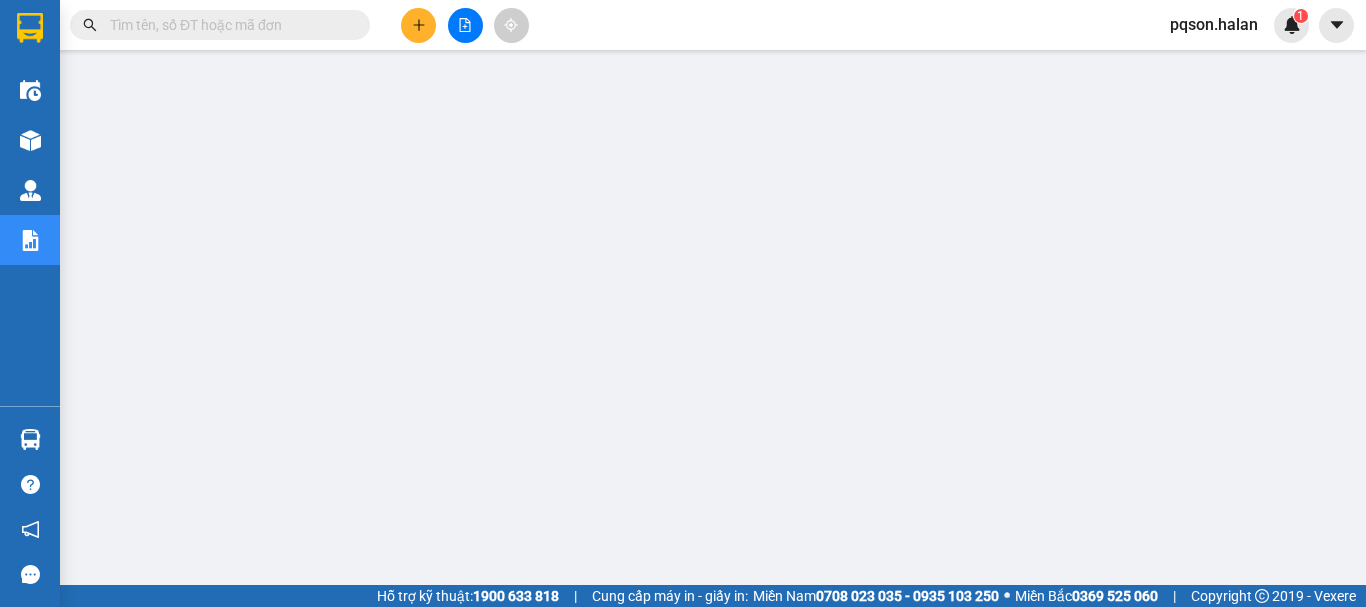 paste on "HG1007251941" 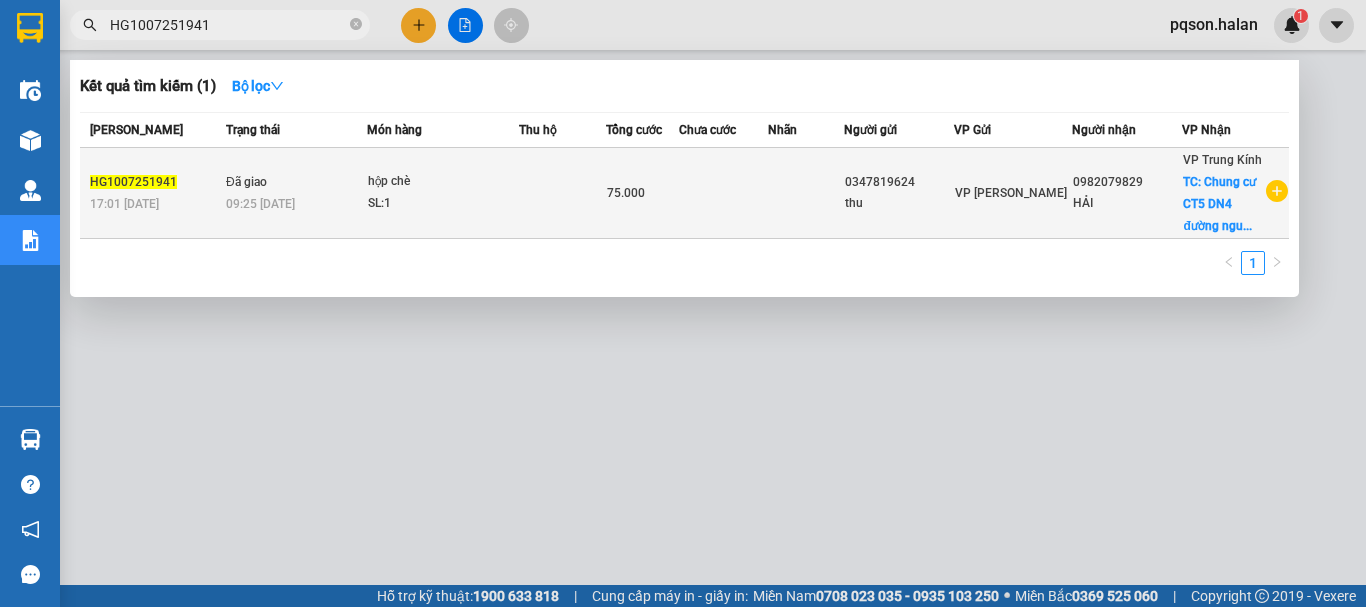 type on "HG1007251941" 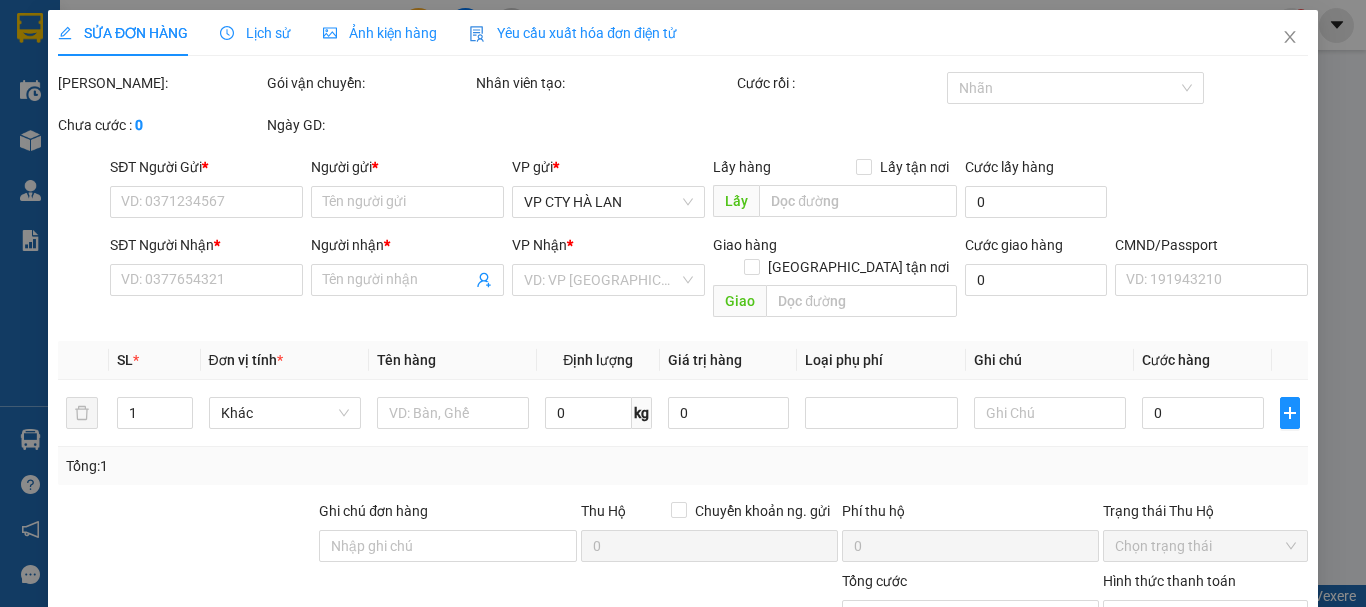 type on "0347819624" 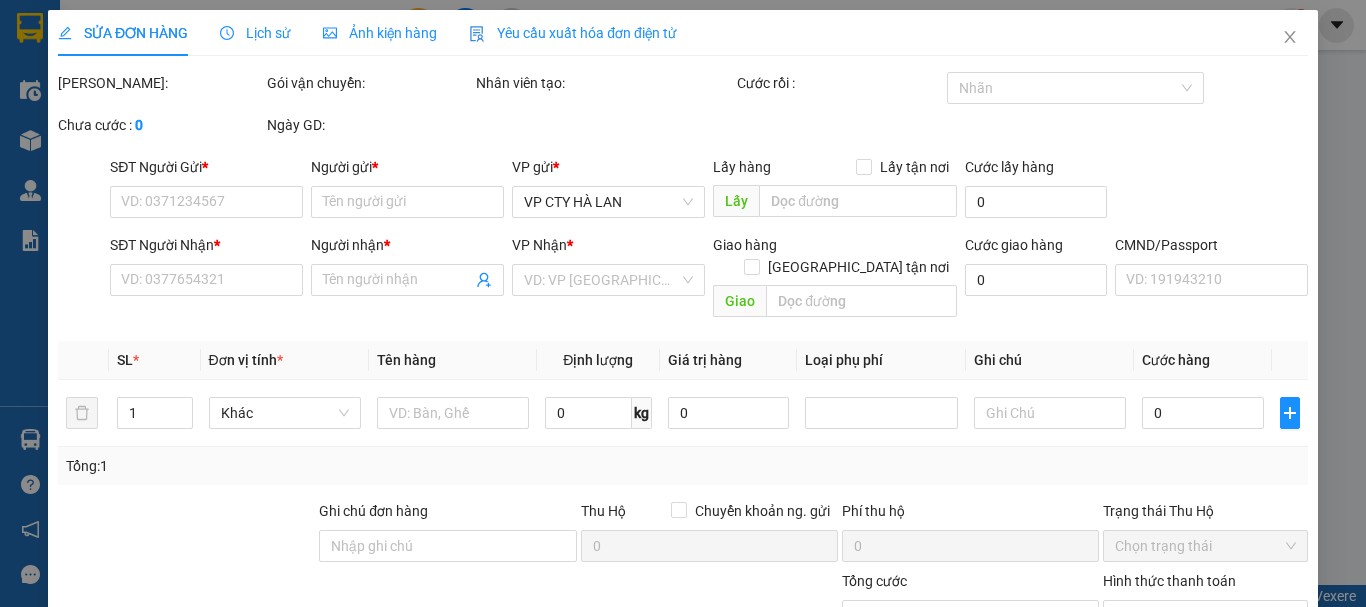 type on "75.000" 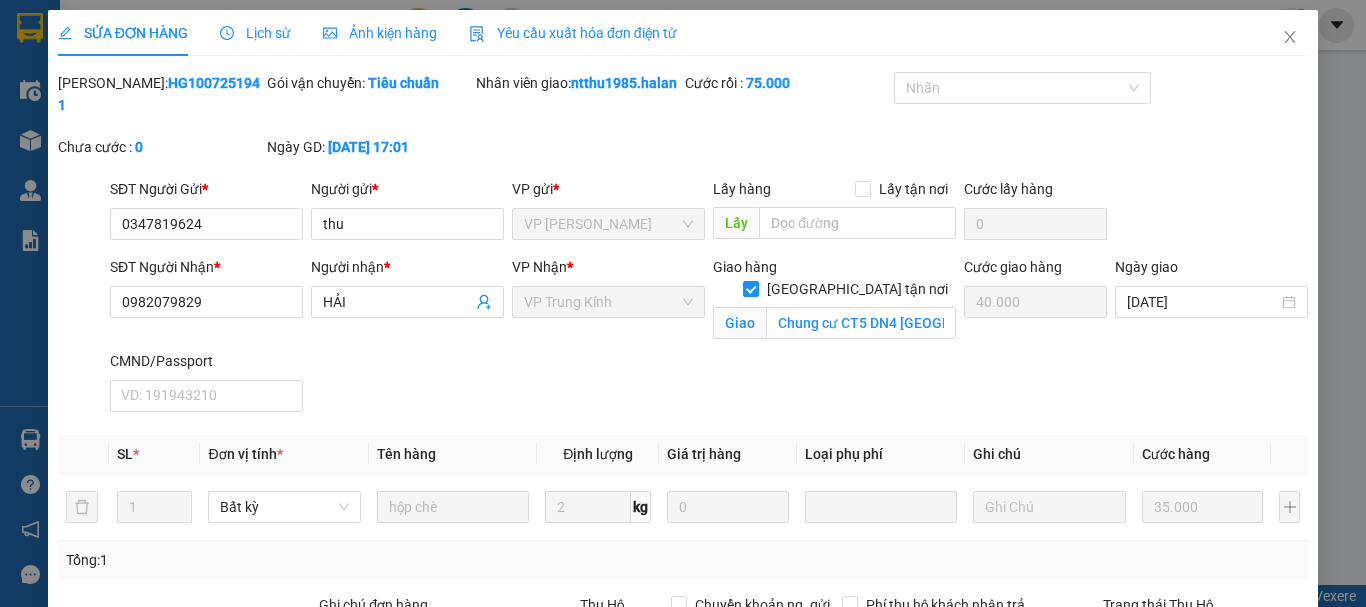click on "Lịch sử" at bounding box center (255, 33) 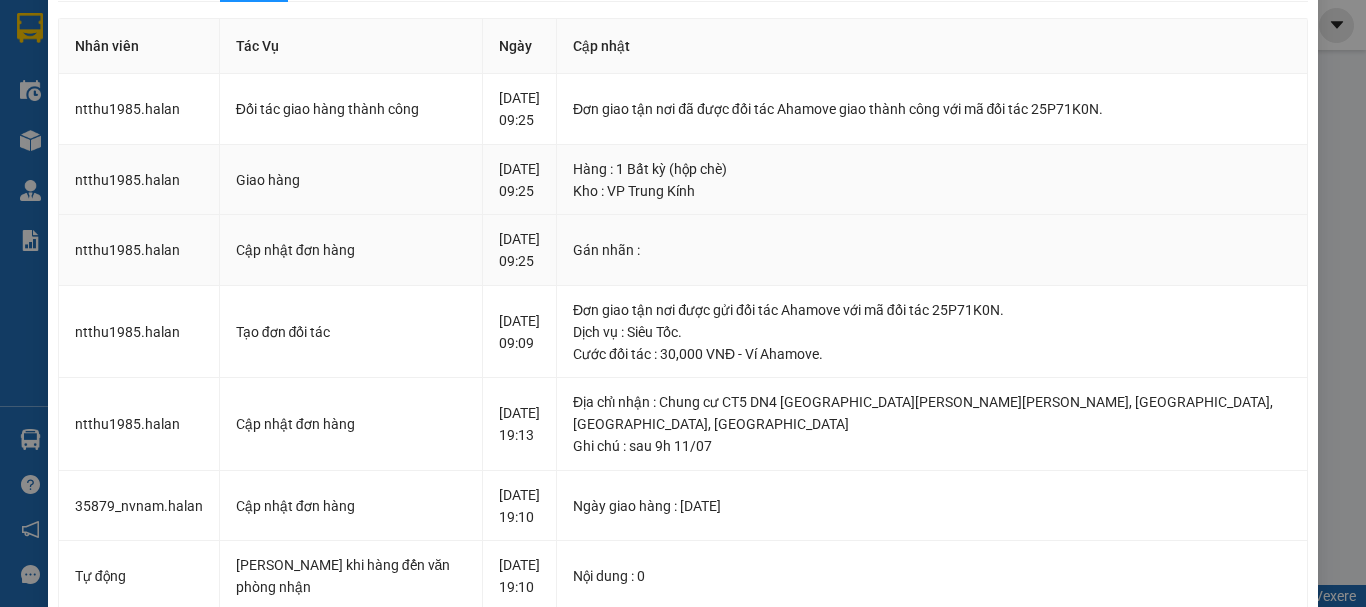 scroll, scrollTop: 0, scrollLeft: 0, axis: both 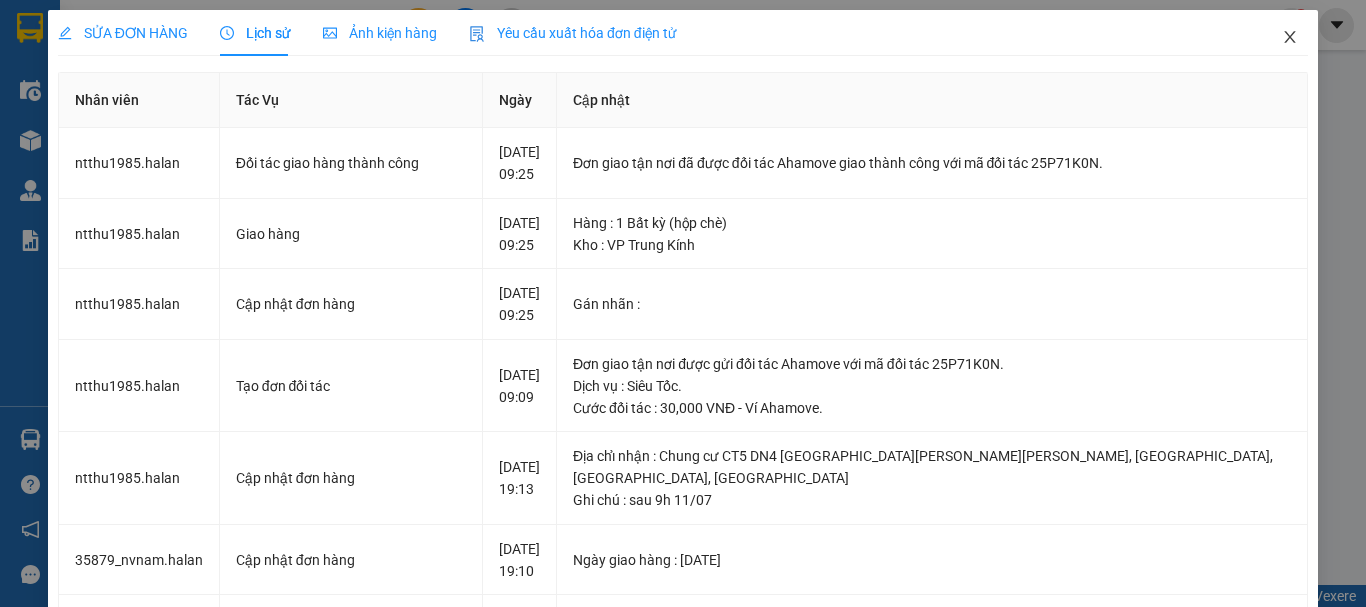 click 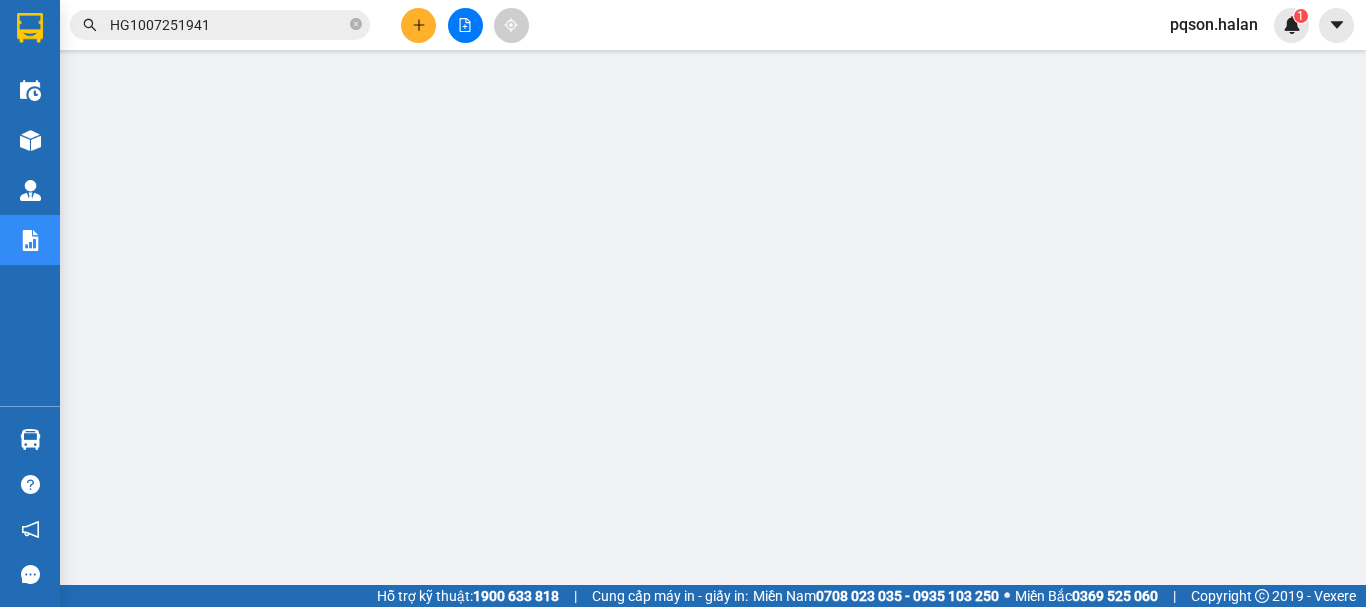 click 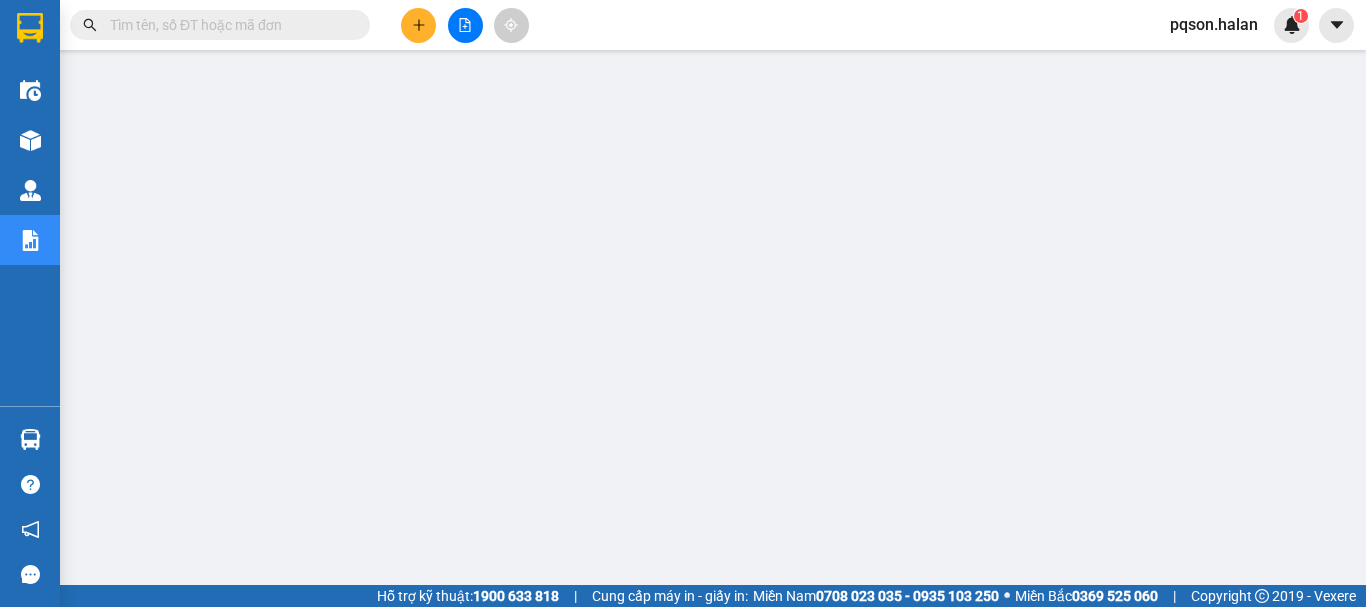 paste on "NT1007250466" 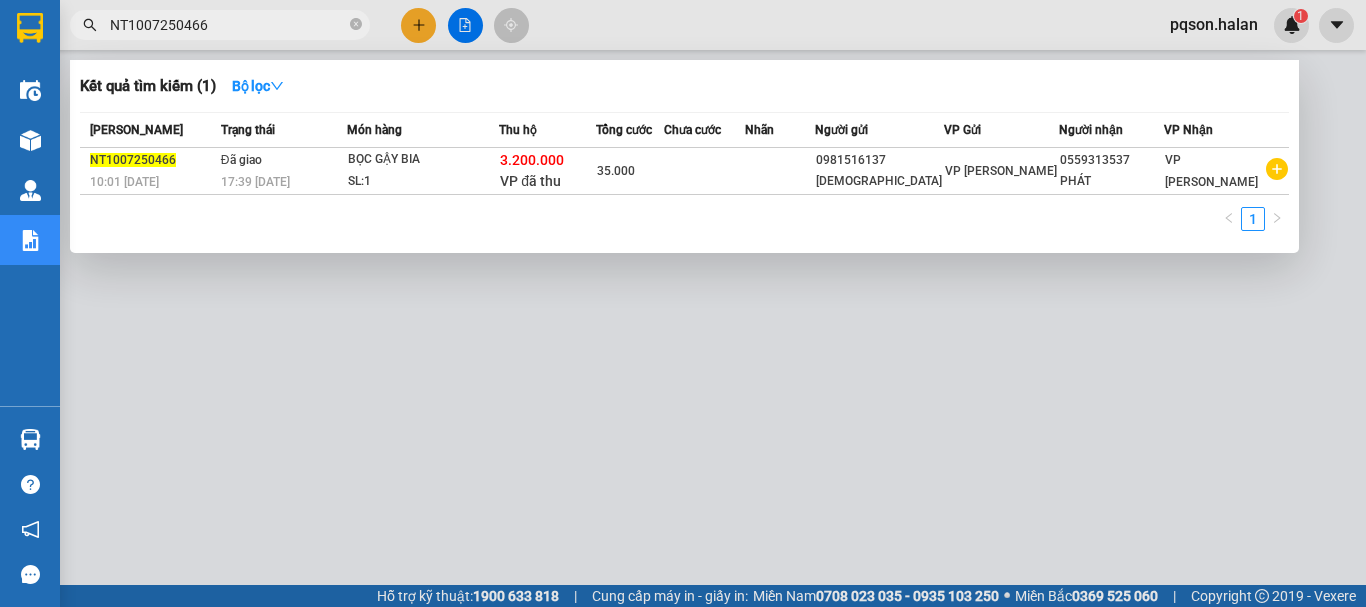 type on "NT1007250466" 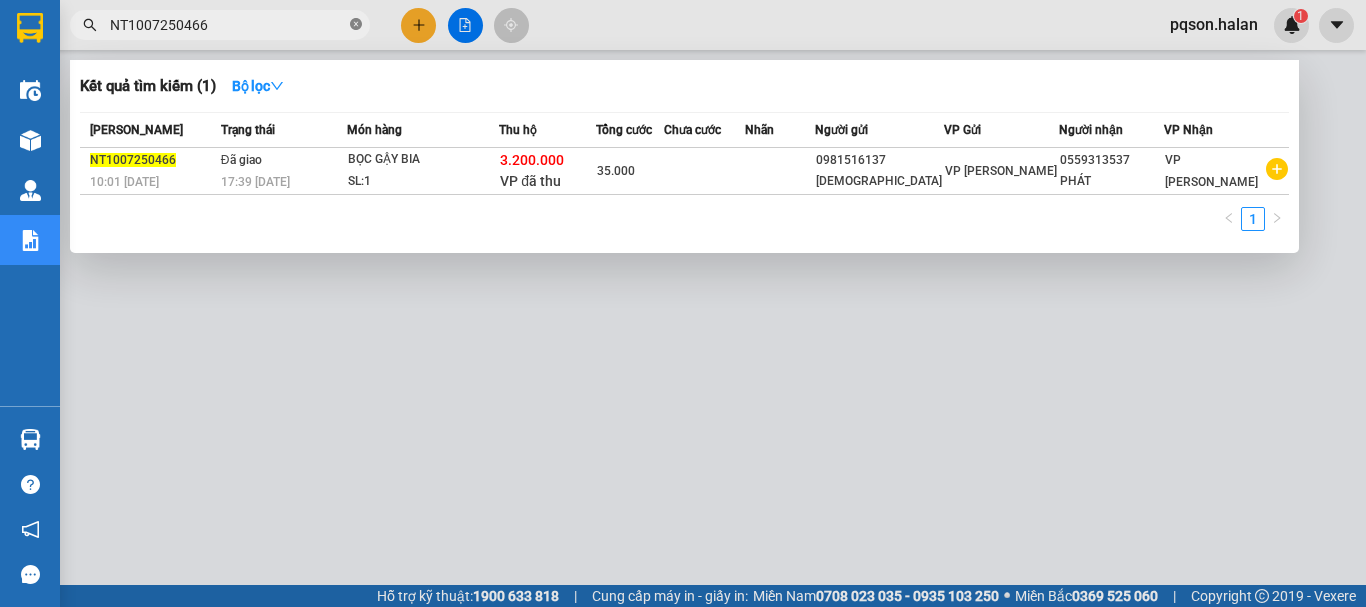 click 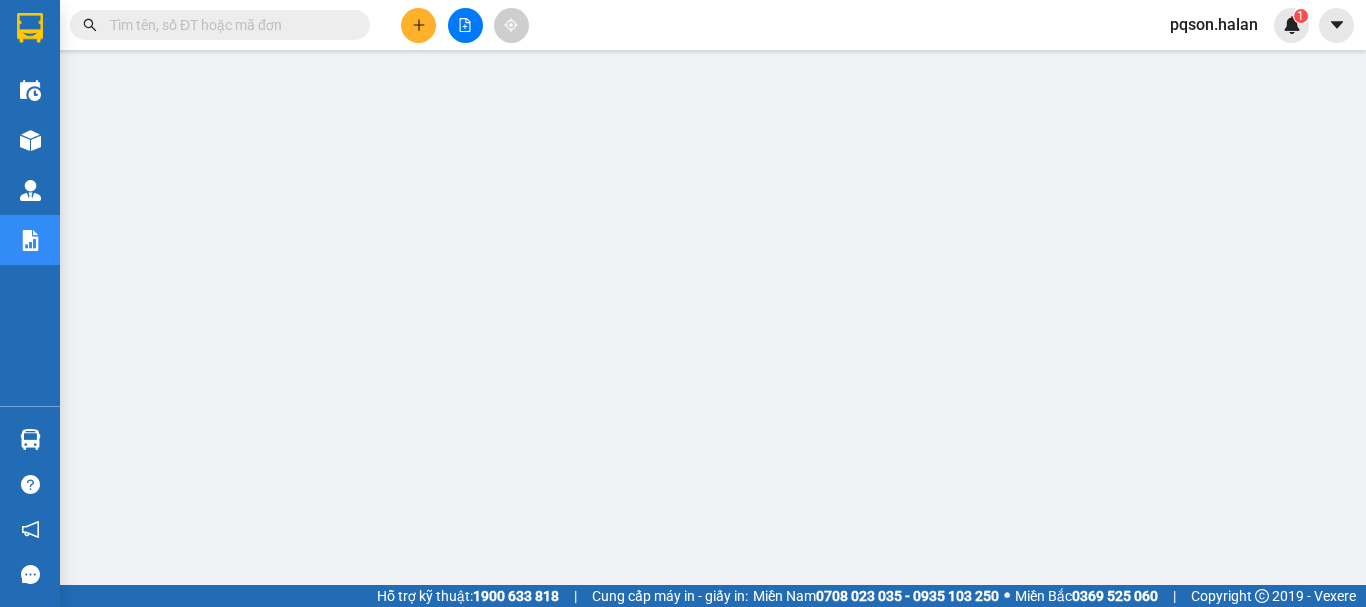 paste on "NT0907251912" 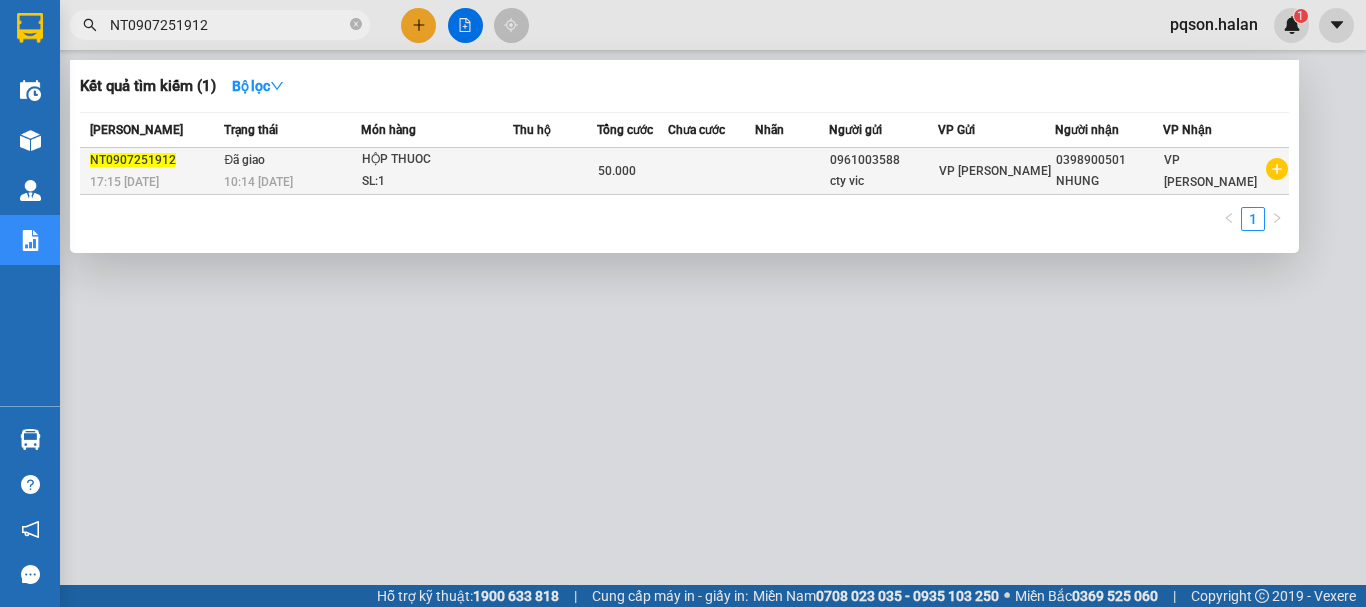 type on "NT0907251912" 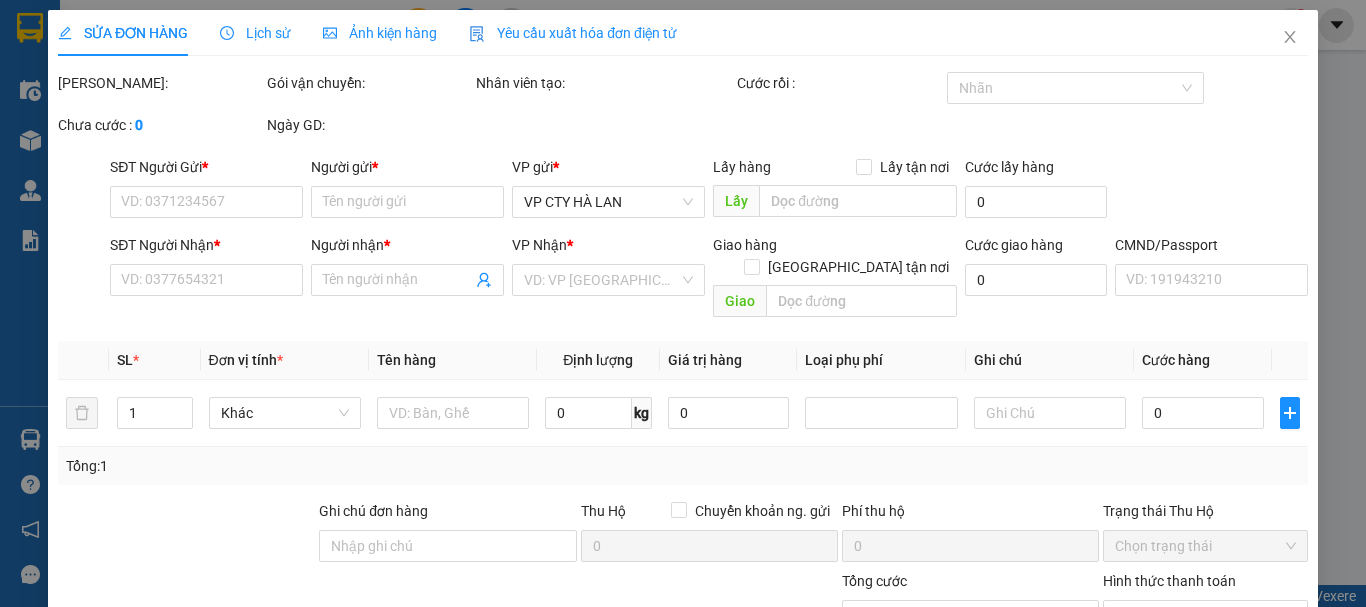 type on "0961003588" 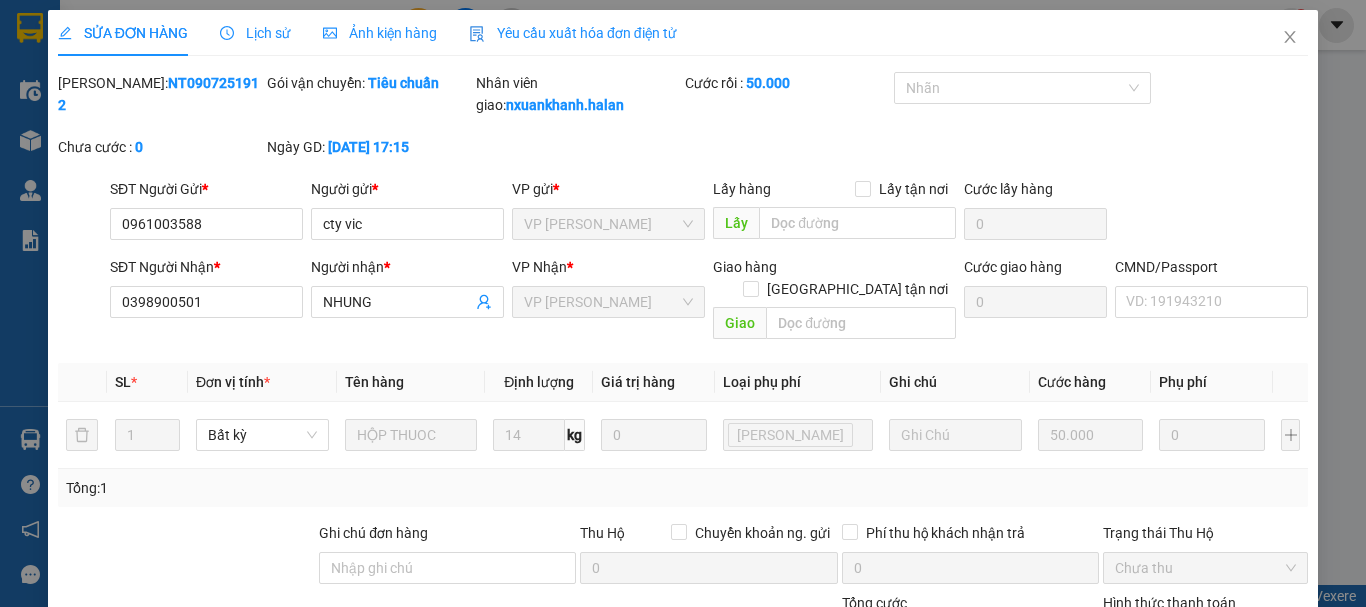 click on "Lịch sử" at bounding box center [255, 33] 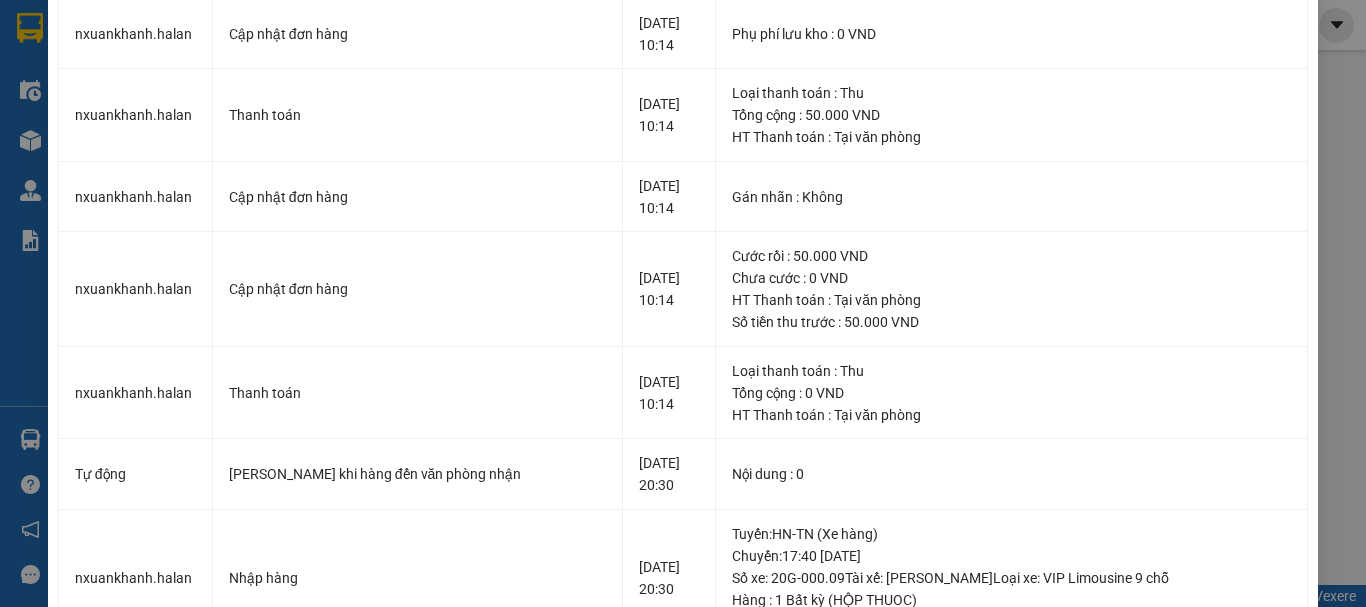 scroll, scrollTop: 0, scrollLeft: 0, axis: both 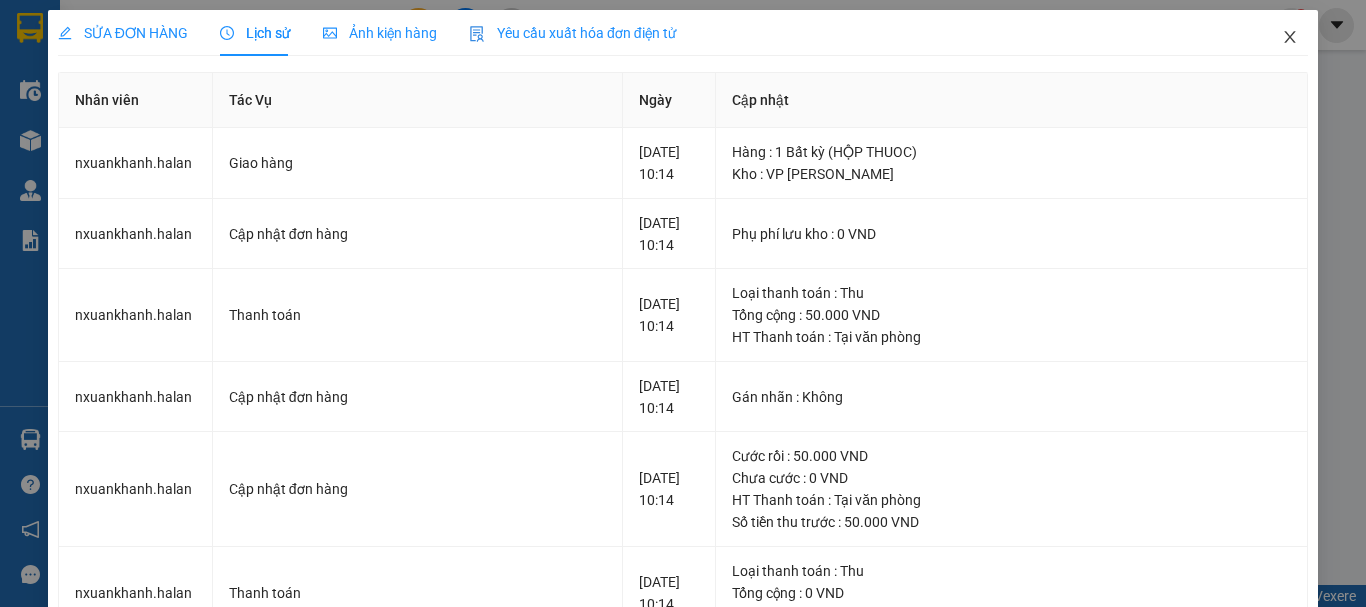 click 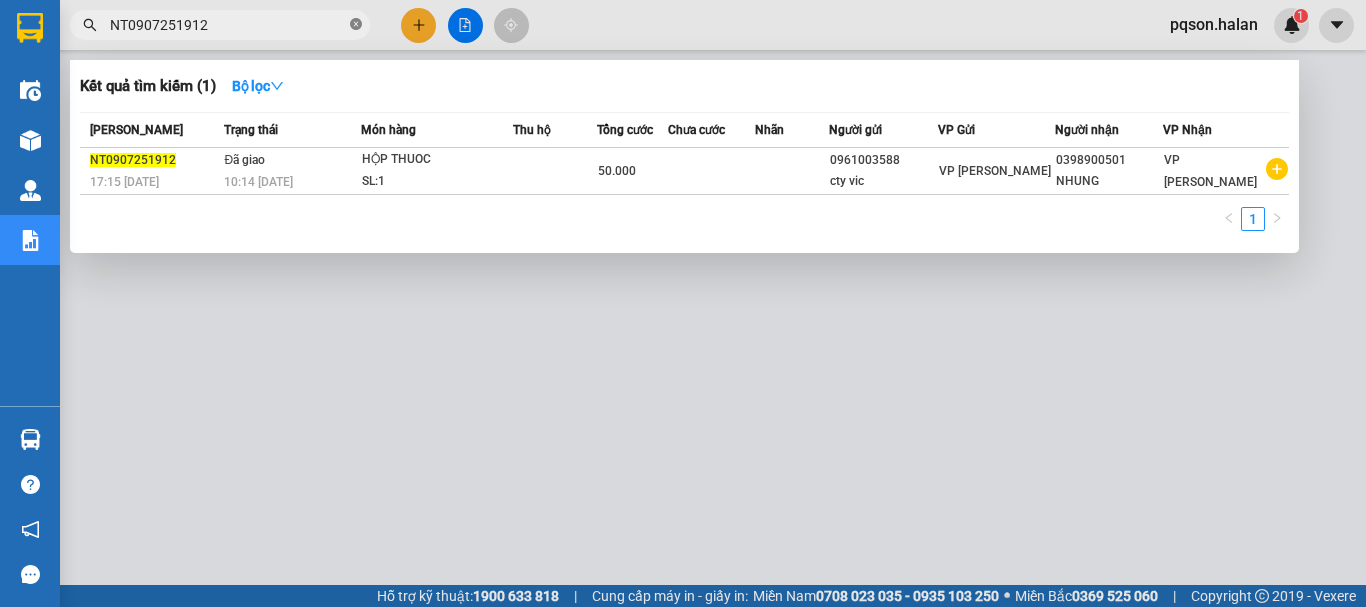 click 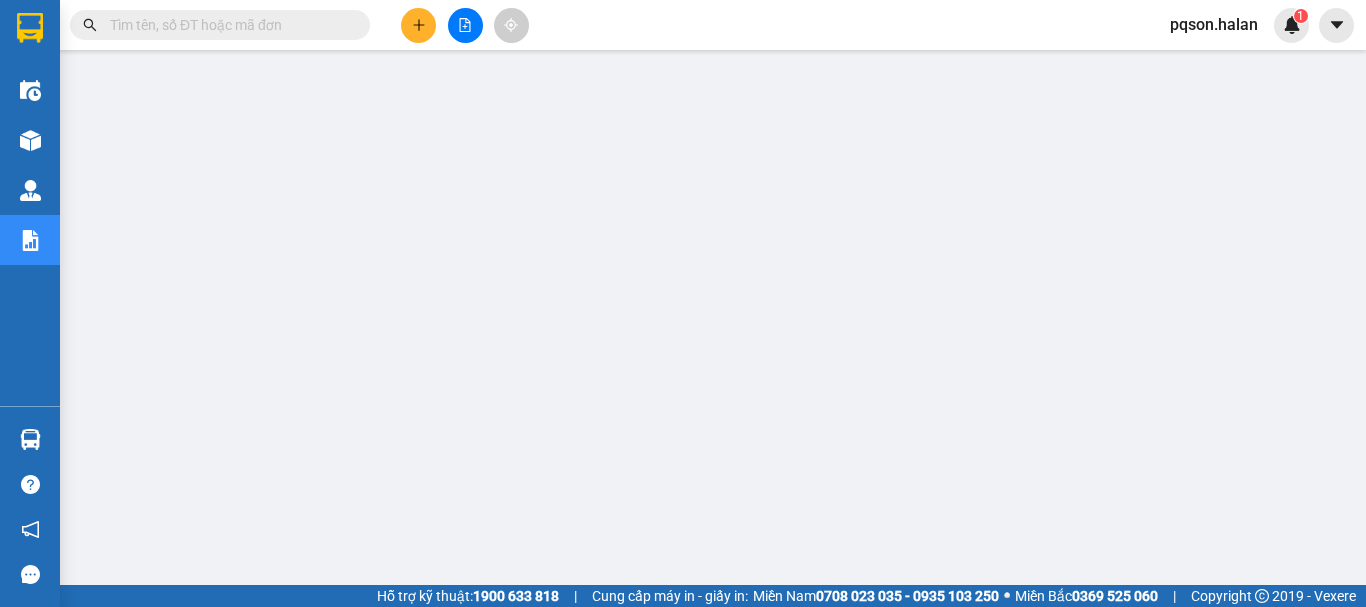paste on "HG1007250489" 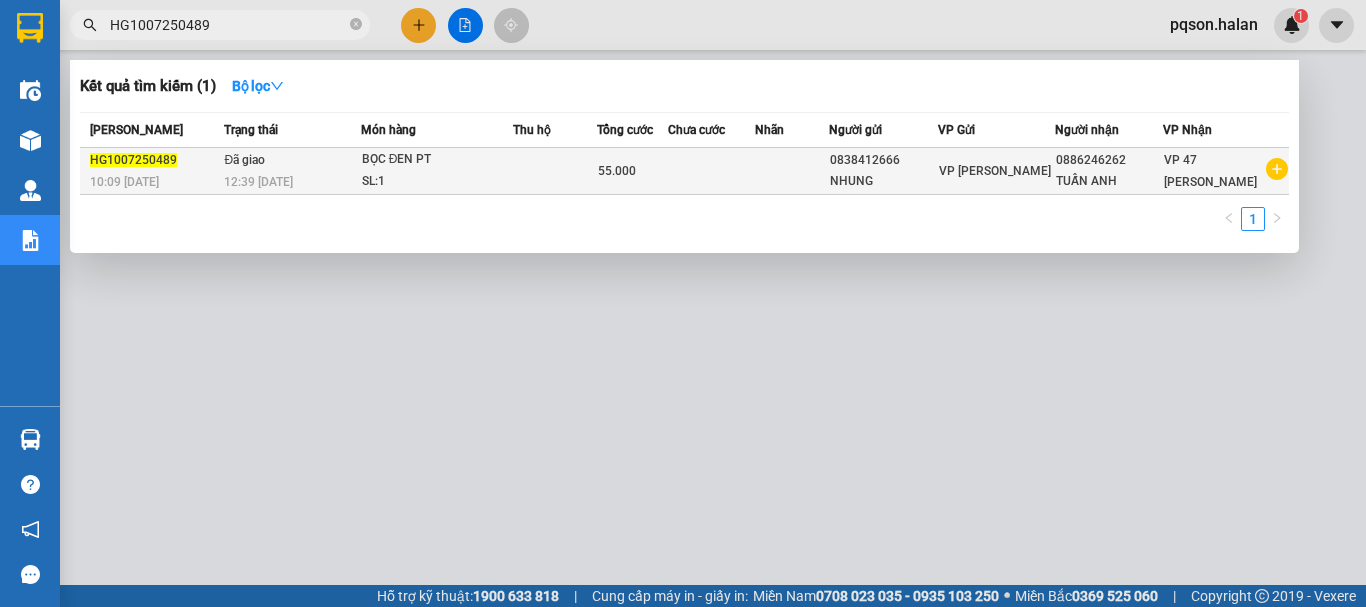 type on "HG1007250489" 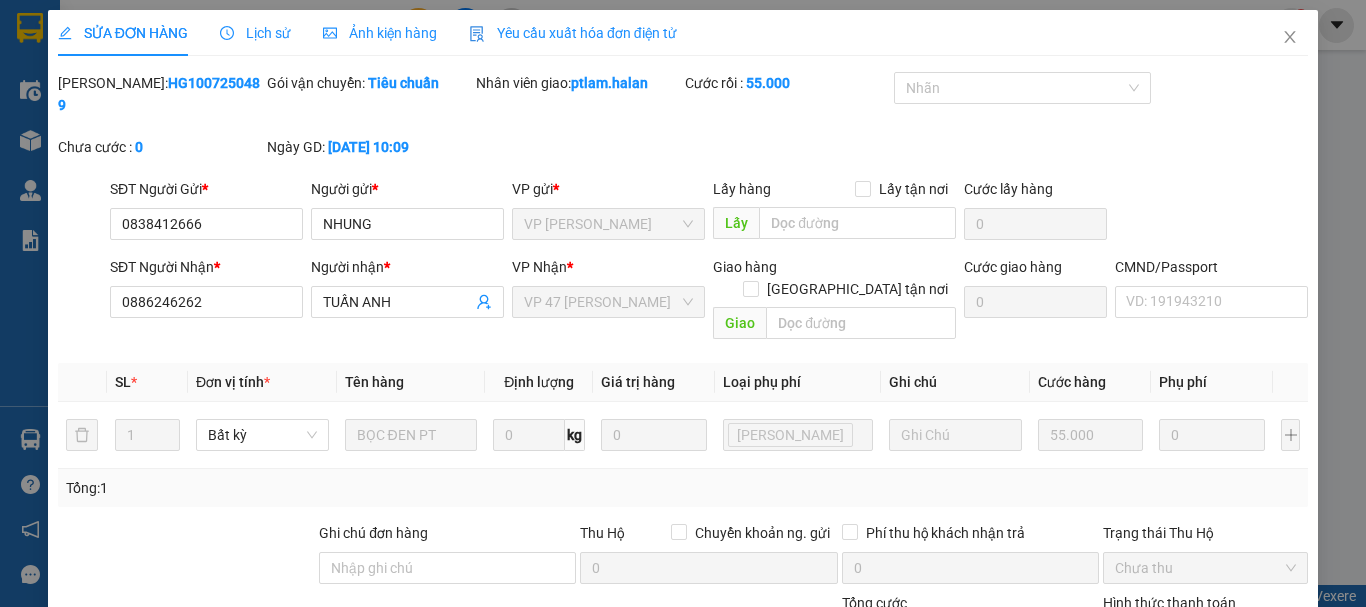 click on "Lịch sử" at bounding box center [255, 33] 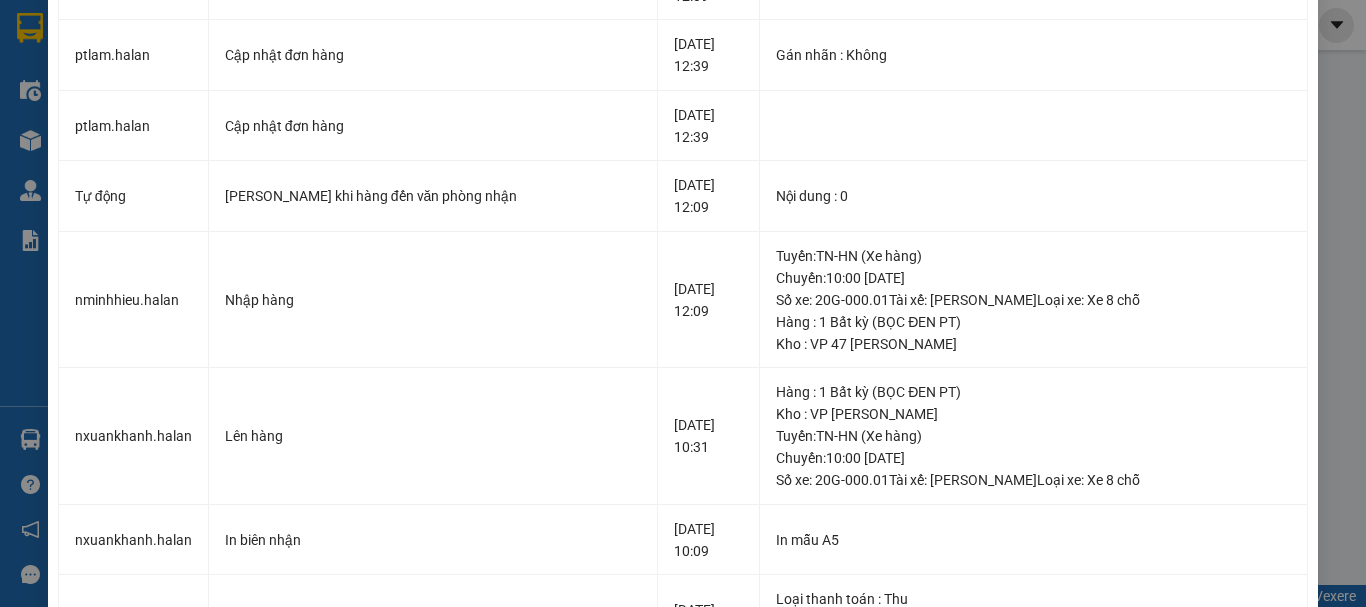 scroll, scrollTop: 0, scrollLeft: 0, axis: both 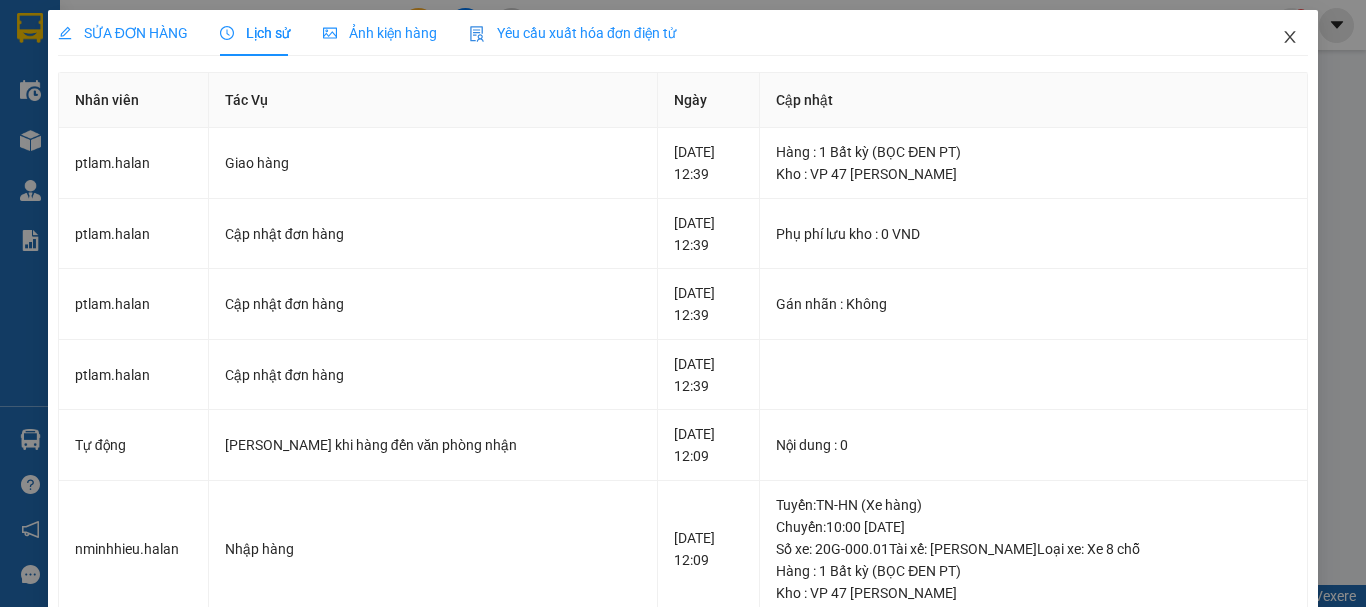 click 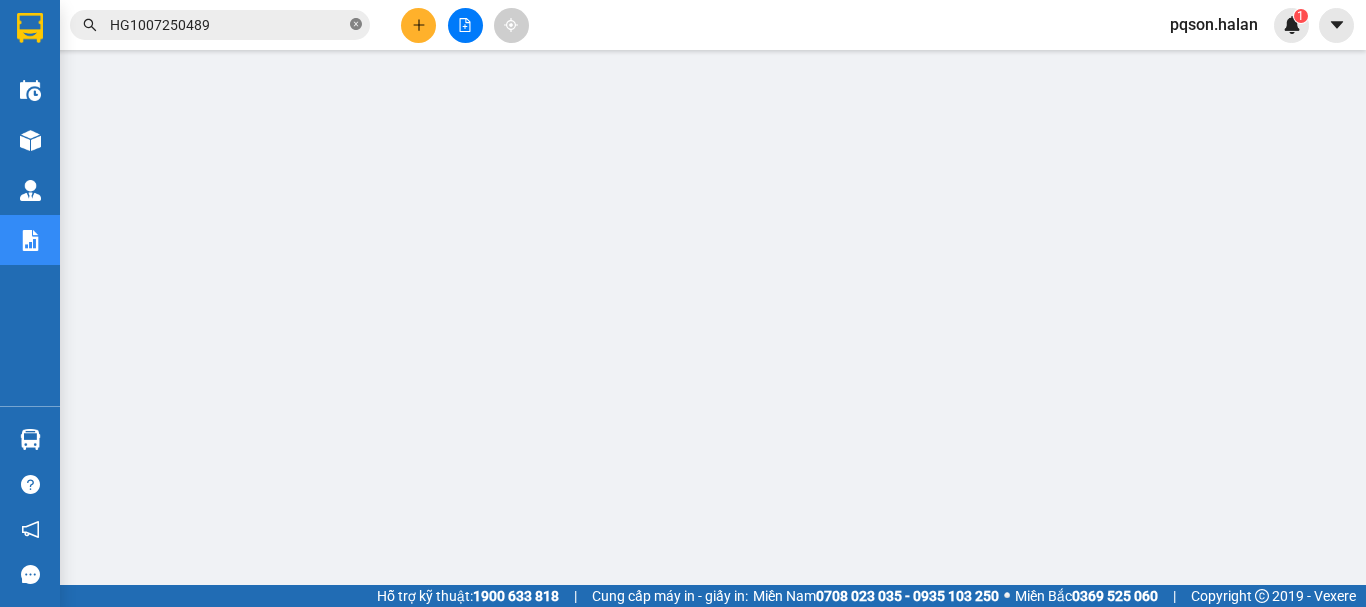 click 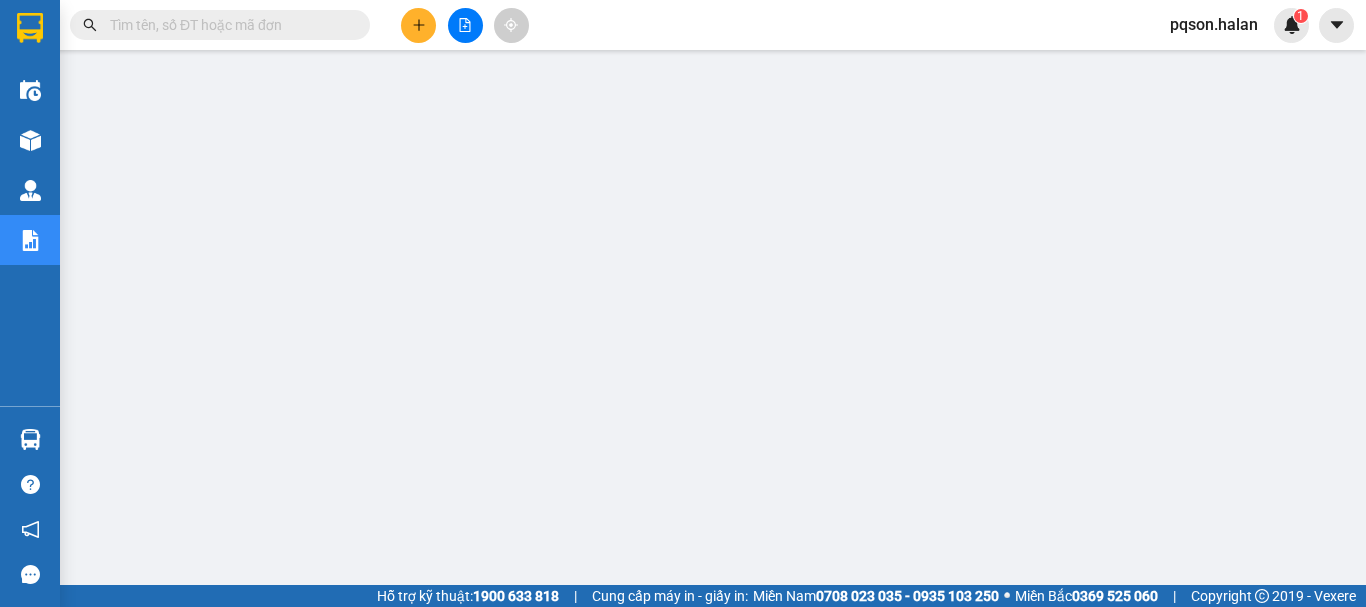paste on "HG1007250676" 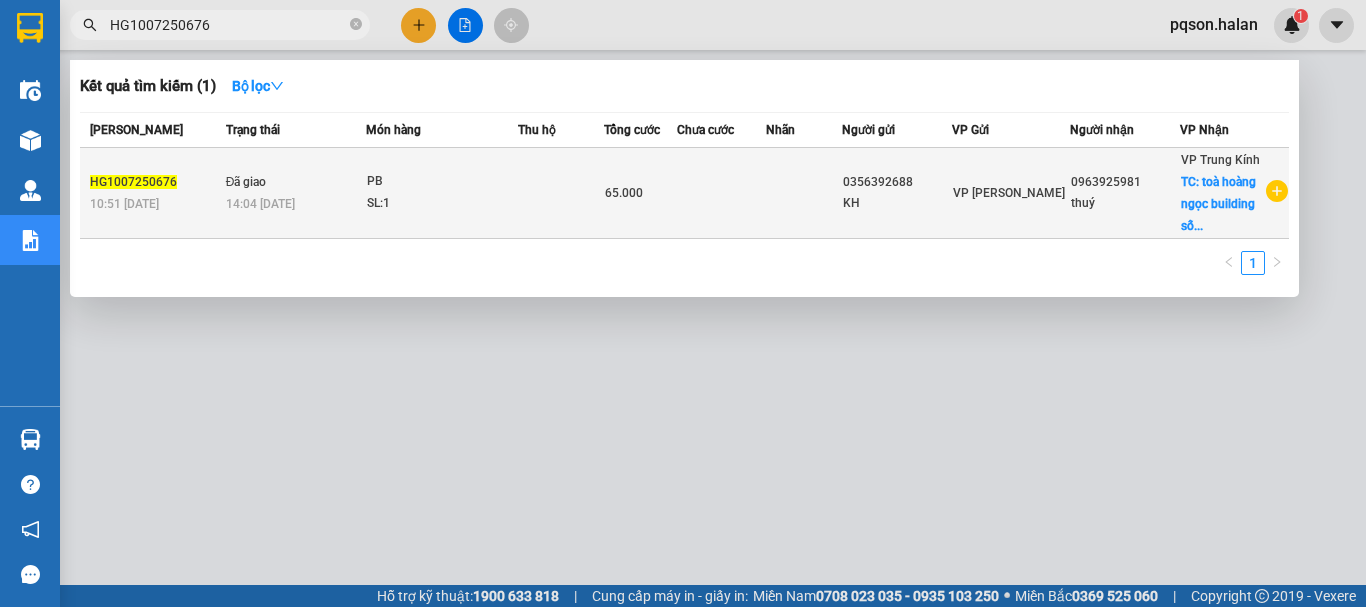 type on "HG1007250676" 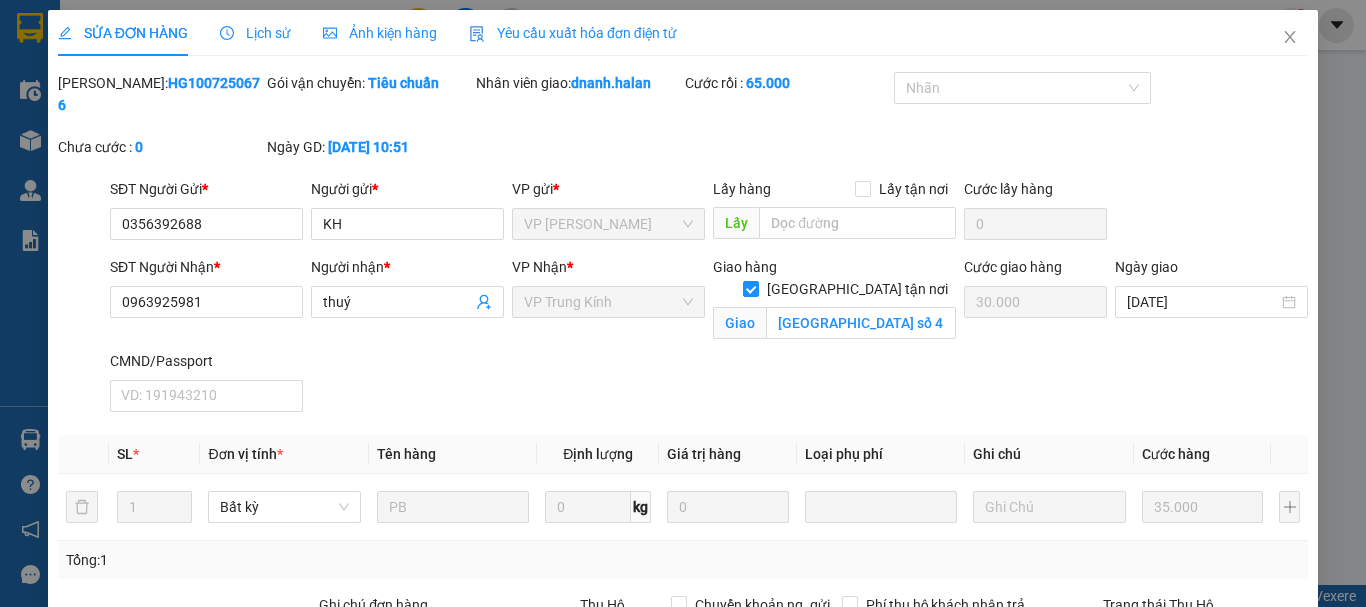 click on "Lịch sử" at bounding box center (255, 33) 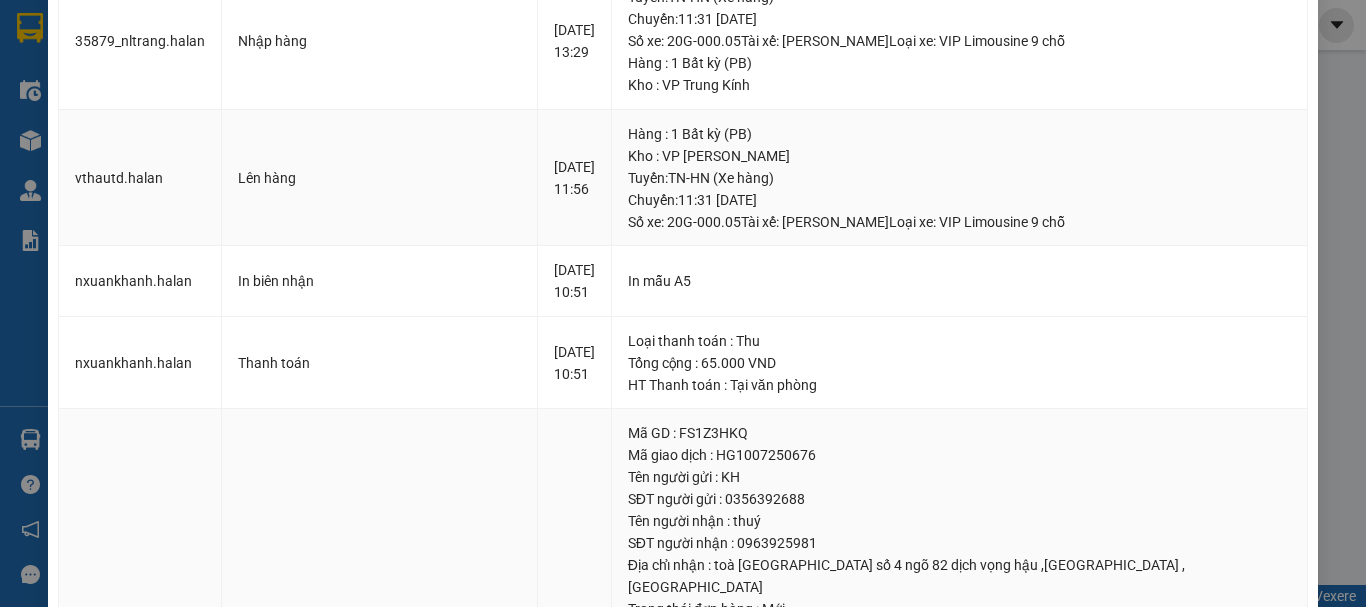 scroll, scrollTop: 886, scrollLeft: 0, axis: vertical 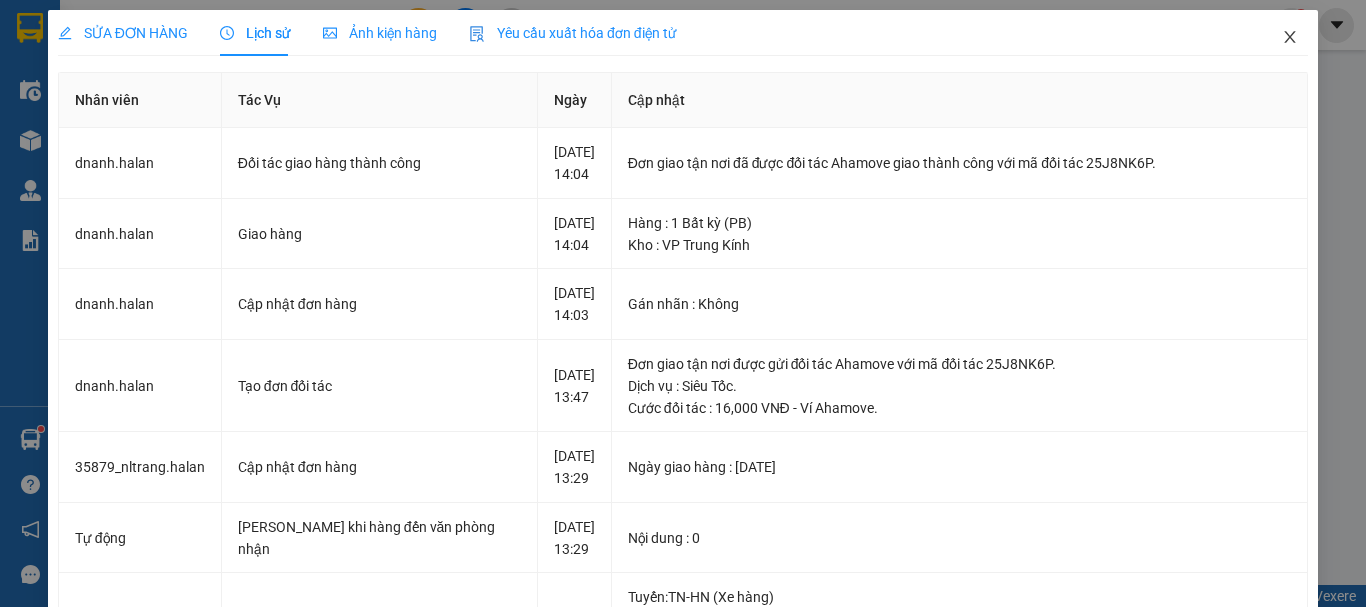 click 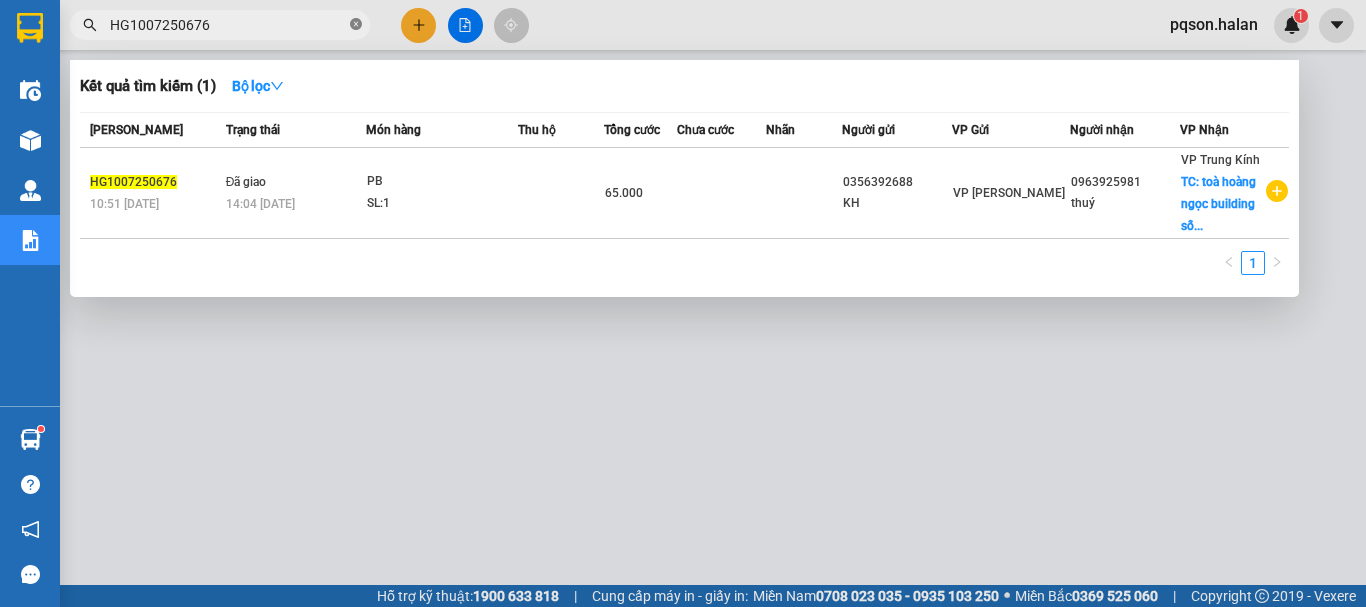 click 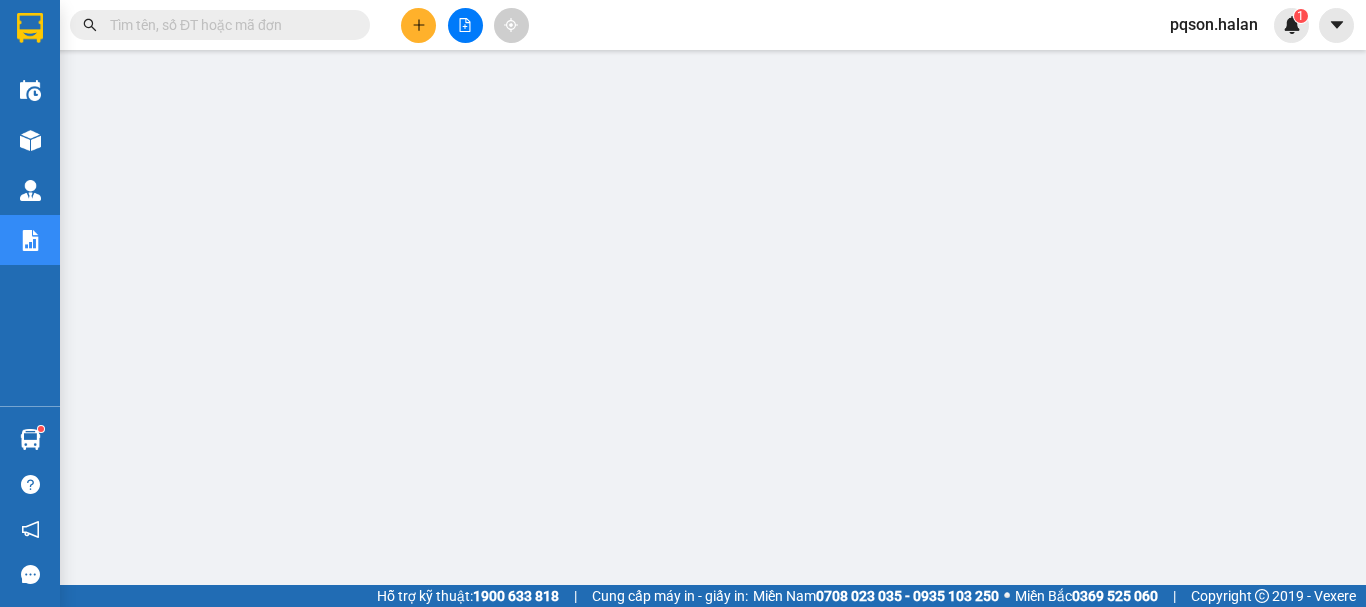 paste on "HG1007250591" 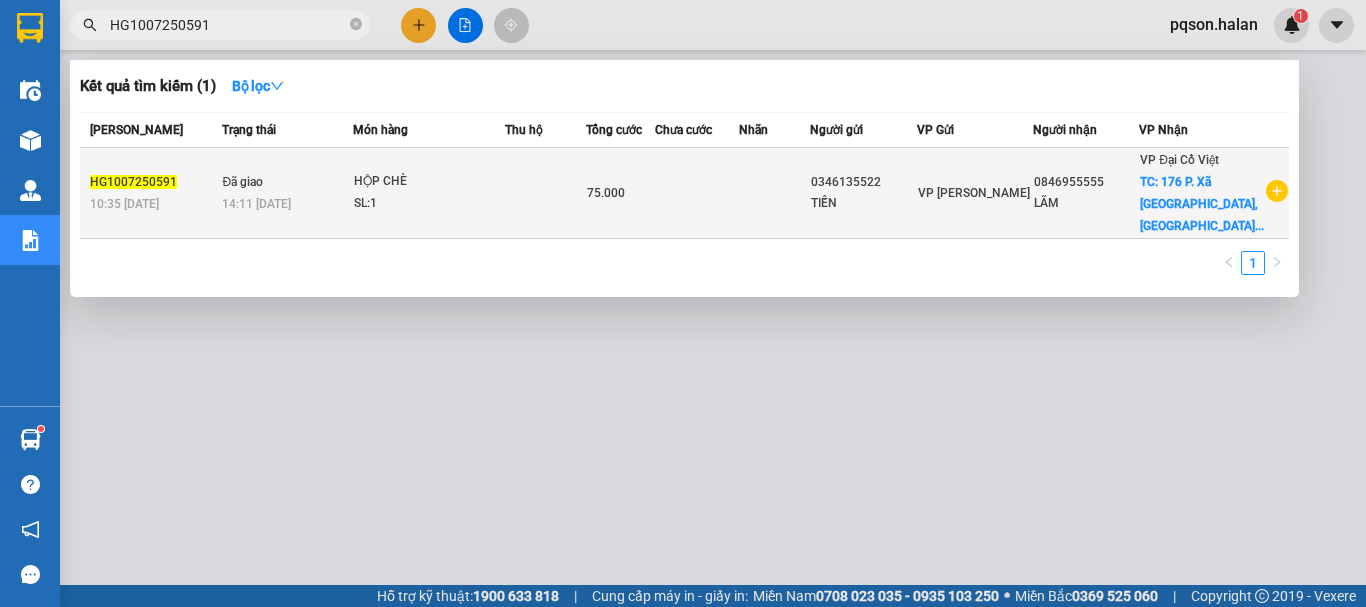 type on "HG1007250591" 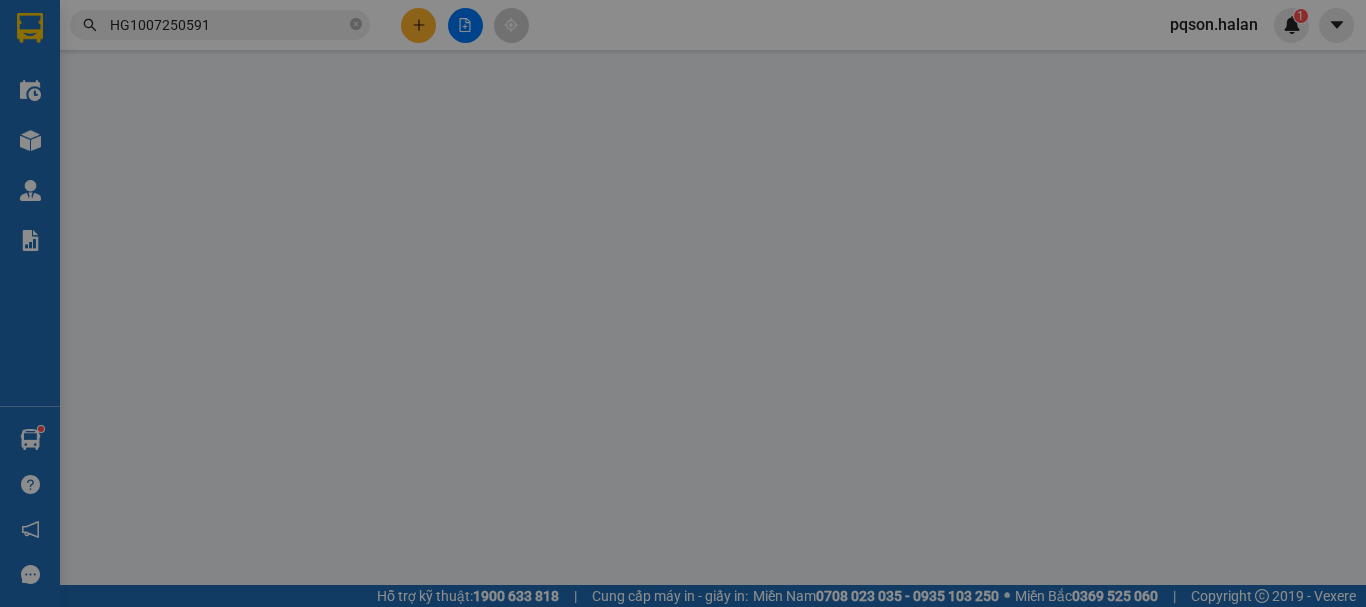 type on "0346135522" 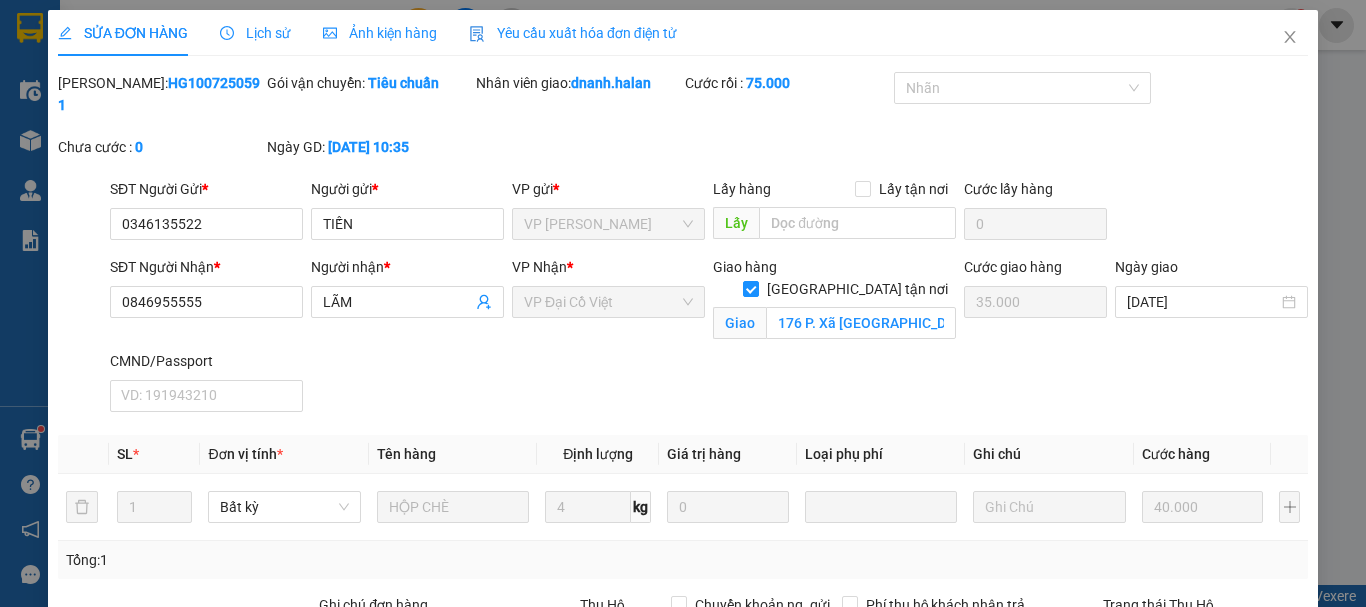 click on "Lịch sử" at bounding box center [255, 33] 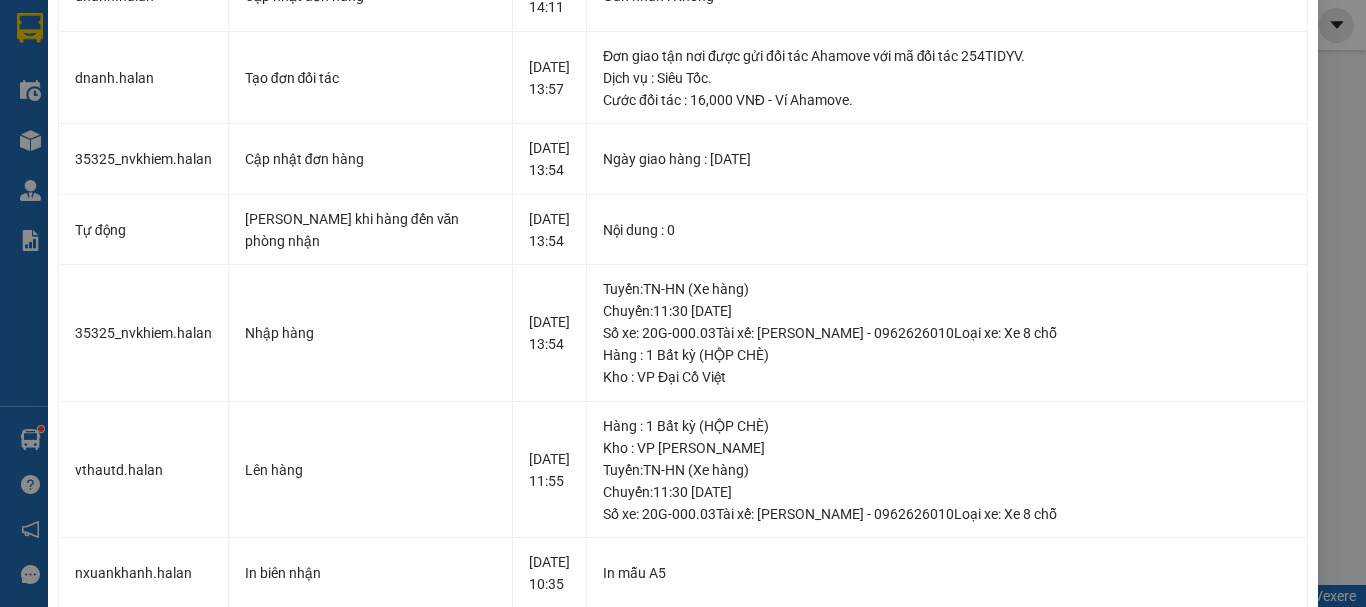 scroll, scrollTop: 0, scrollLeft: 0, axis: both 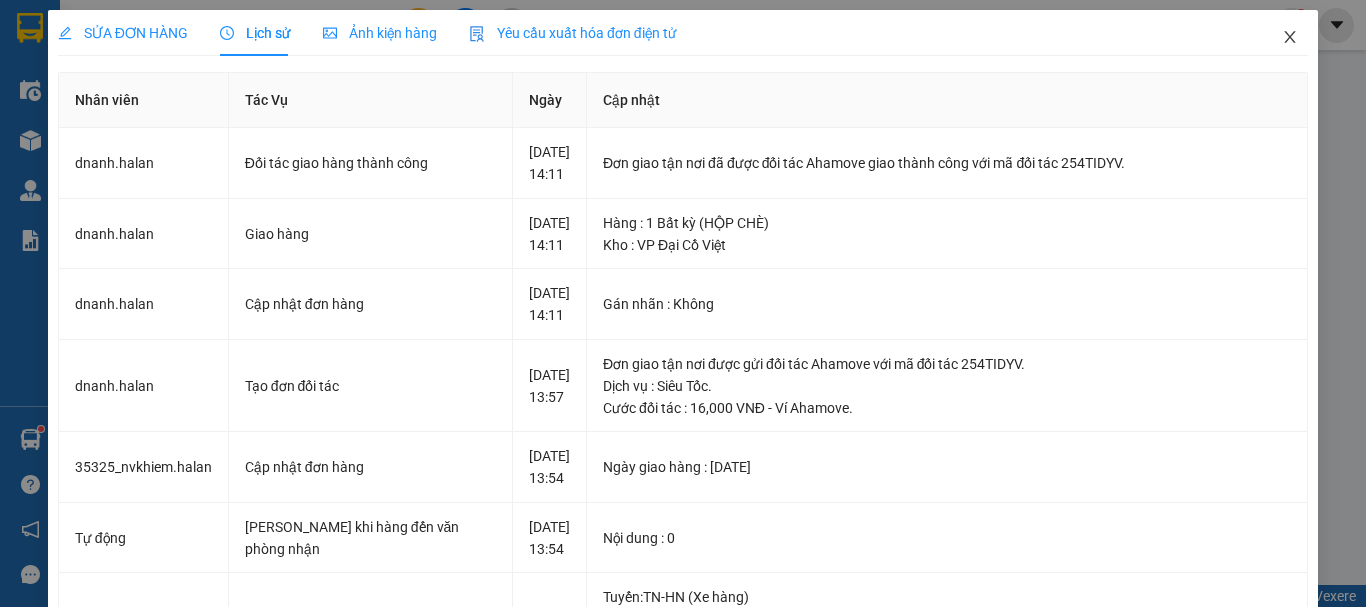 click 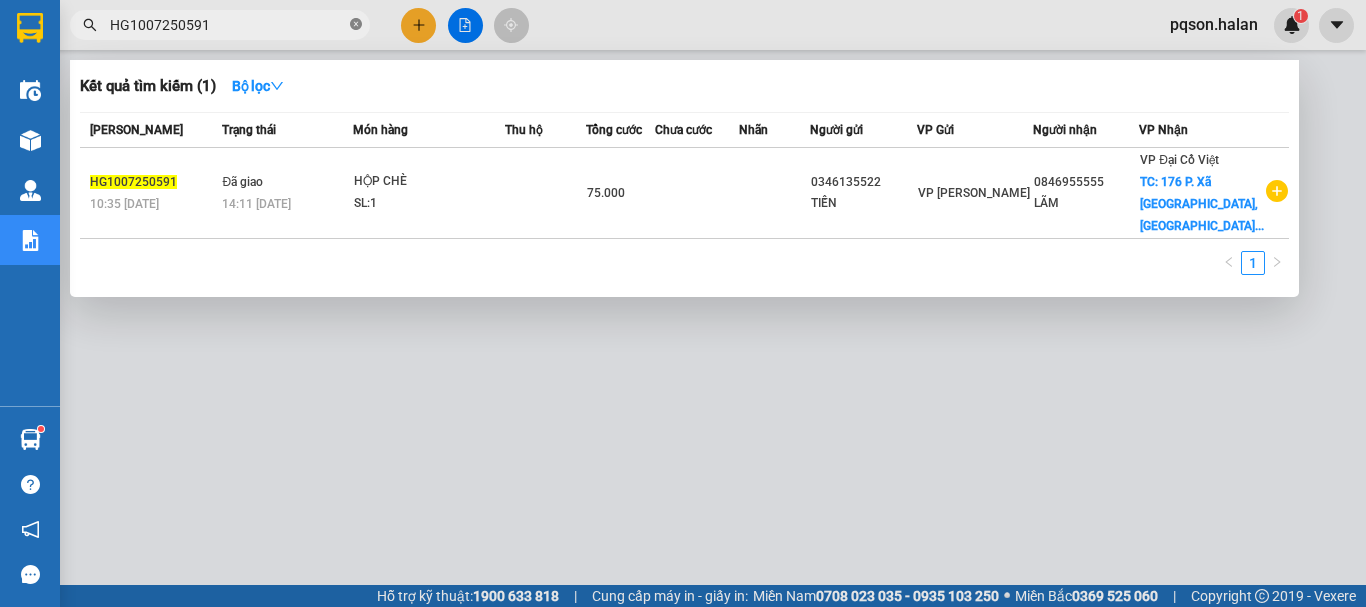 click 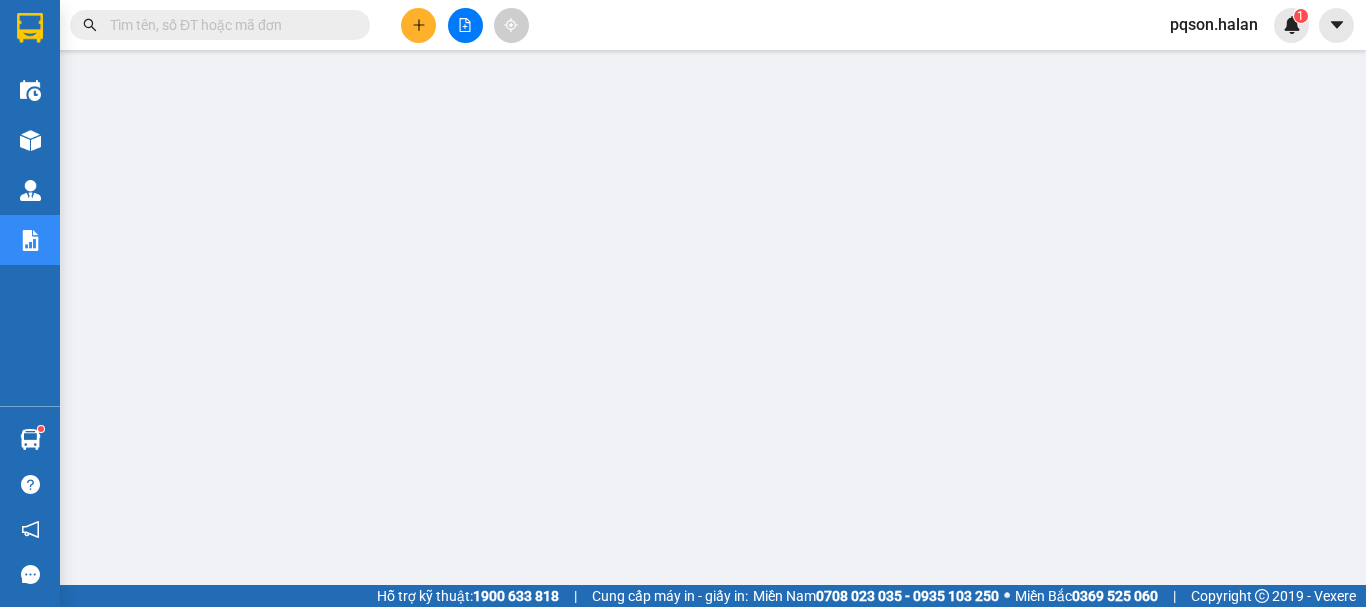 paste on "HG1007250587" 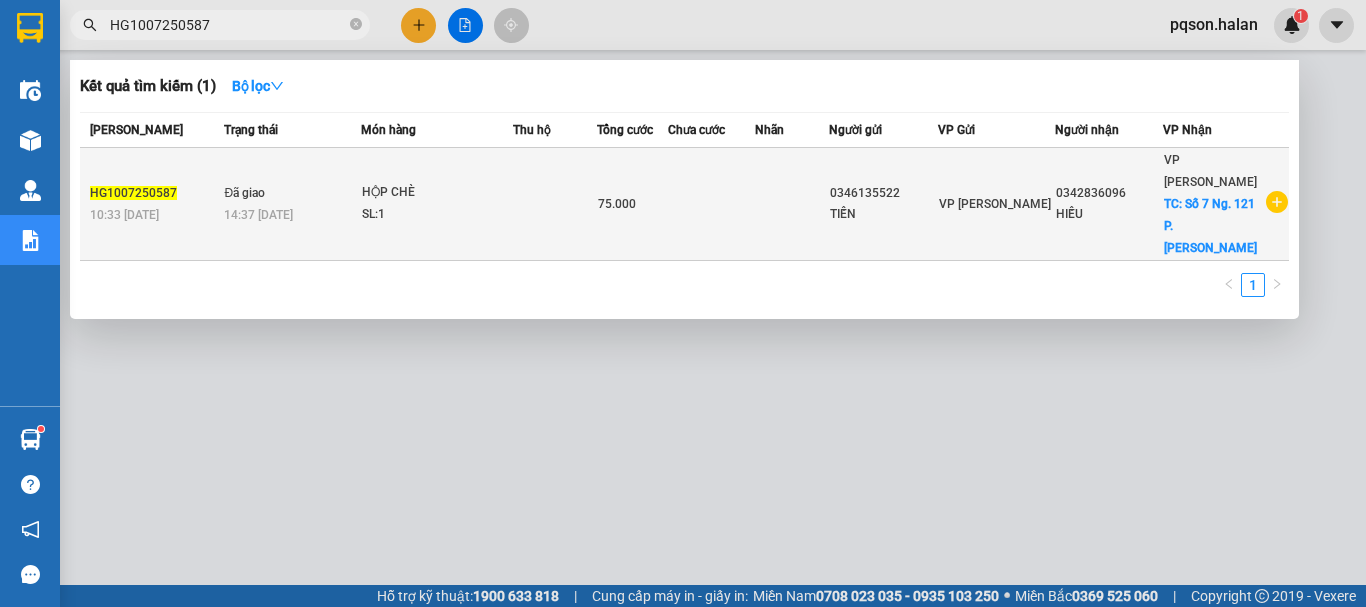 type on "HG1007250587" 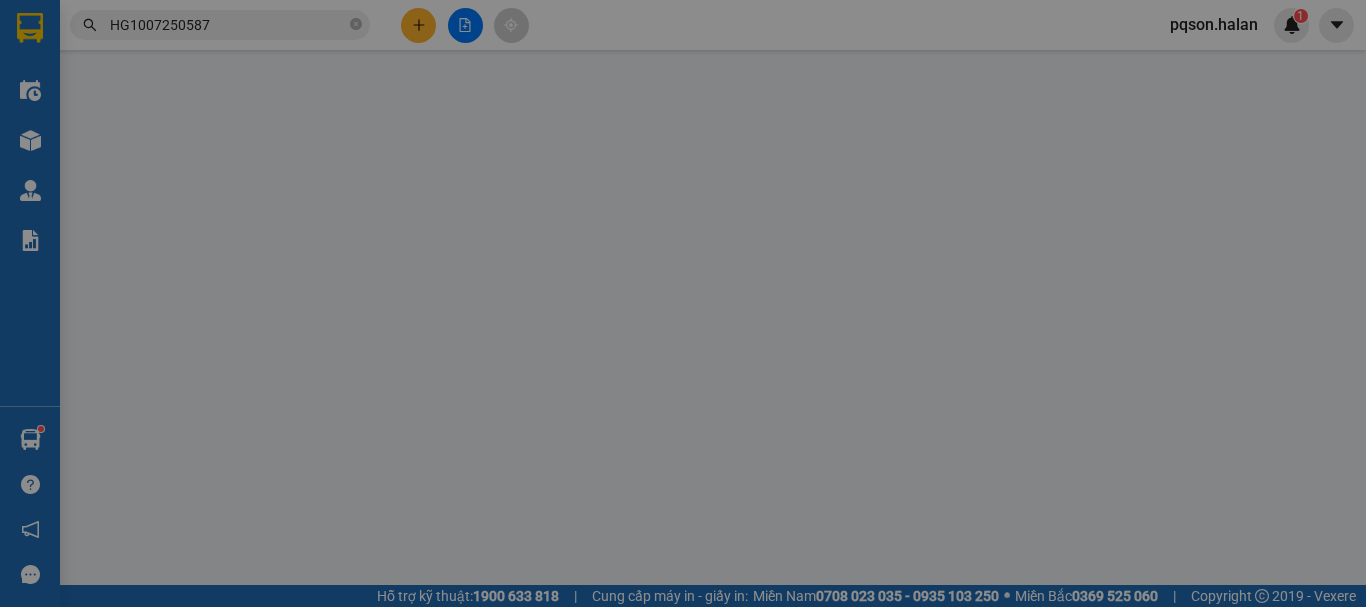 type on "0346135522" 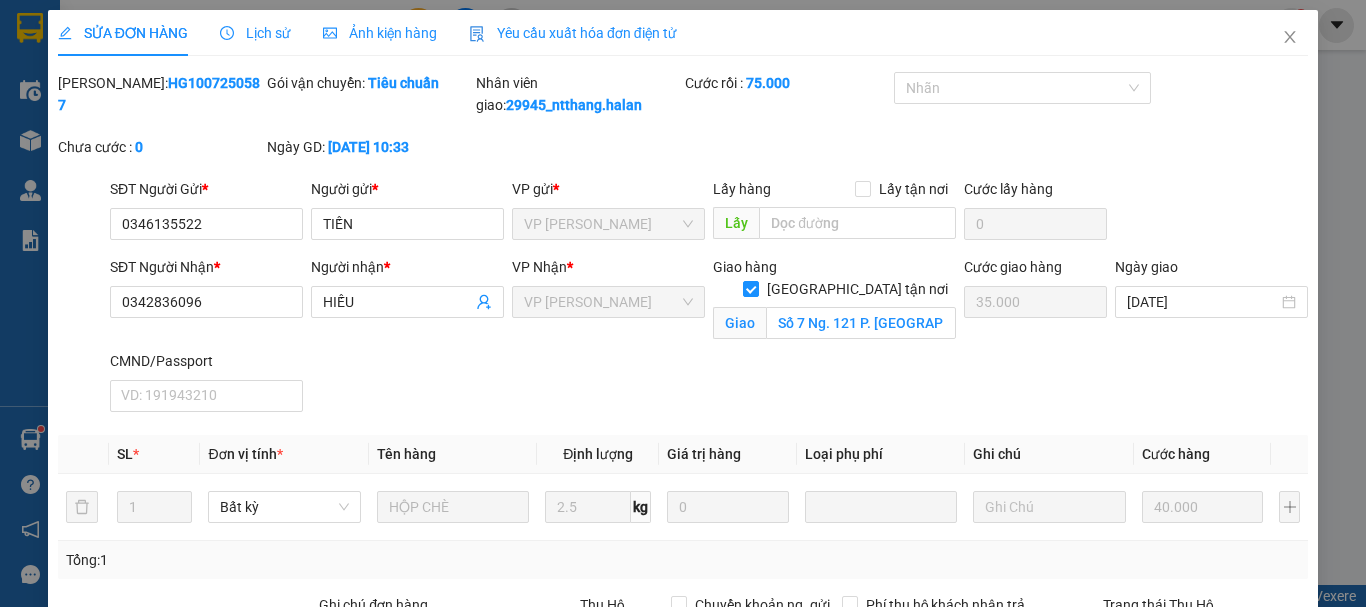click on "Lịch sử" at bounding box center (255, 33) 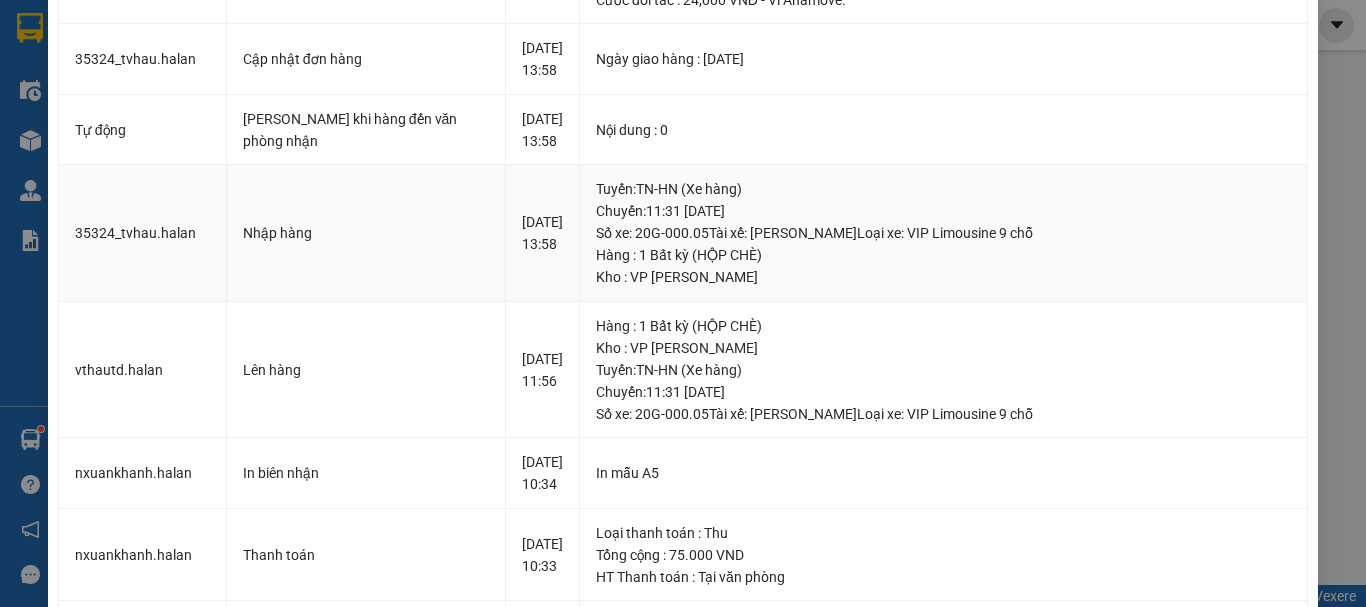 scroll, scrollTop: 0, scrollLeft: 0, axis: both 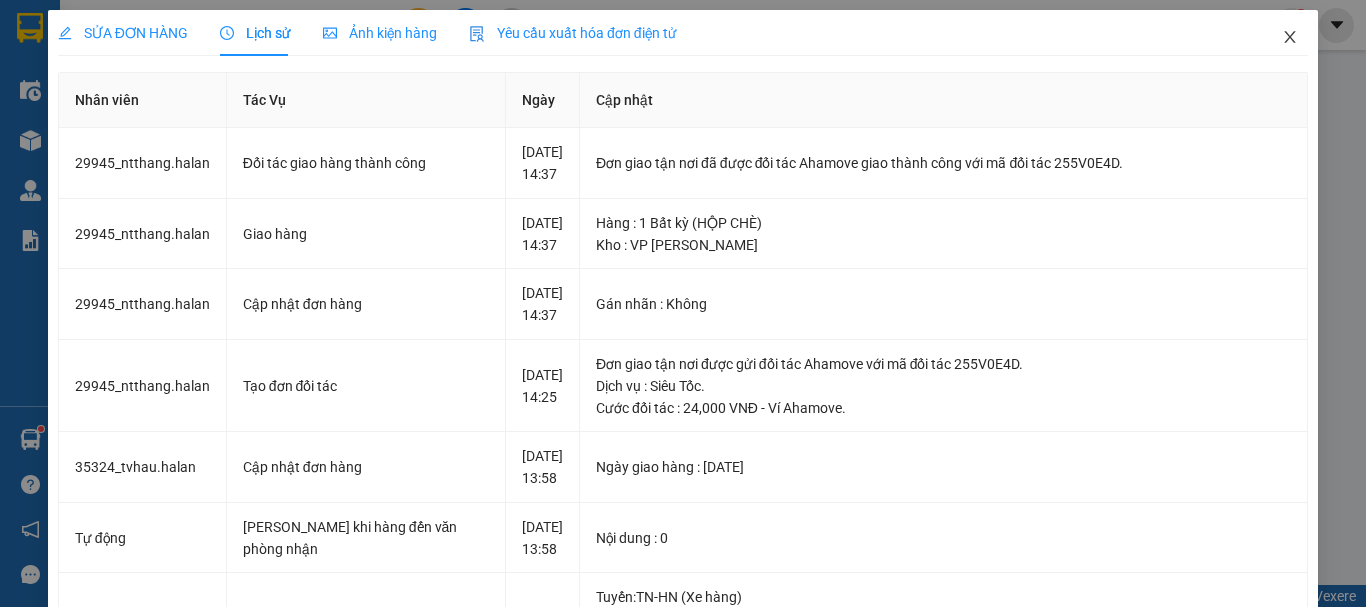 click 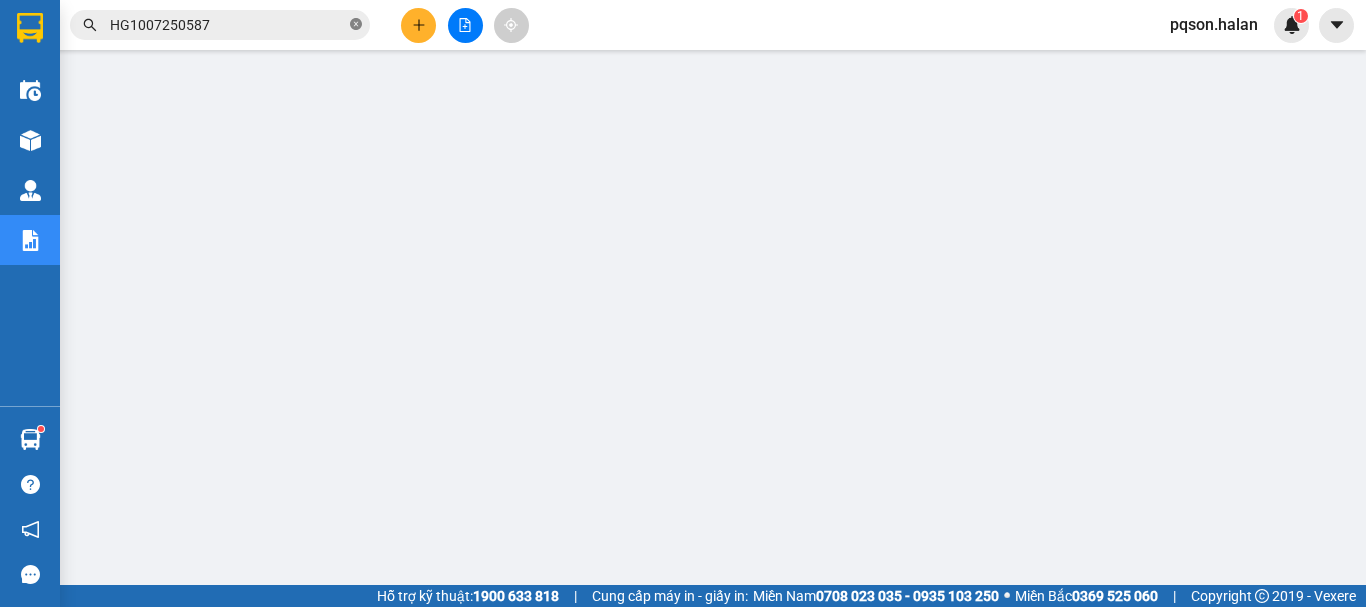 click 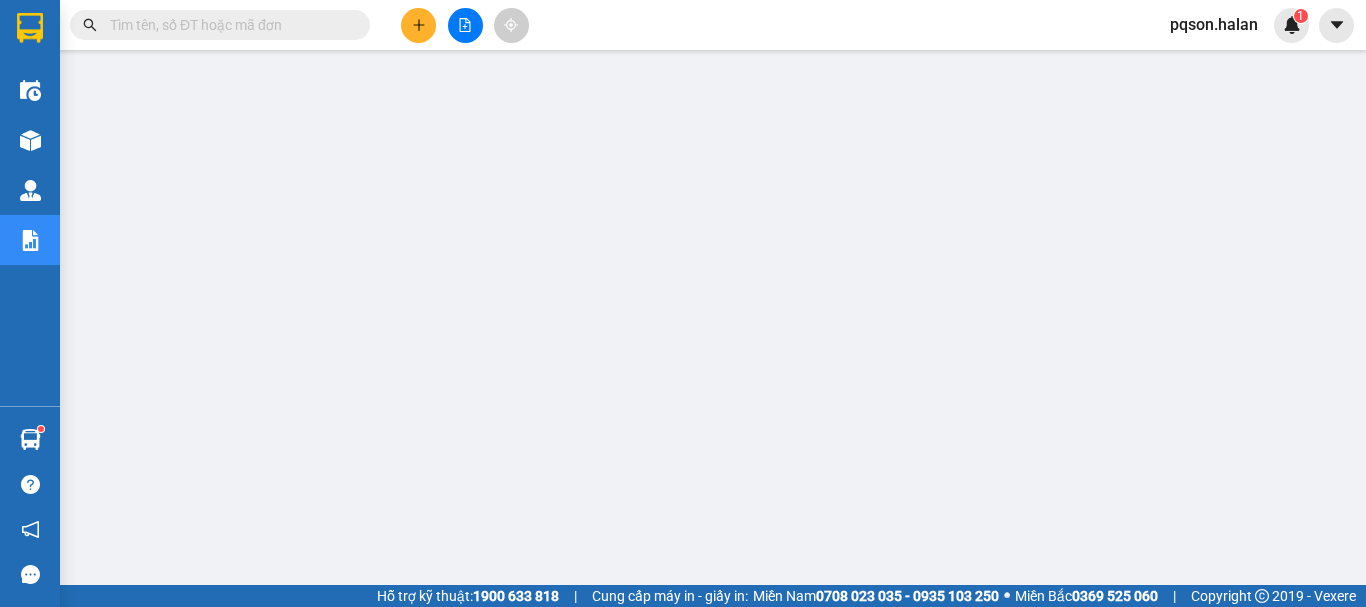 paste on "VC0707250629" 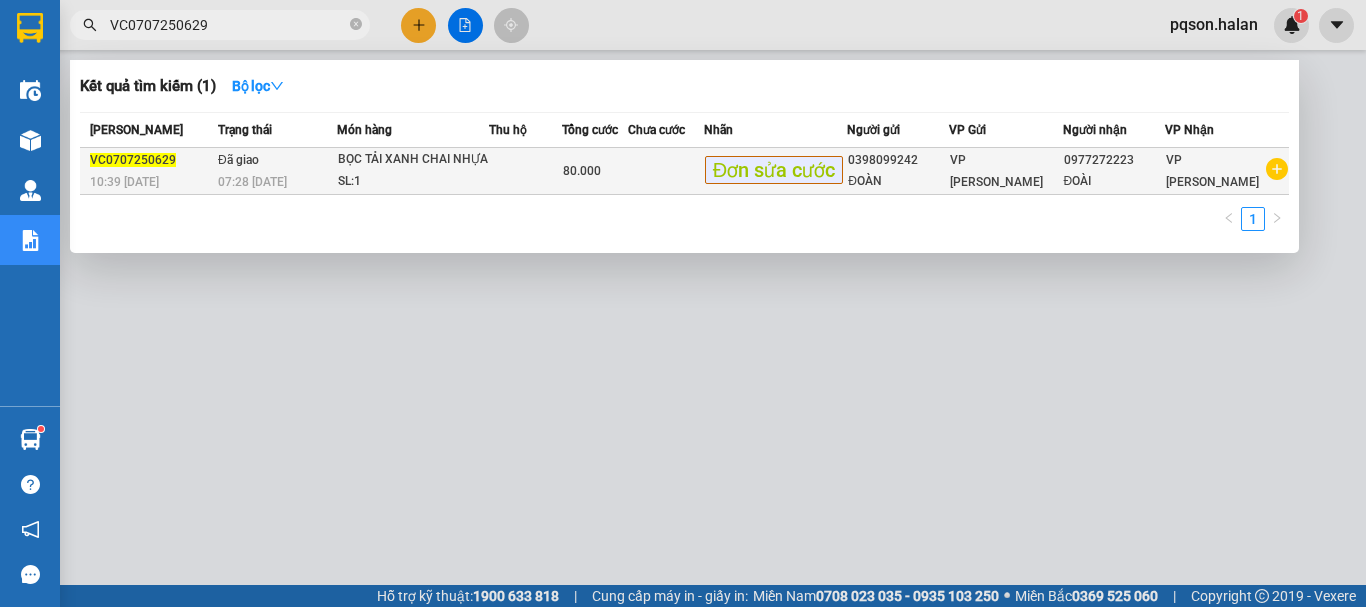type on "VC0707250629" 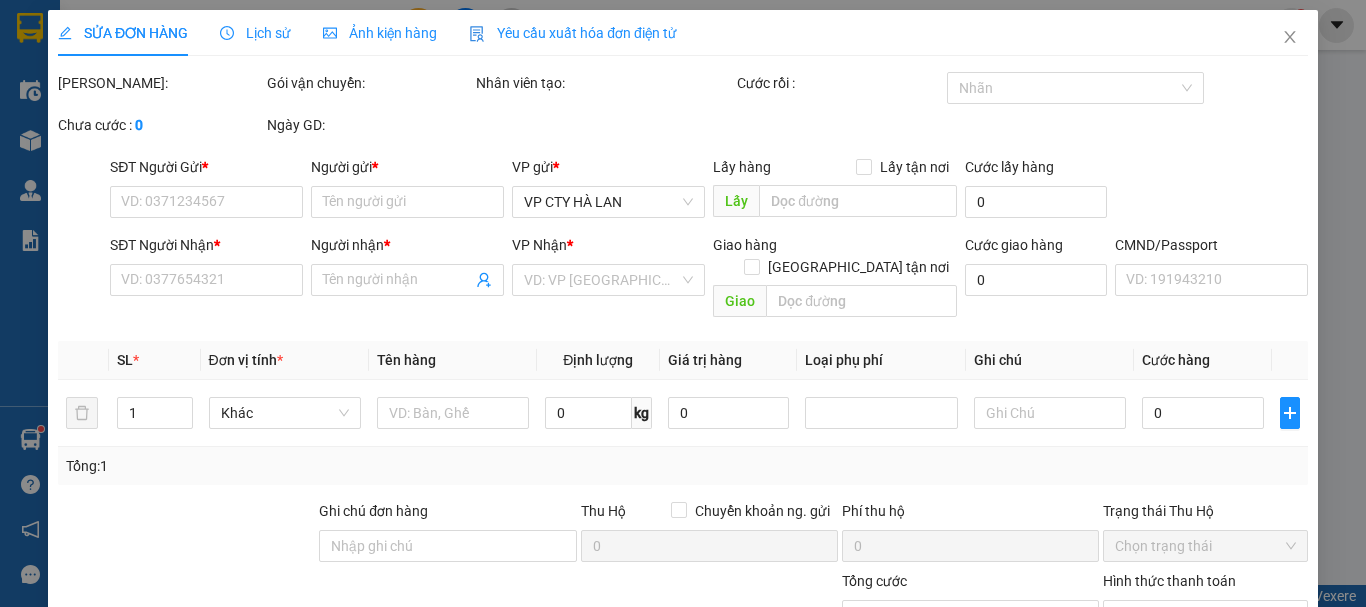 type on "0398099242" 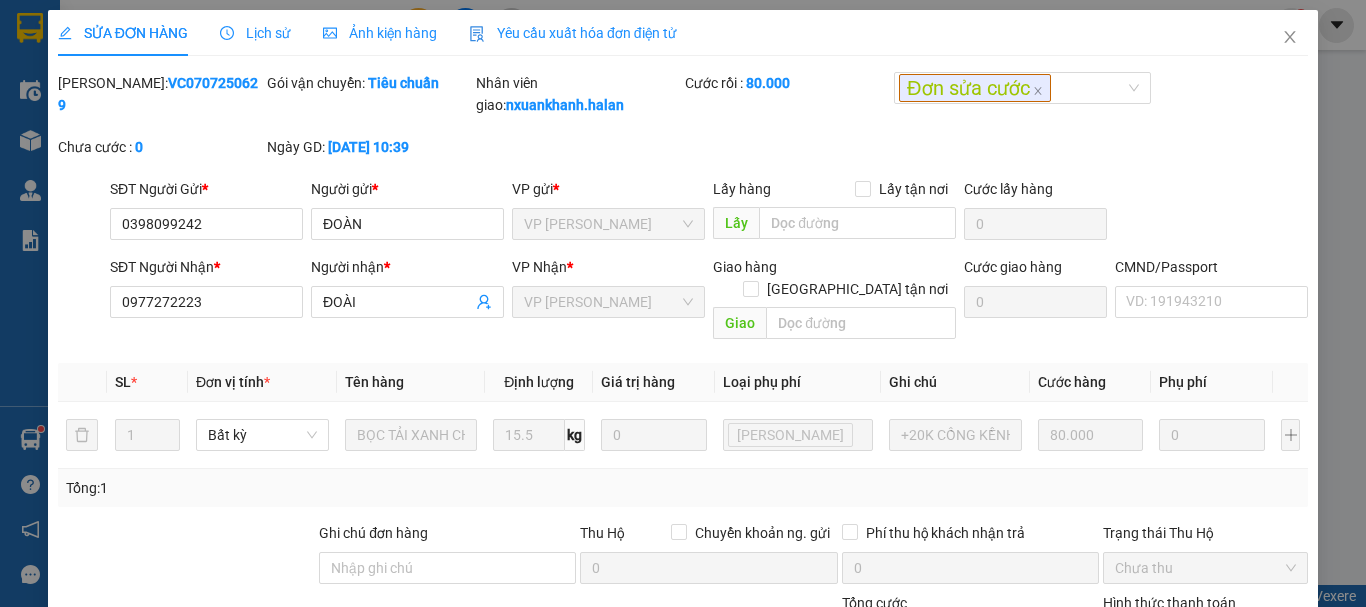 click on "Lịch sử" at bounding box center (255, 33) 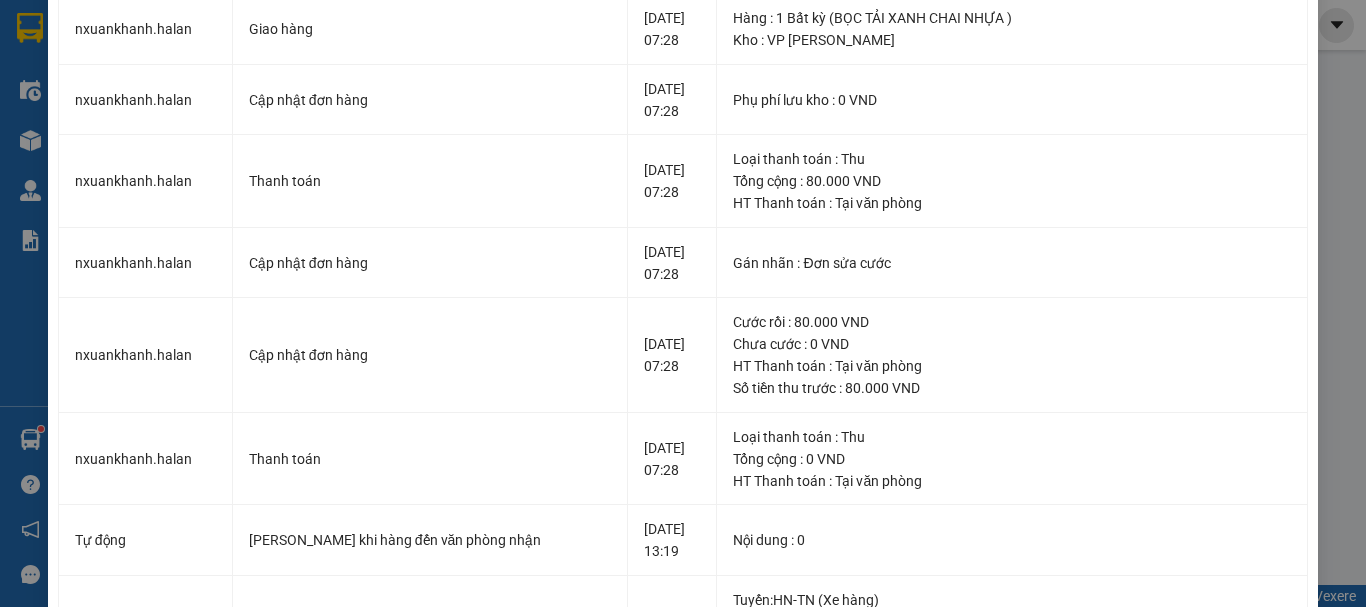 scroll, scrollTop: 34, scrollLeft: 0, axis: vertical 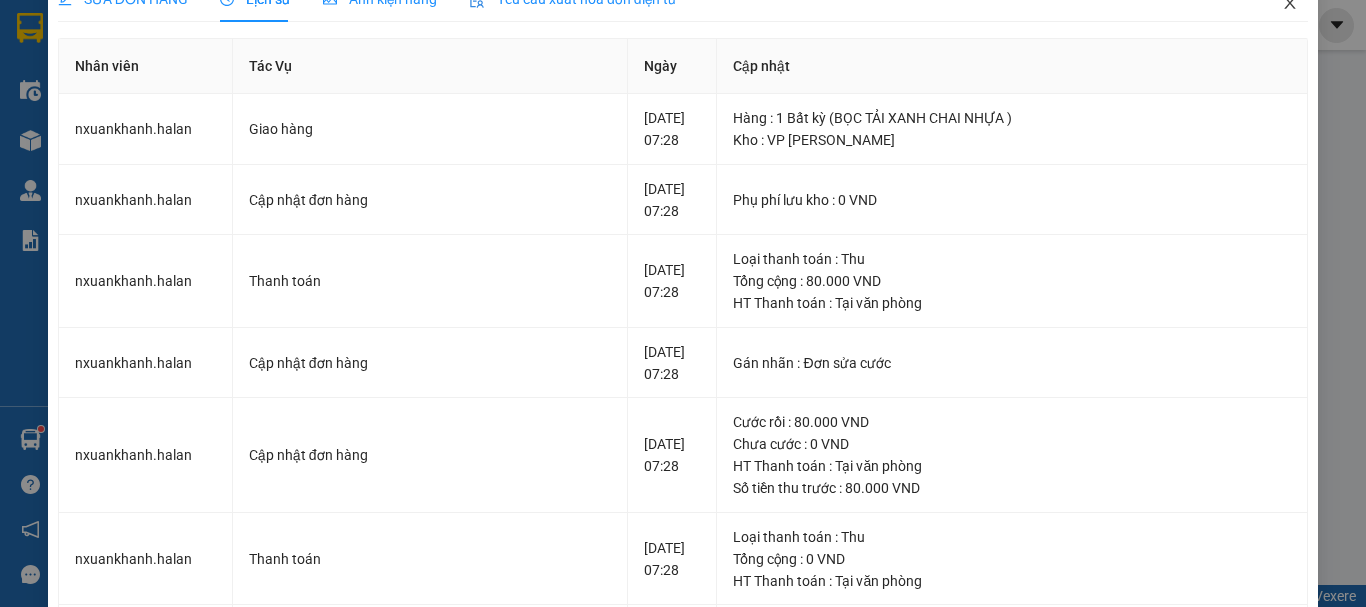click at bounding box center (1290, 4) 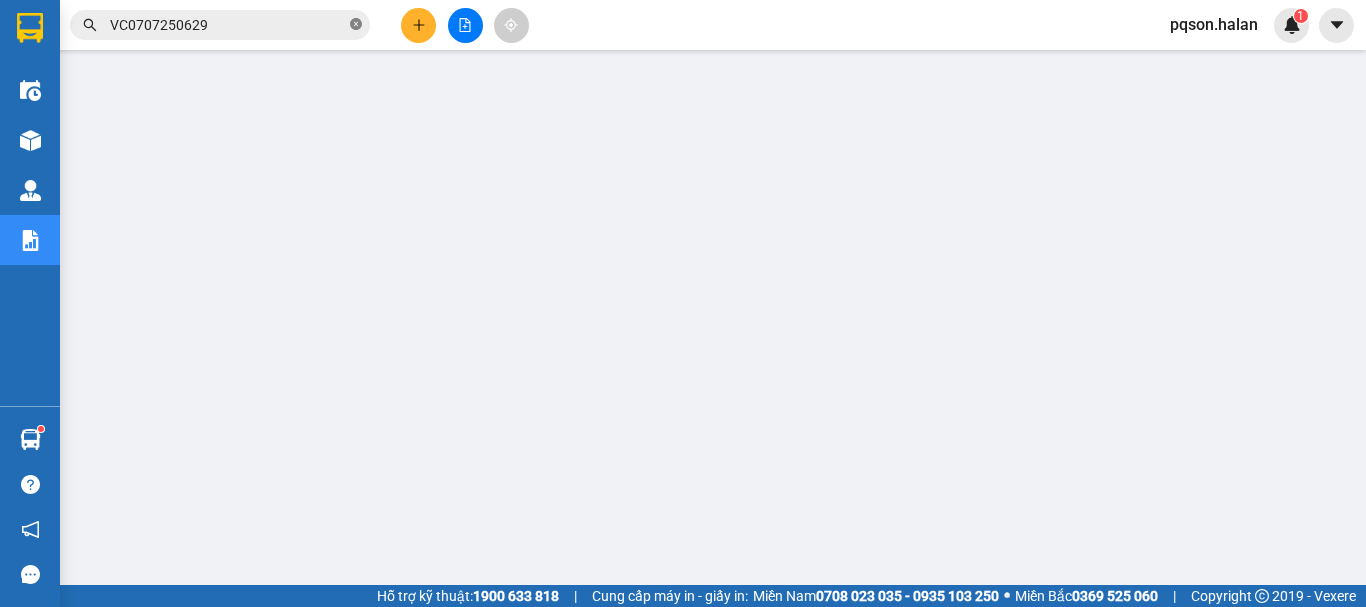click 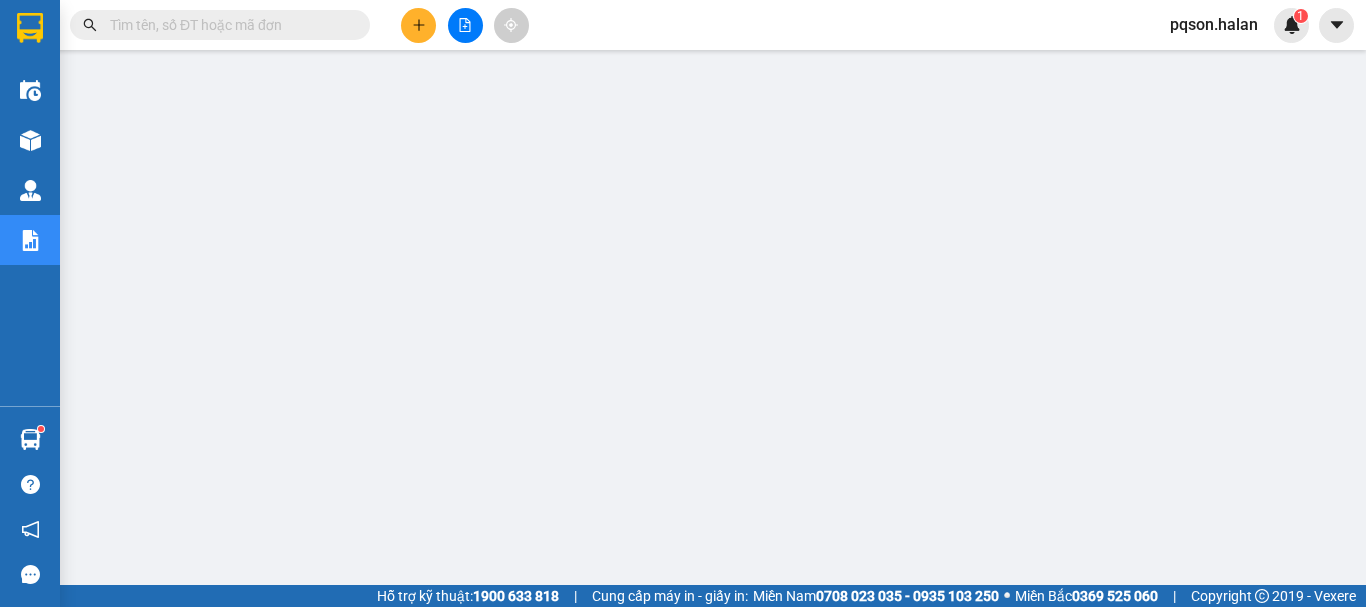 paste on "HG1007250597" 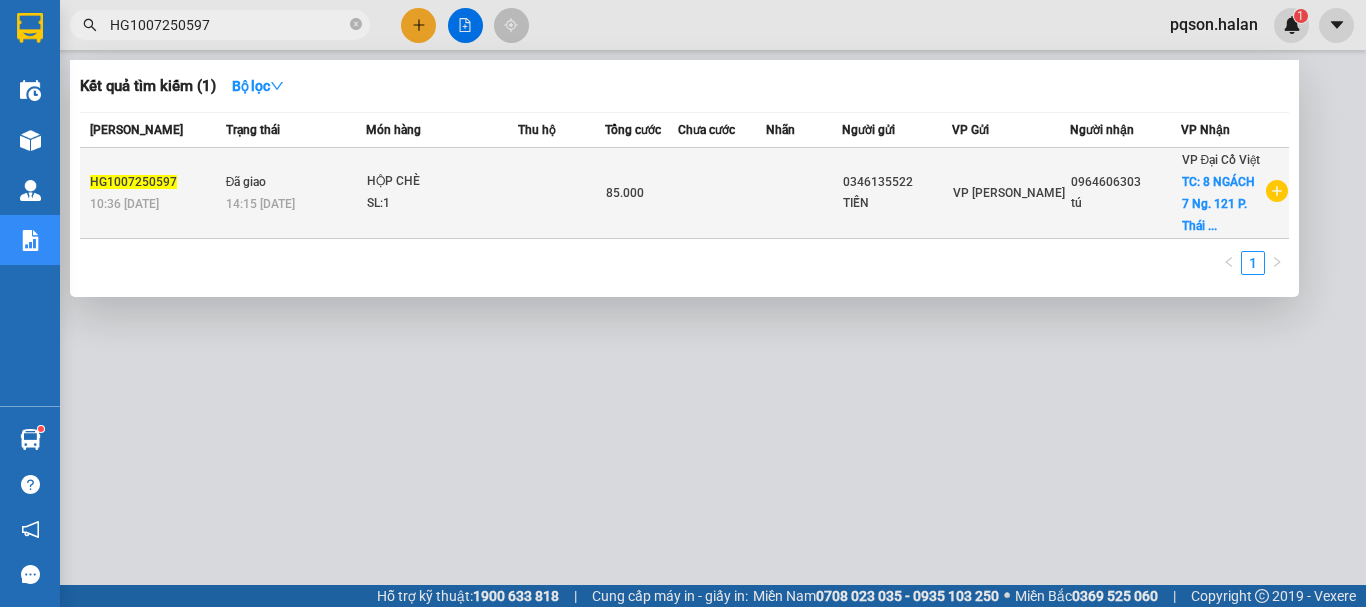 type on "HG1007250597" 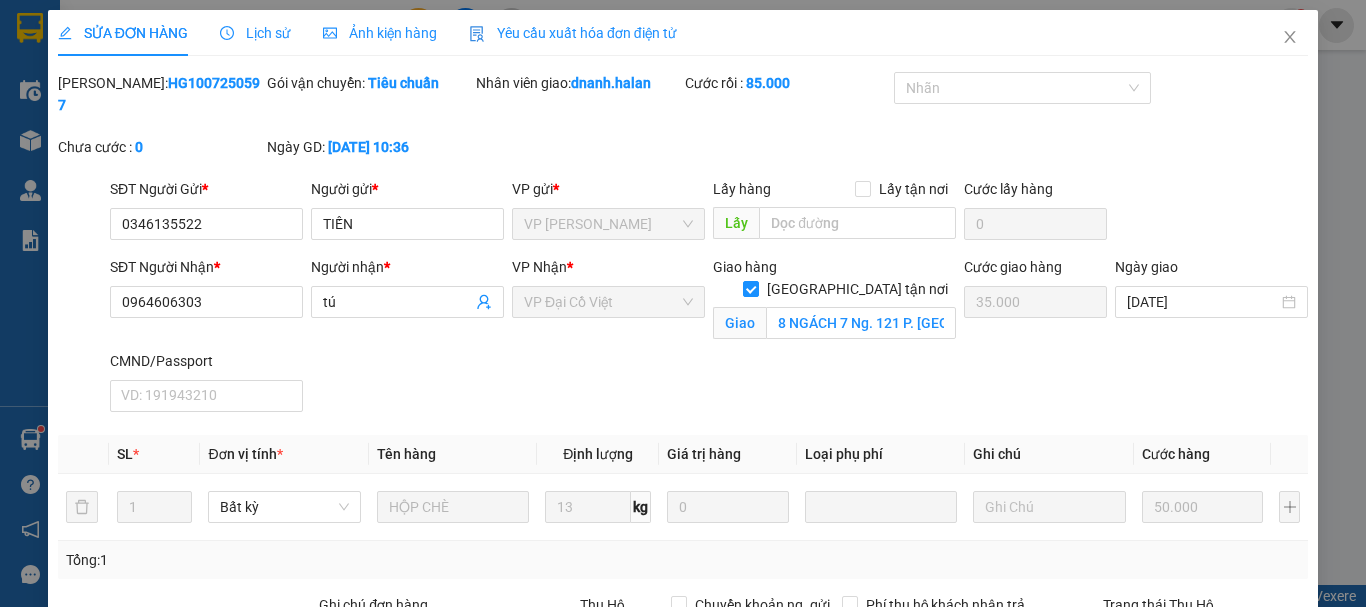 click on "Lịch sử" at bounding box center (255, 33) 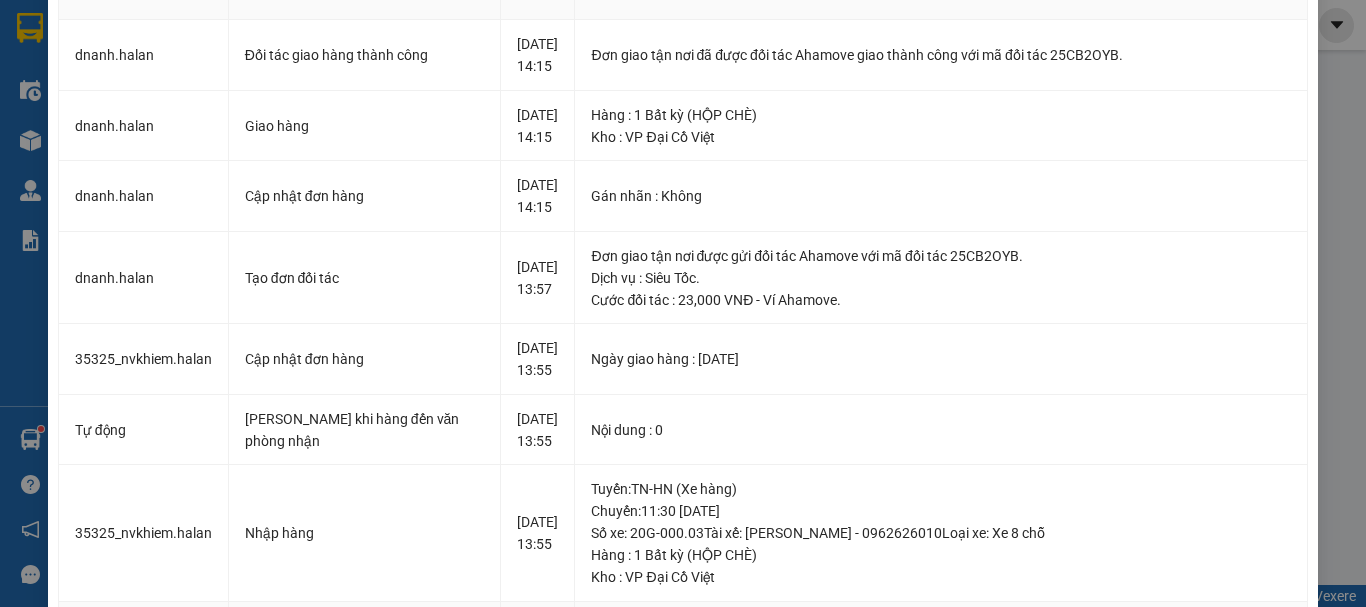 scroll, scrollTop: 0, scrollLeft: 0, axis: both 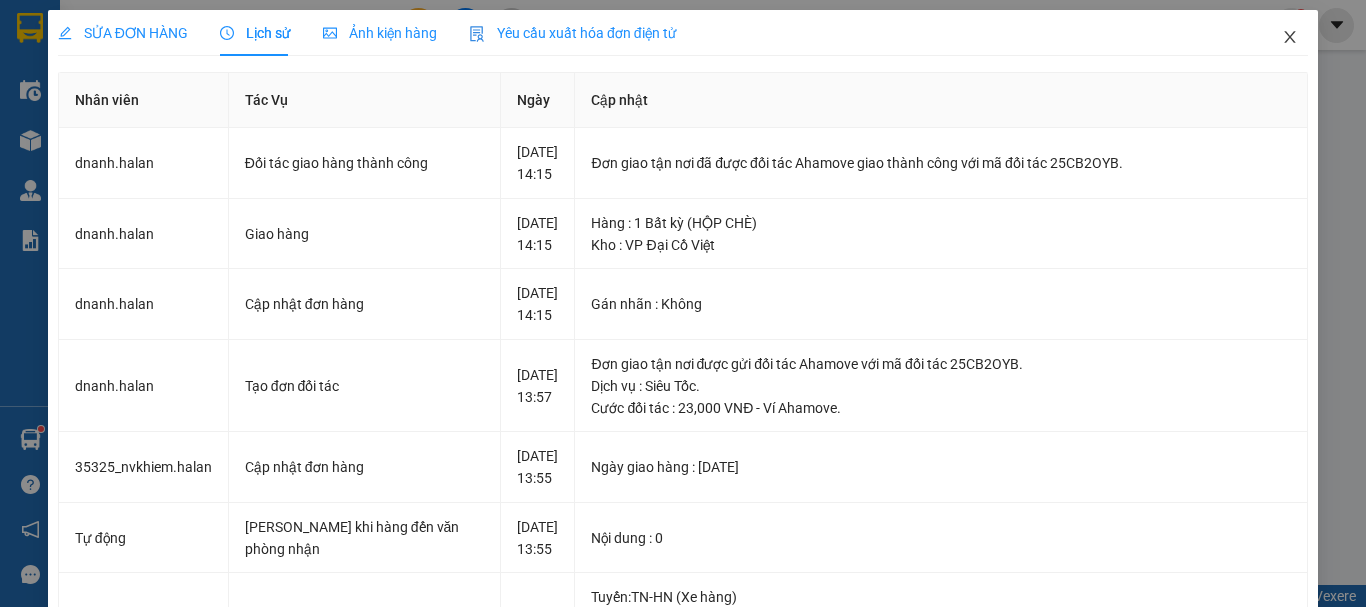 click 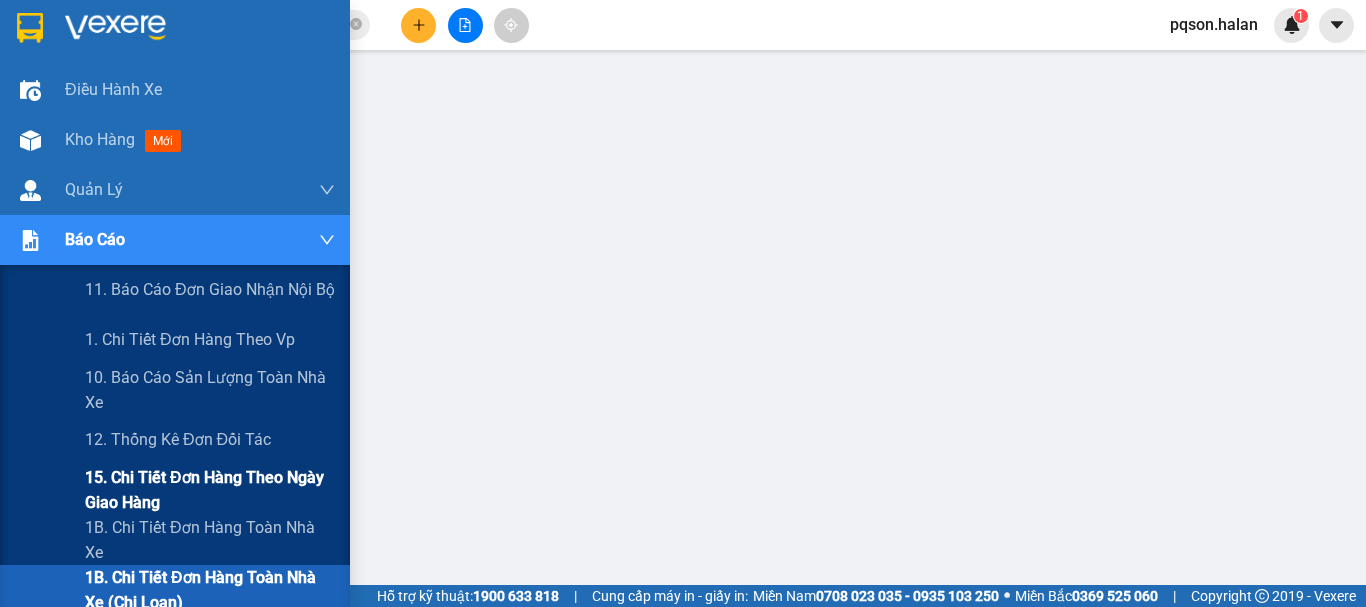scroll, scrollTop: 100, scrollLeft: 0, axis: vertical 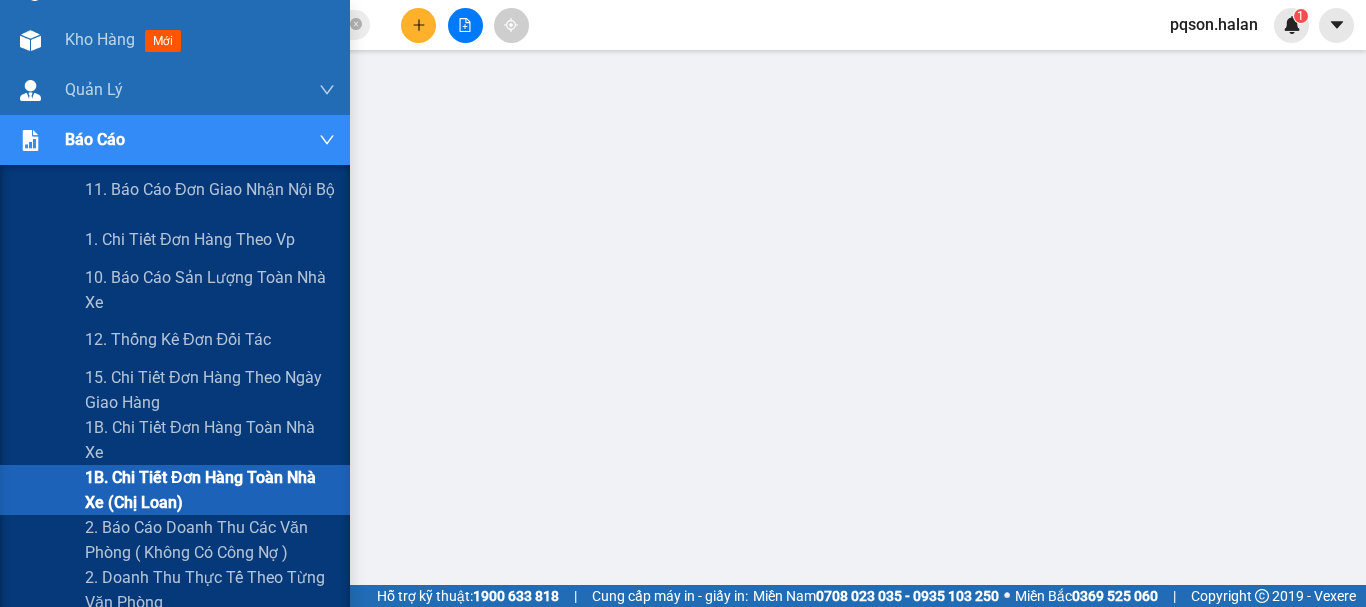 click on "1B. Chi tiết đơn hàng toàn nhà xe (chị loan)" at bounding box center (210, 490) 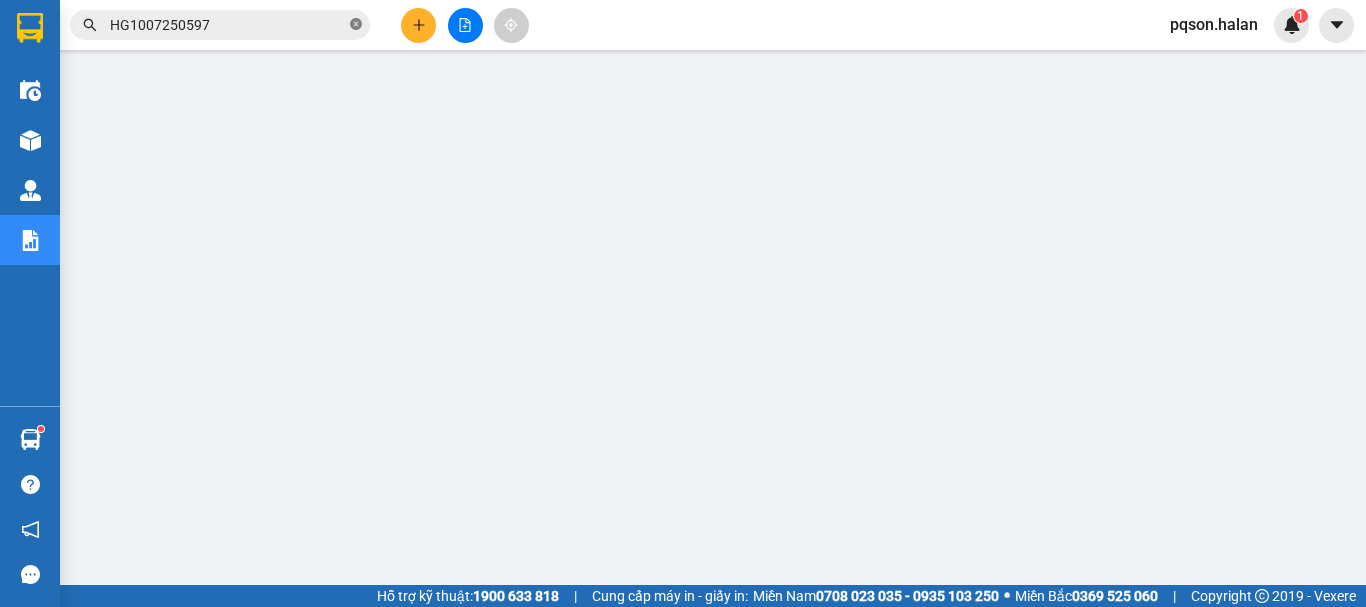 click 